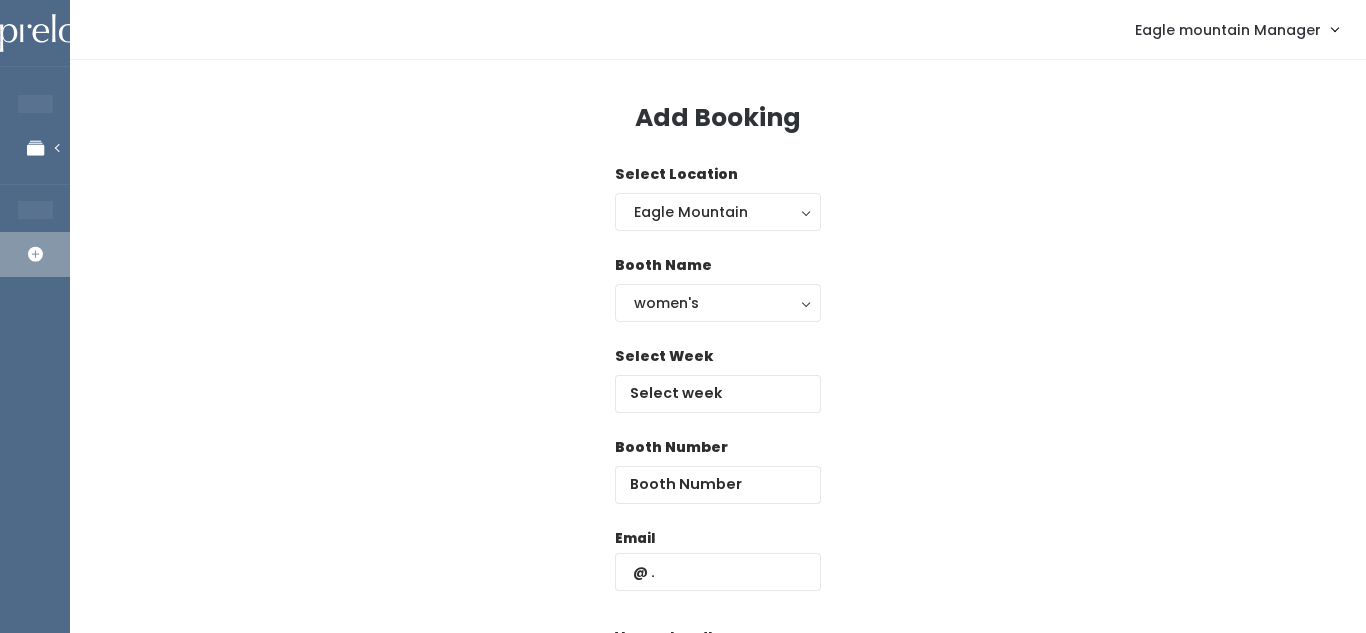 scroll, scrollTop: 0, scrollLeft: 0, axis: both 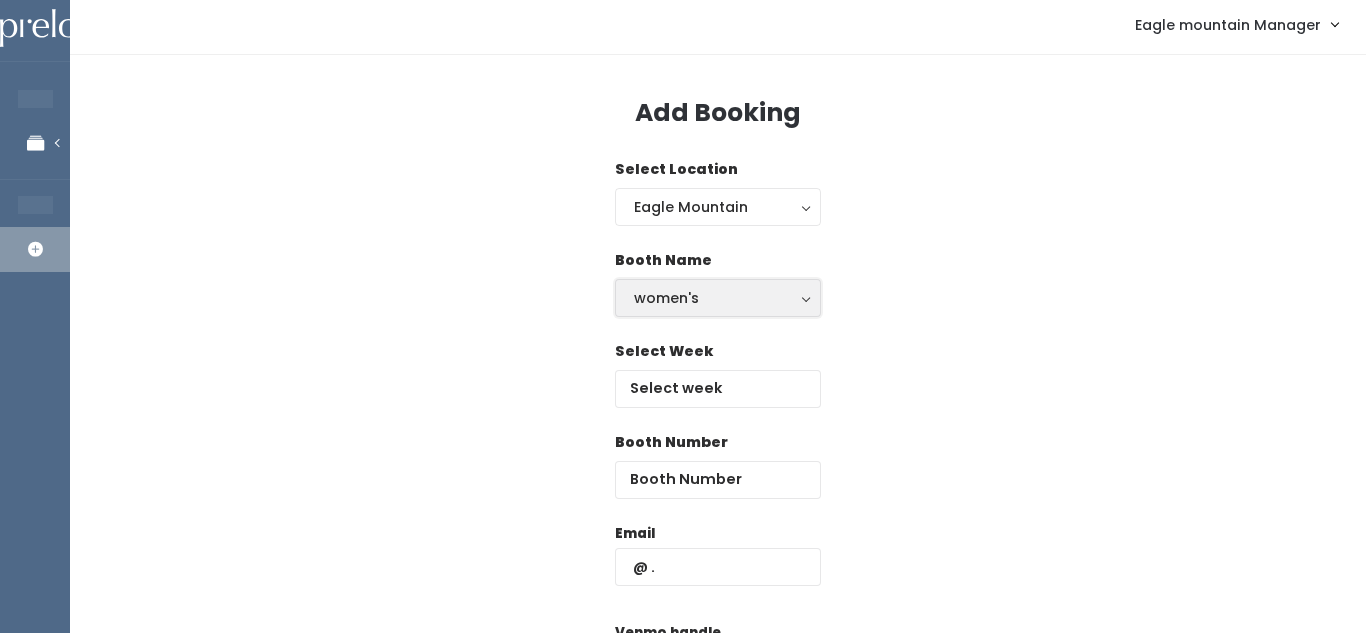 click on "women's" at bounding box center [718, 298] 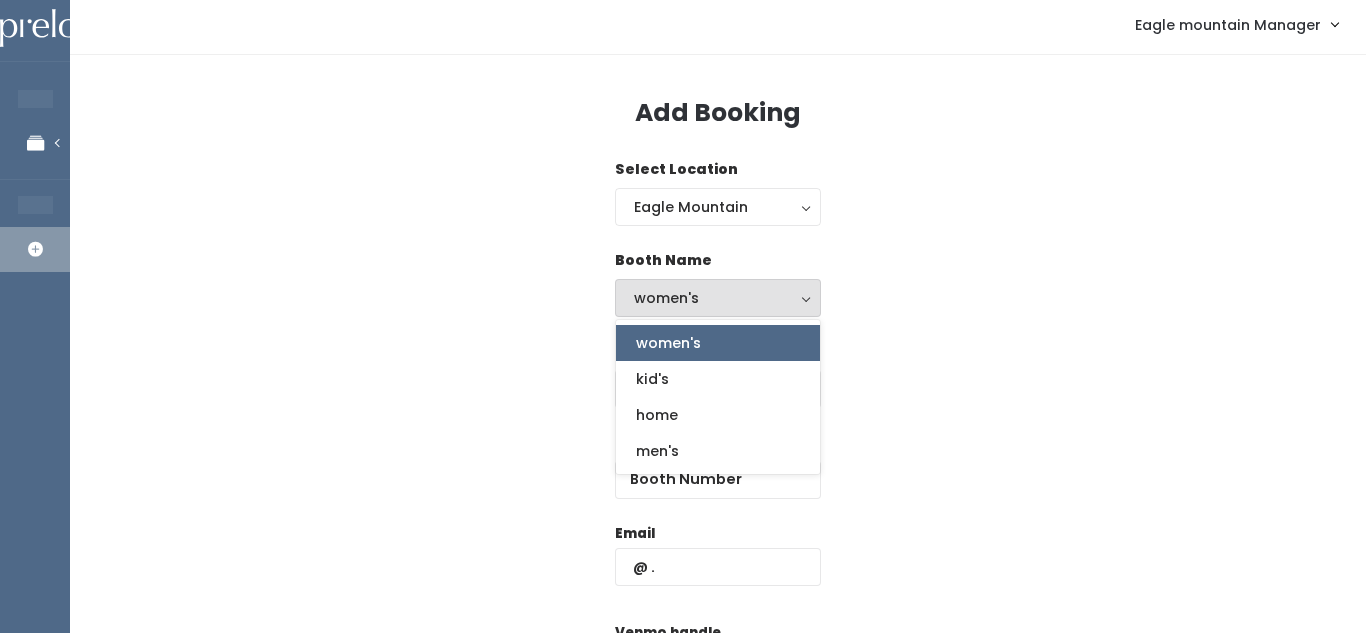 click on "women's" at bounding box center (718, 343) 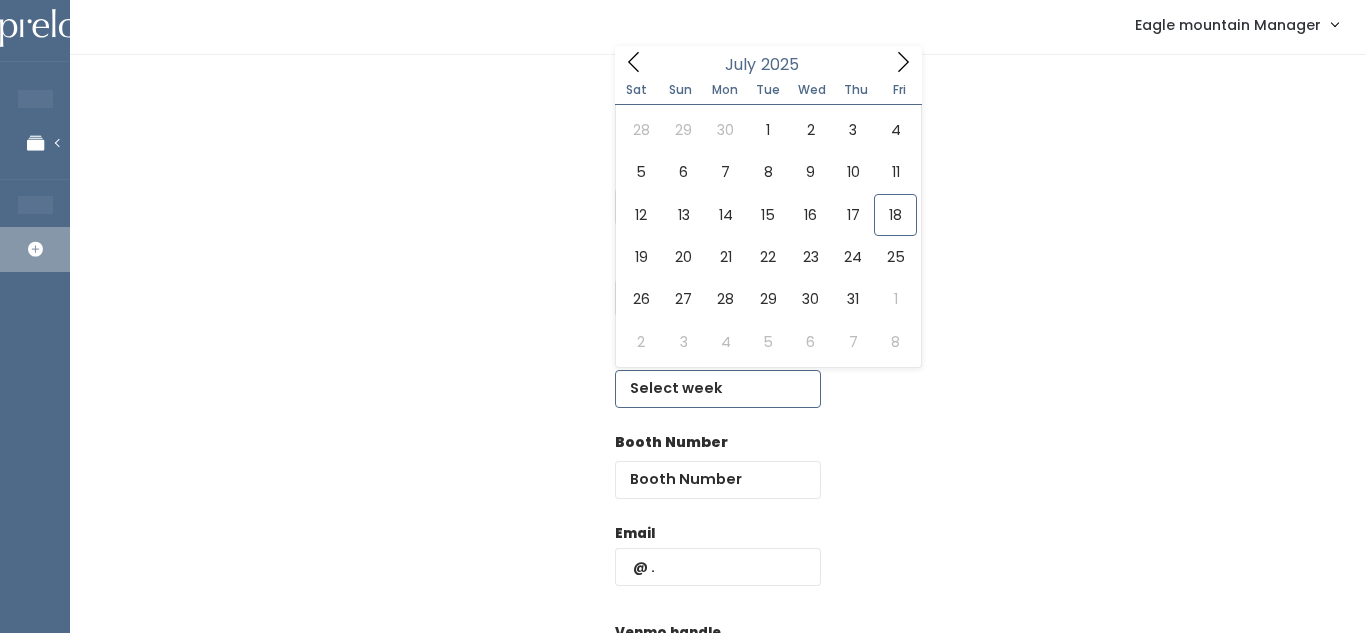 click at bounding box center [718, 389] 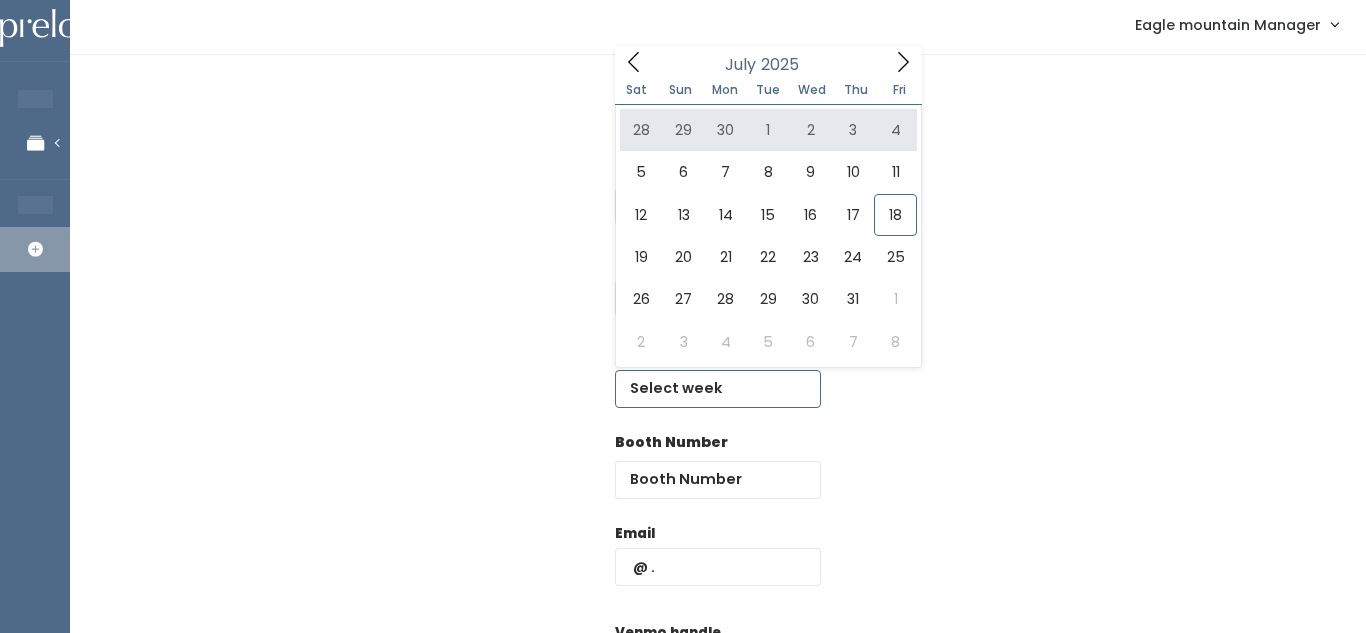 click 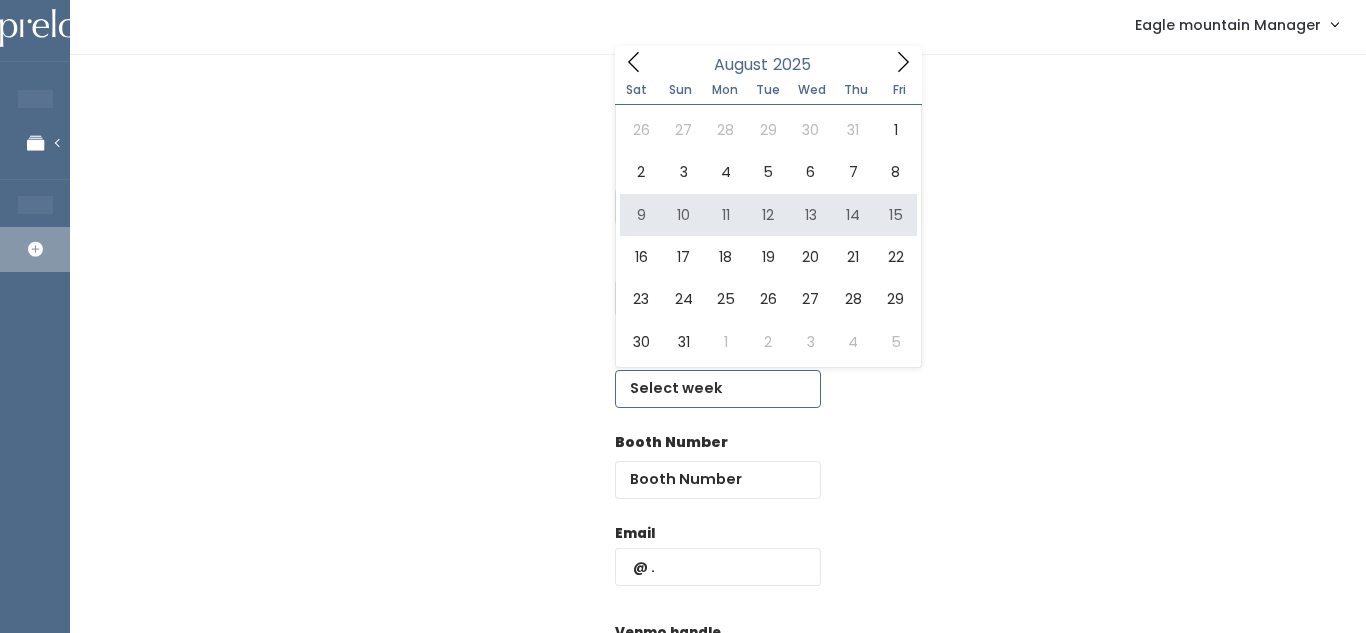 type on "August 9 to August 15" 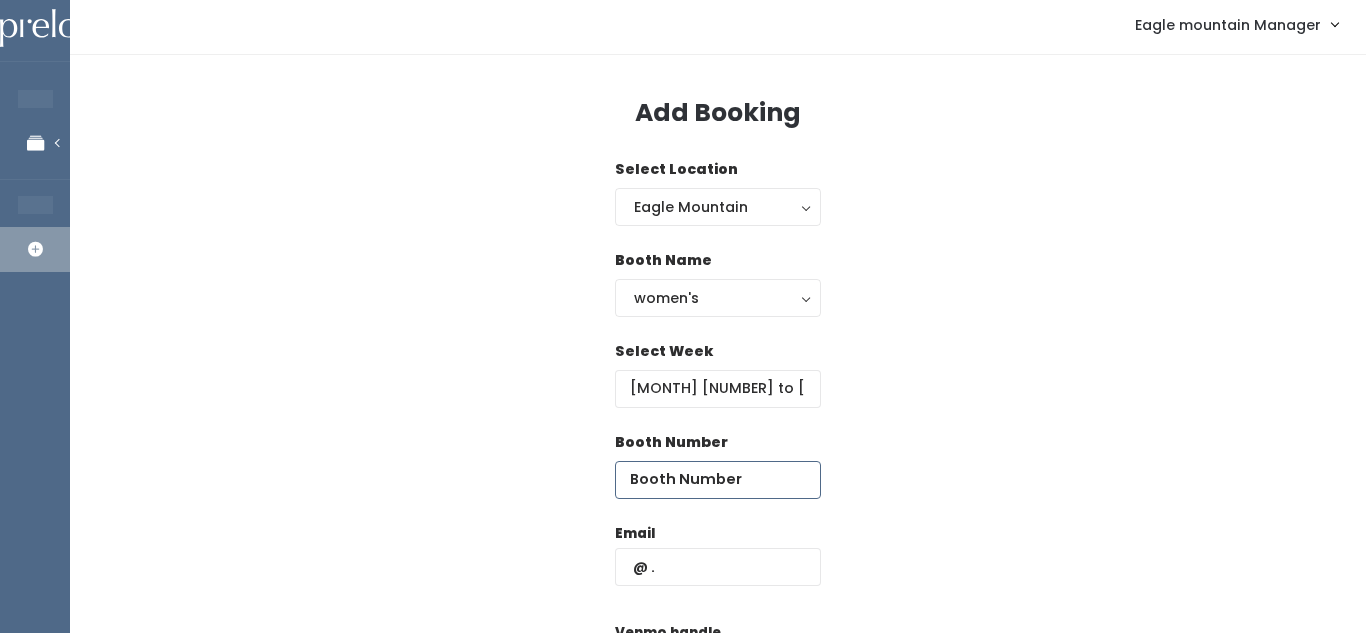 click at bounding box center (718, 480) 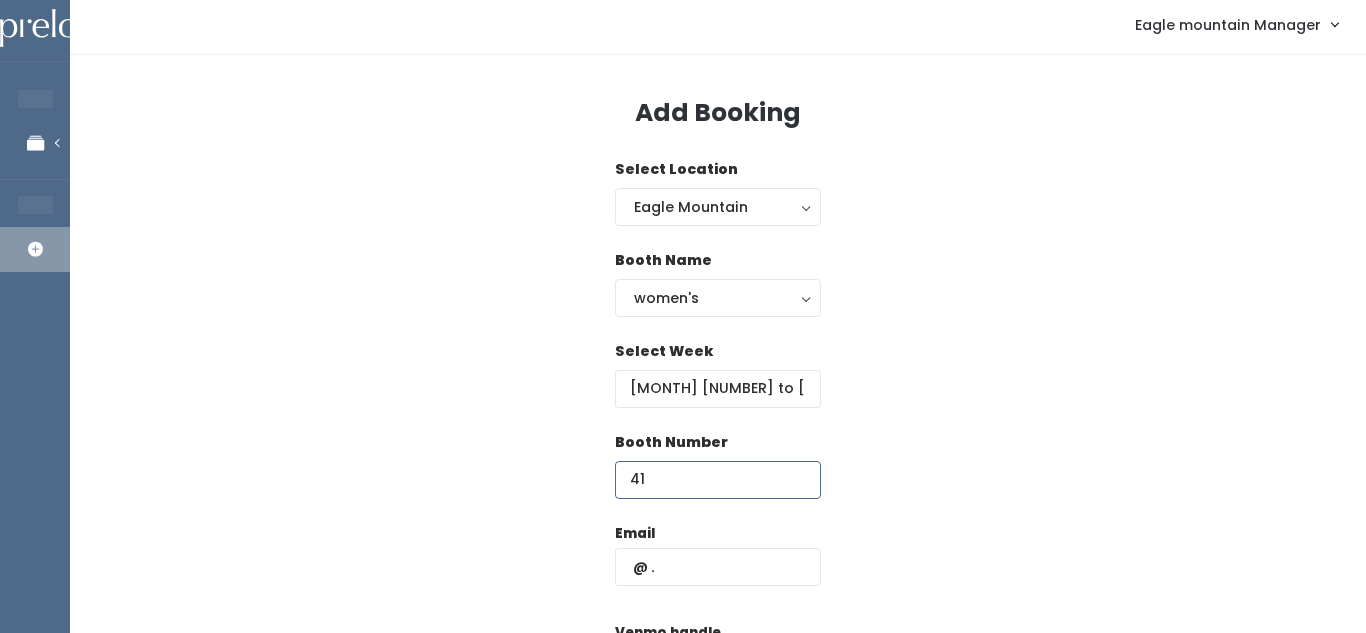 type on "41" 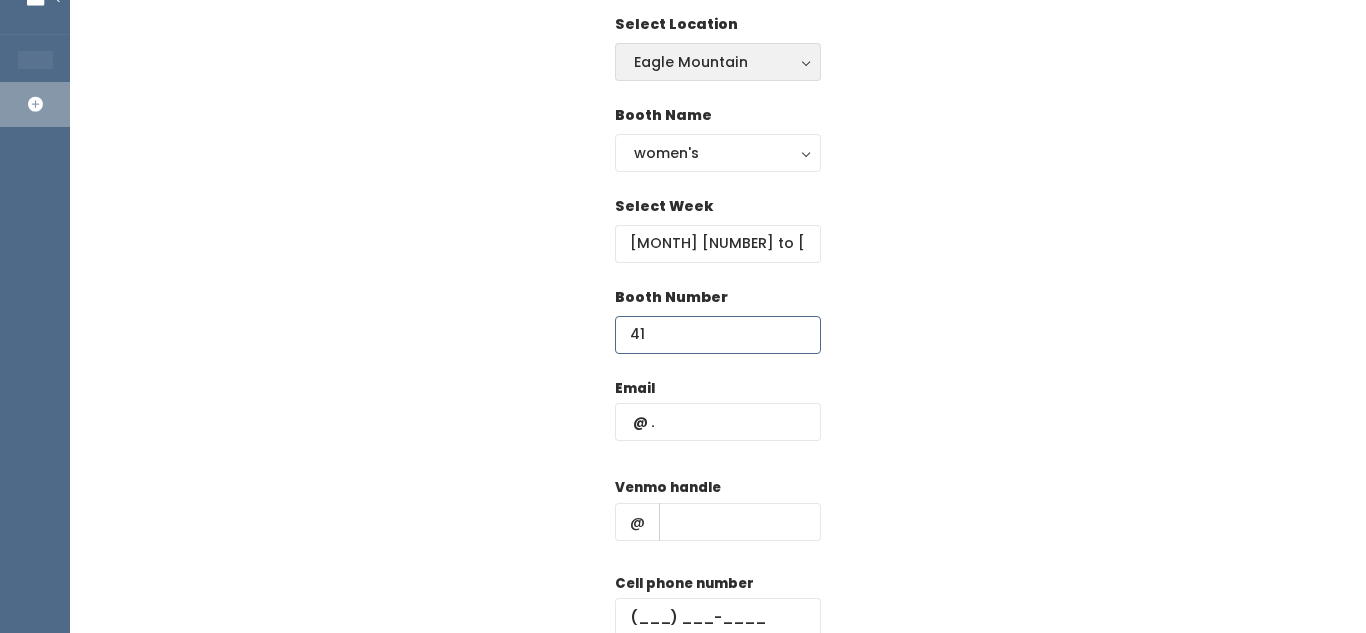 scroll, scrollTop: 147, scrollLeft: 0, axis: vertical 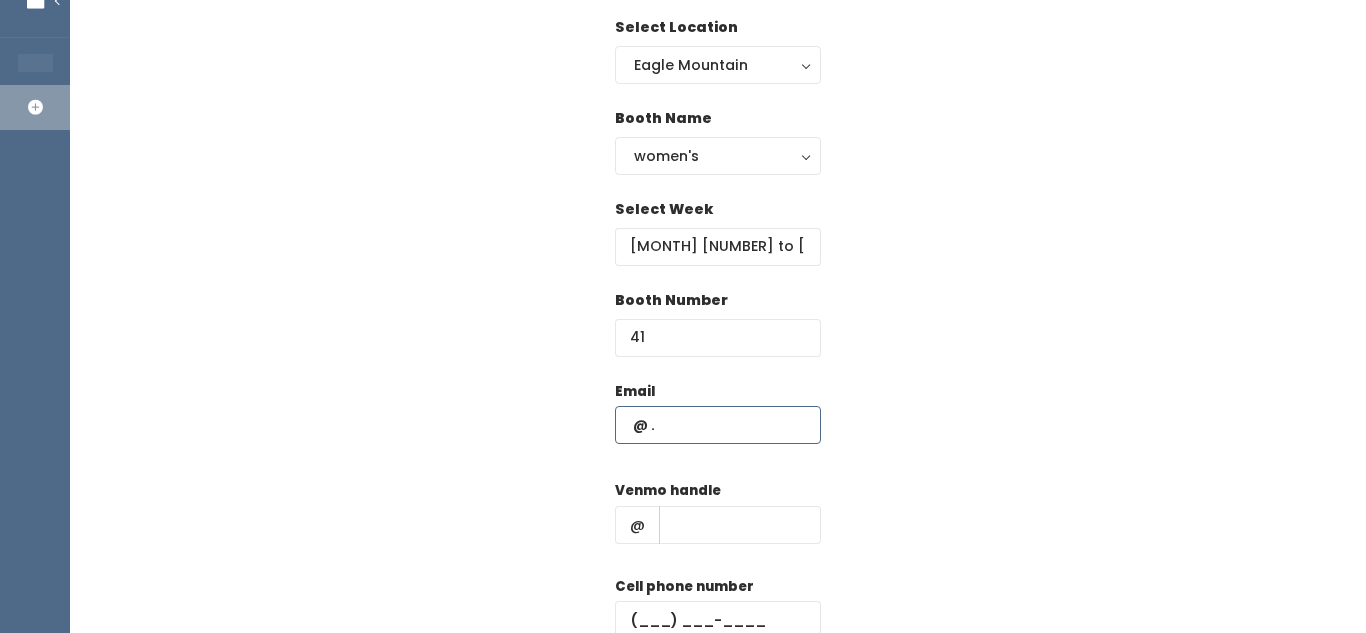 click at bounding box center [718, 425] 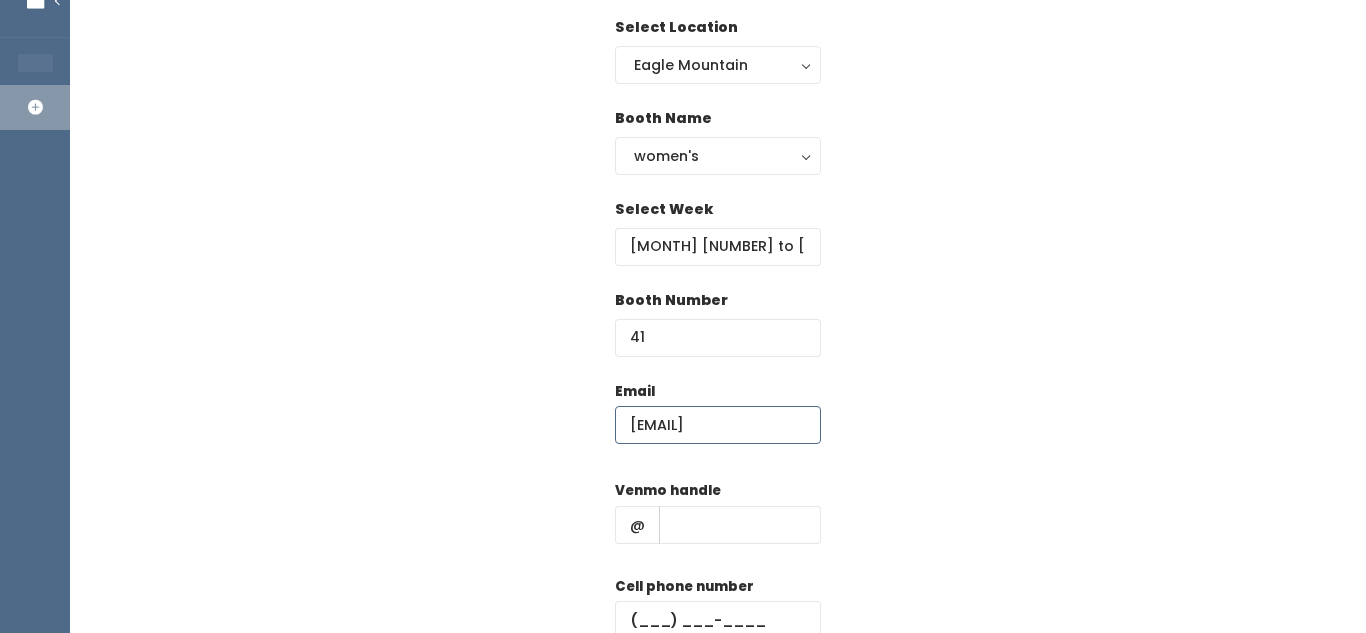 type on "[FIRST][LAST]@[DOMAIN]" 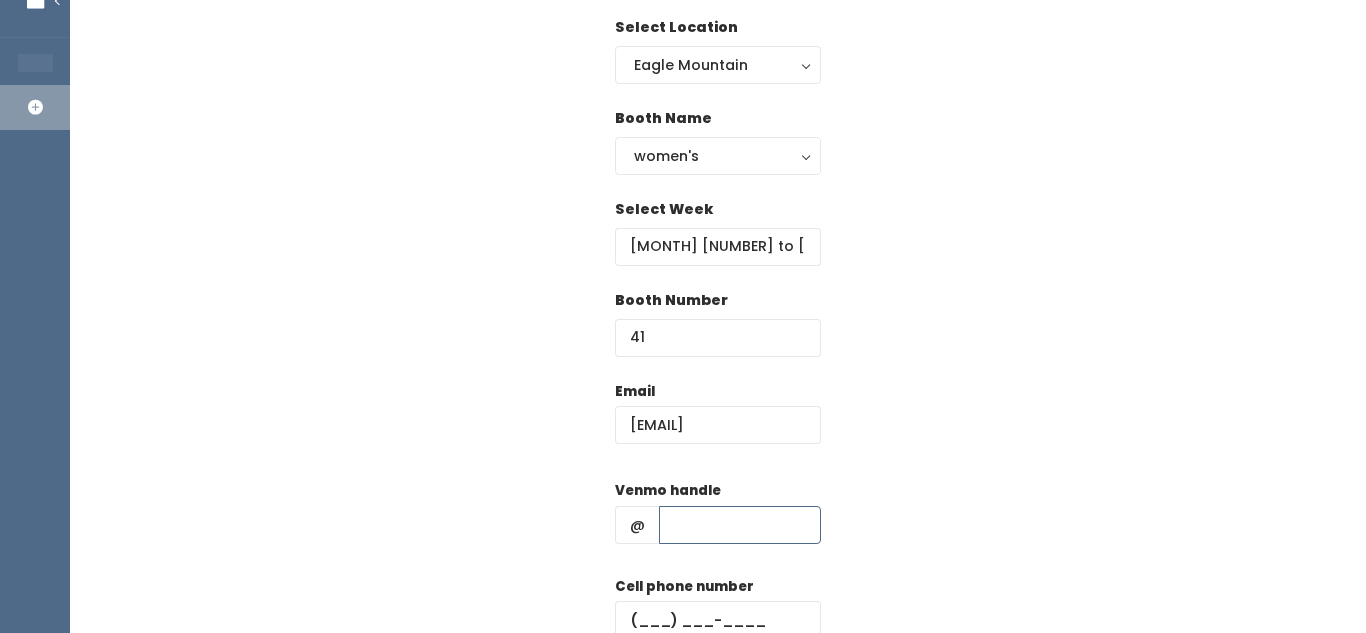 click at bounding box center (740, 525) 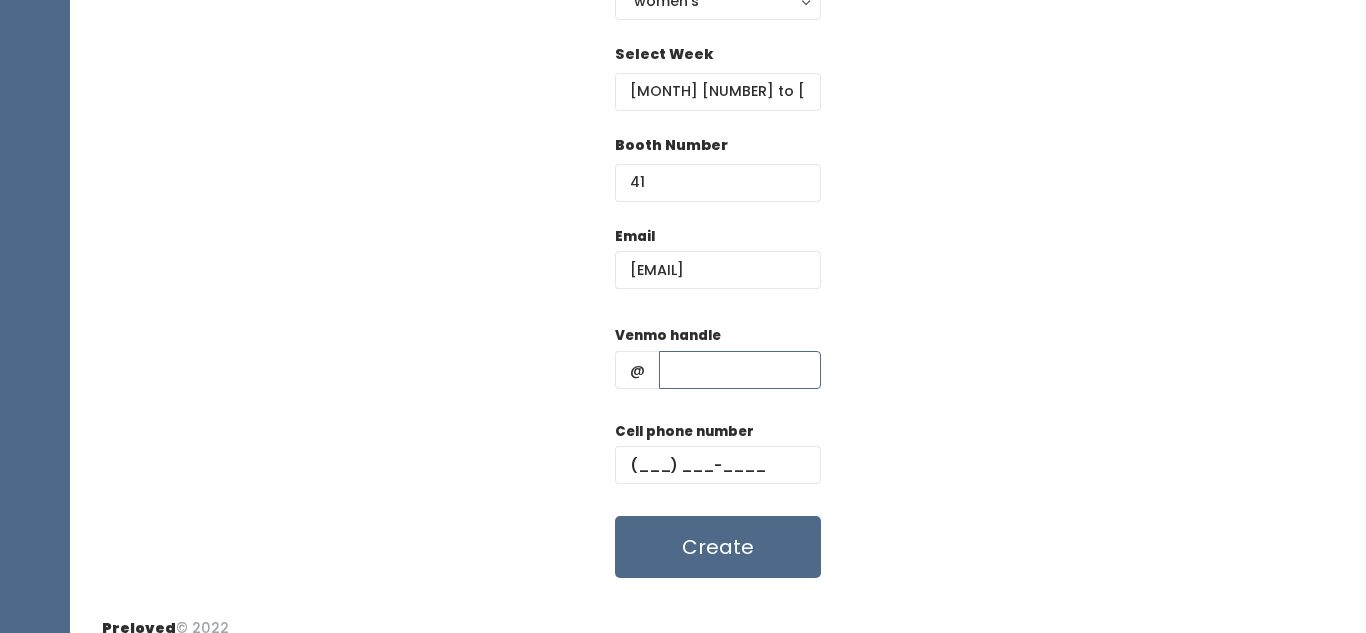 scroll, scrollTop: 324, scrollLeft: 0, axis: vertical 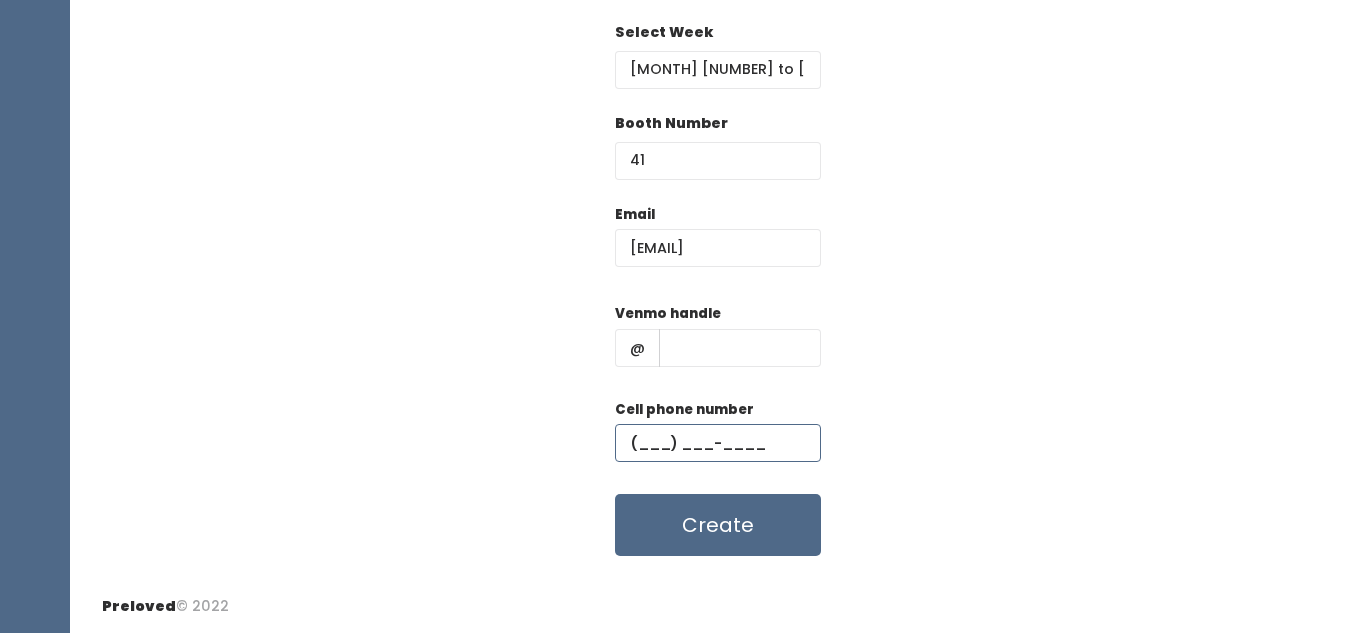 click at bounding box center [718, 443] 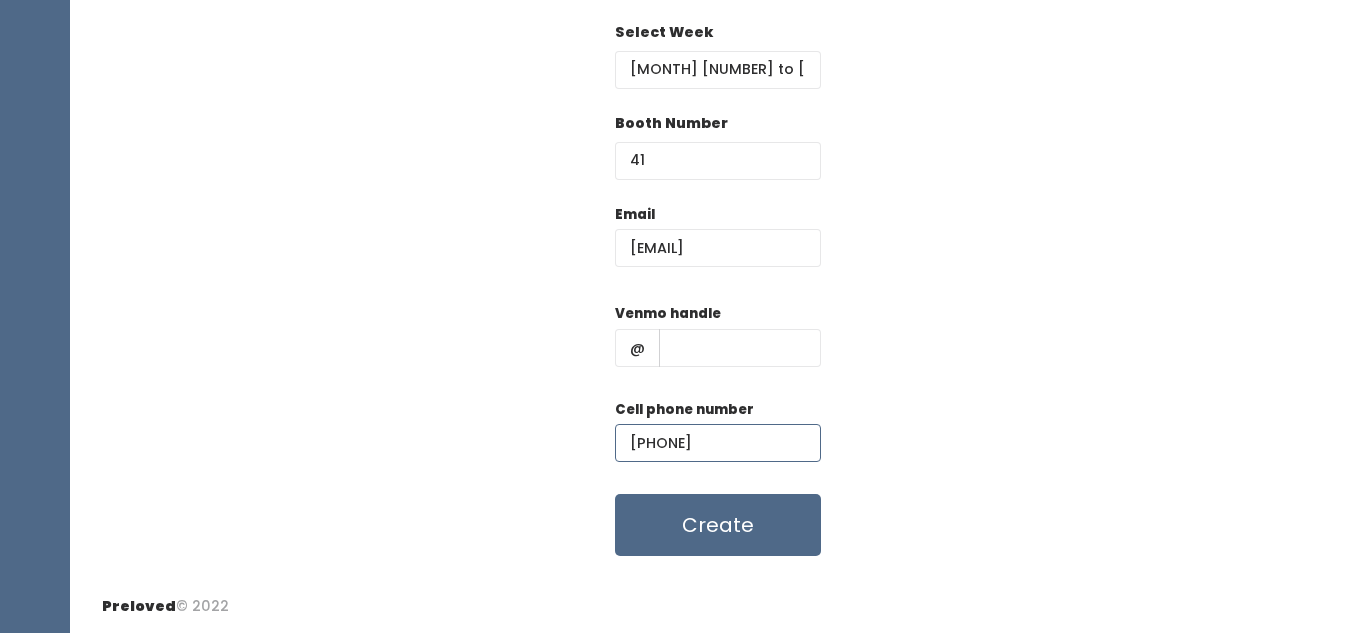 type on "(801) 864-1135" 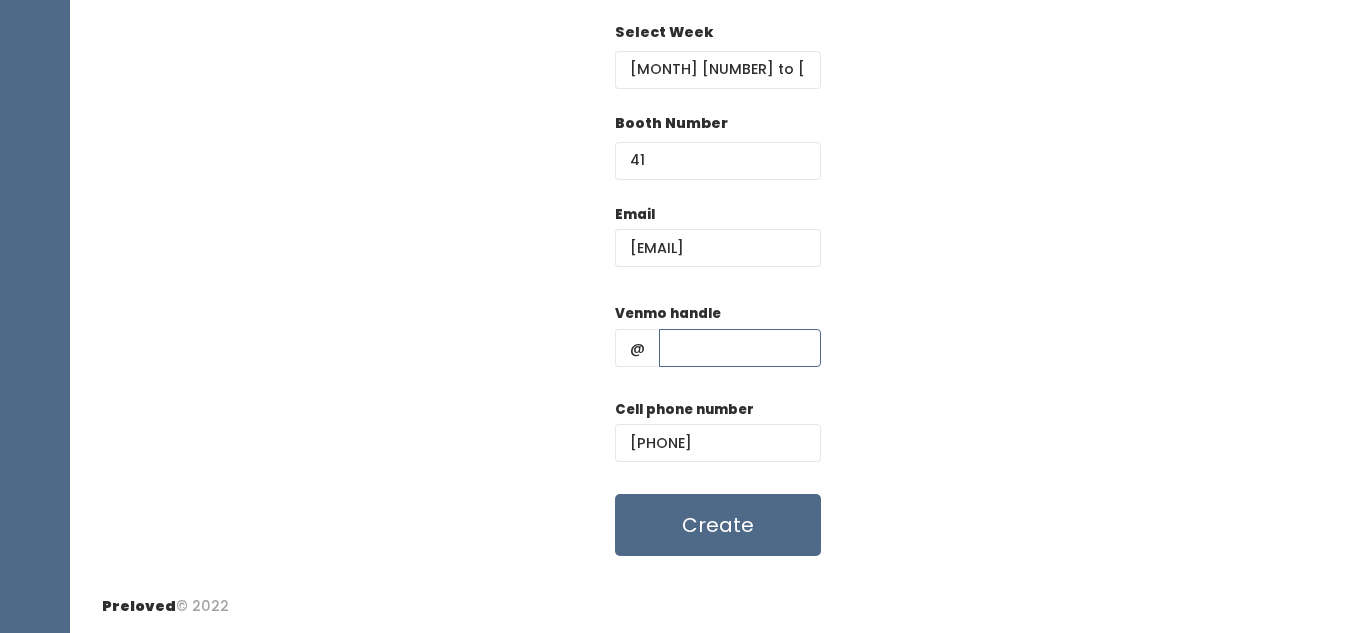 click at bounding box center (740, 348) 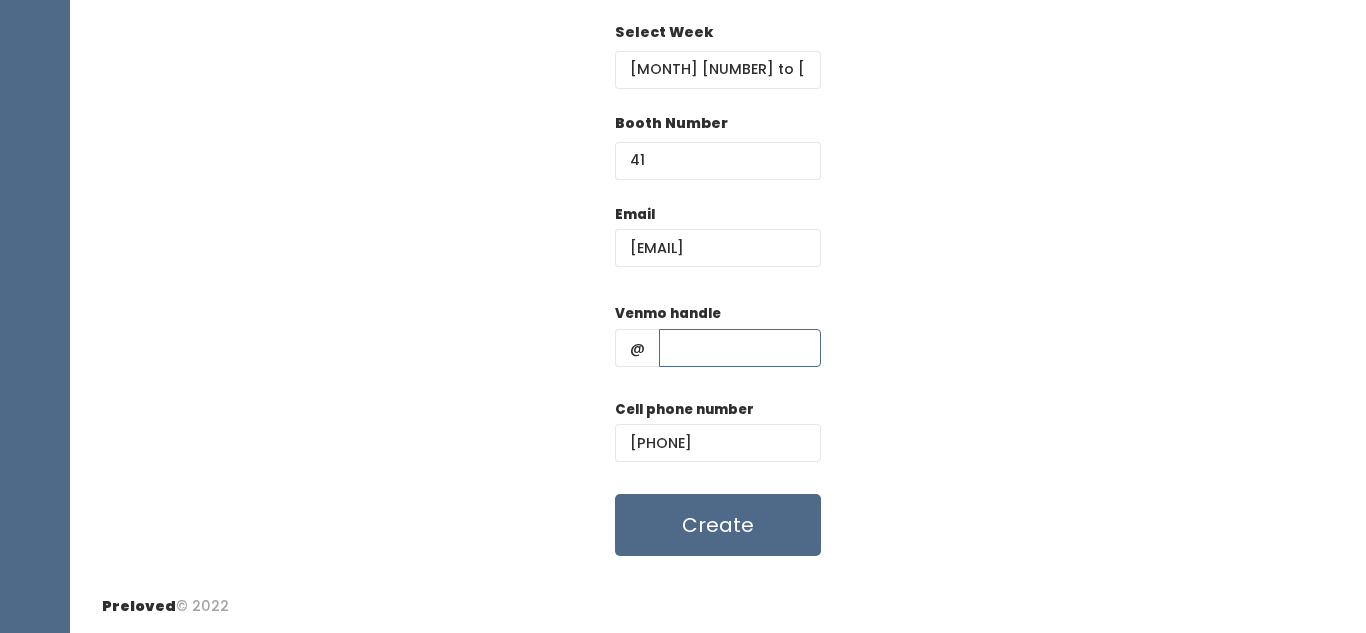 paste on "erica-pyne" 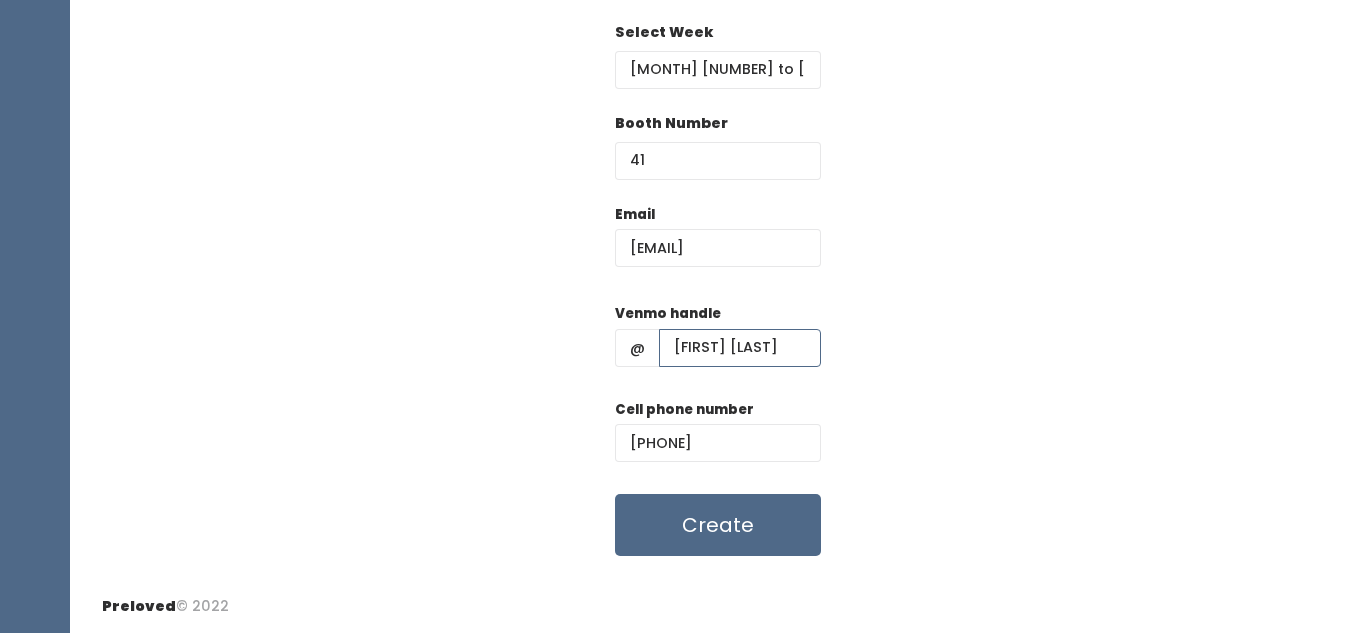 type on "erica-pyne" 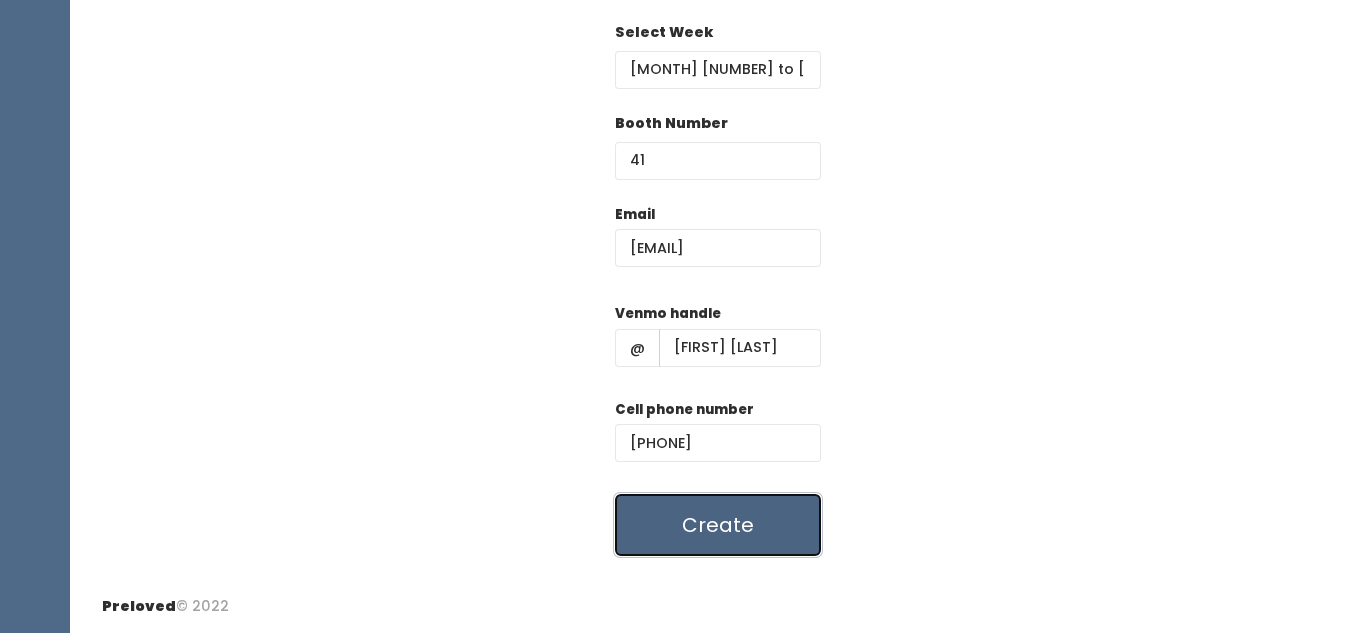 click on "Create" at bounding box center [718, 525] 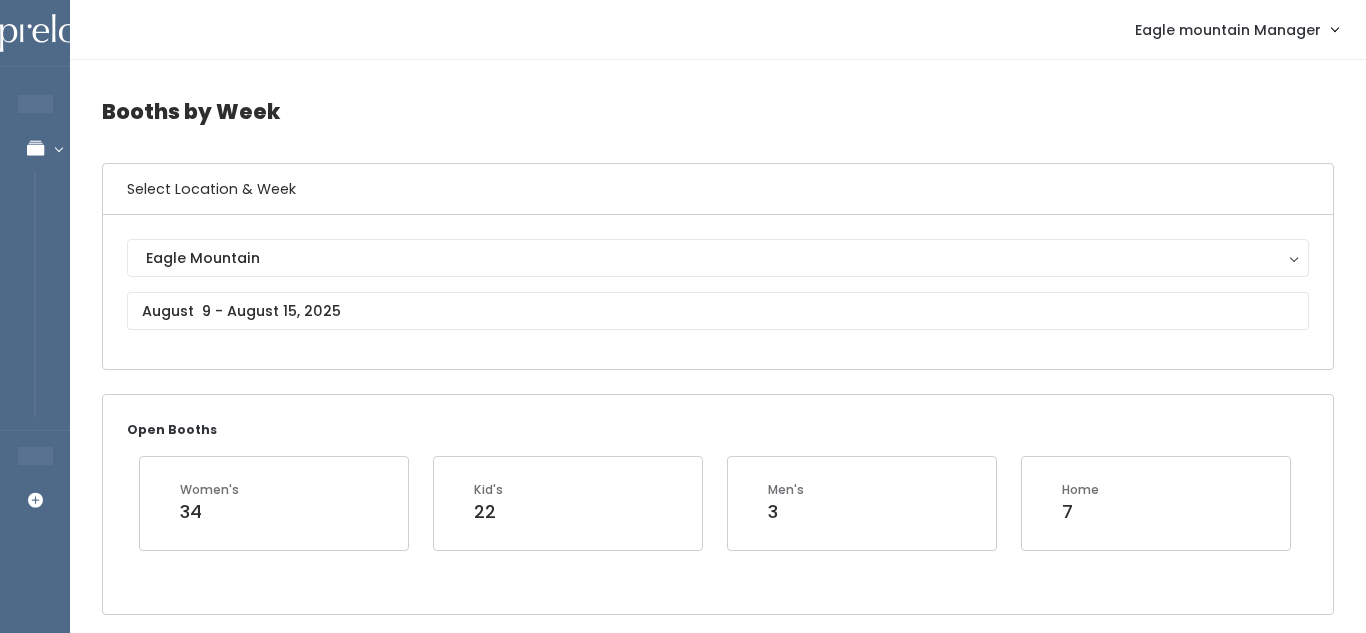 scroll, scrollTop: 742, scrollLeft: 0, axis: vertical 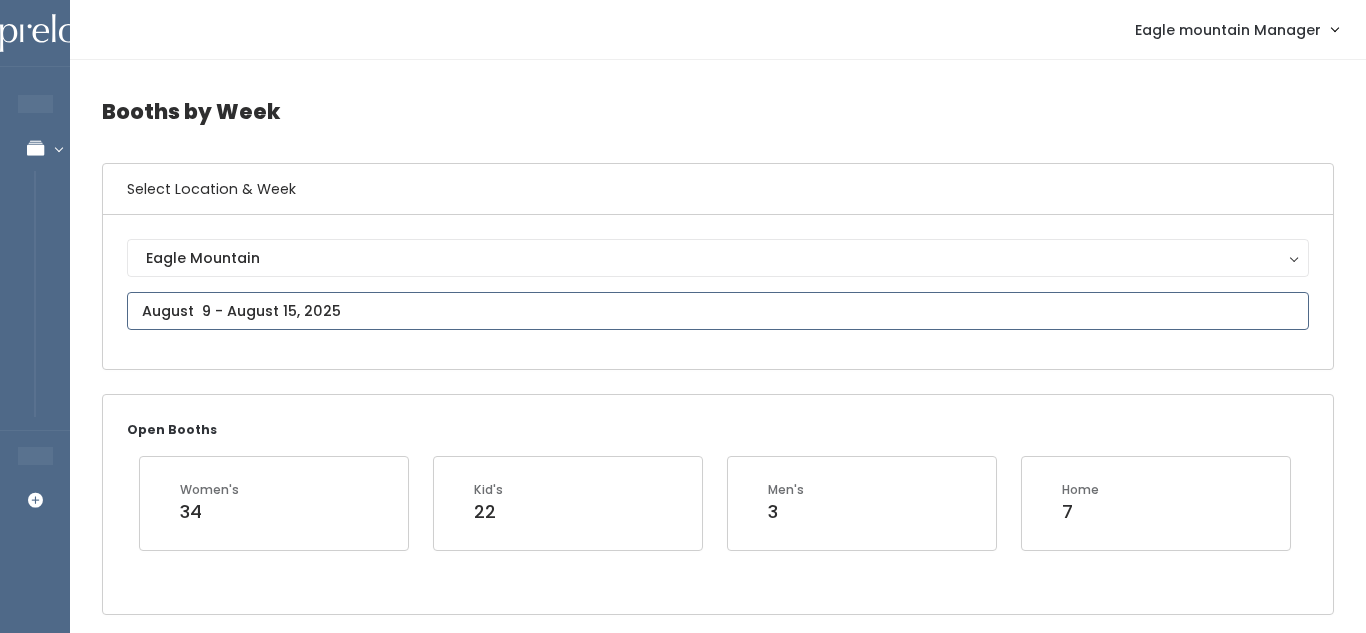 click on "EMPLOYEES
Manage Bookings
Booths by Week
All Bookings
Bookings with Booths
Booth Discounts
Seller Check-in
STORE MANAGER
Add Booking
Eagle mountain Manager" at bounding box center [683, 1973] 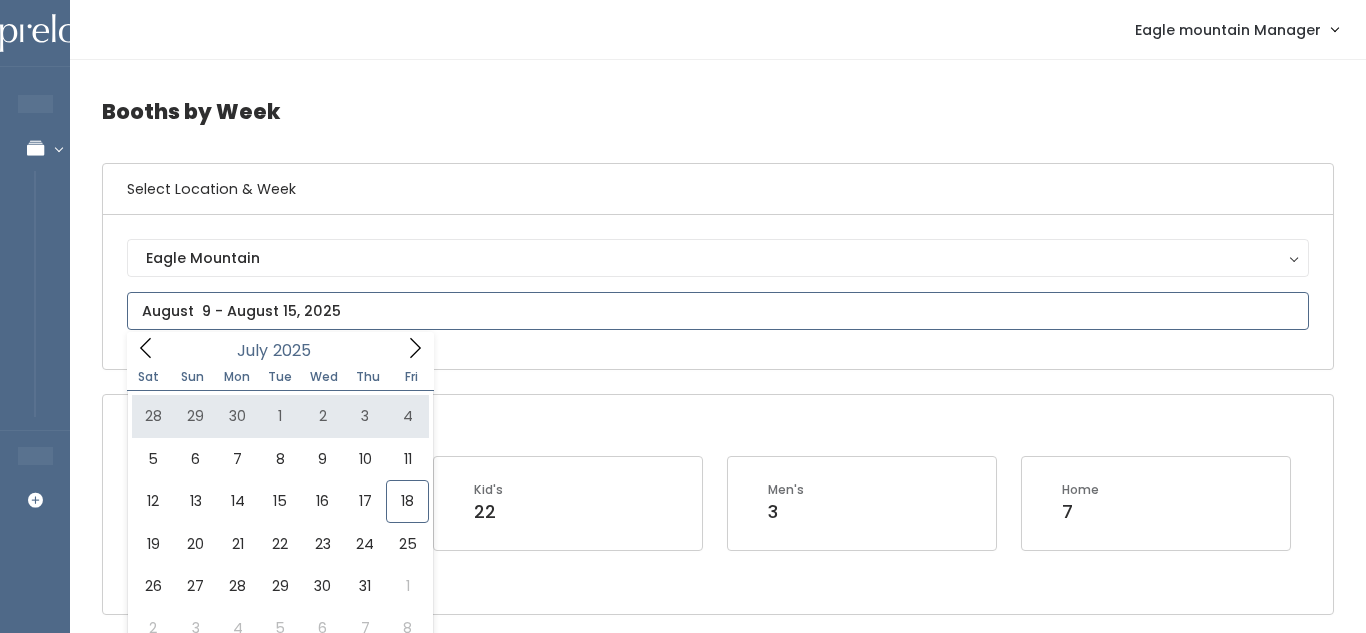 click 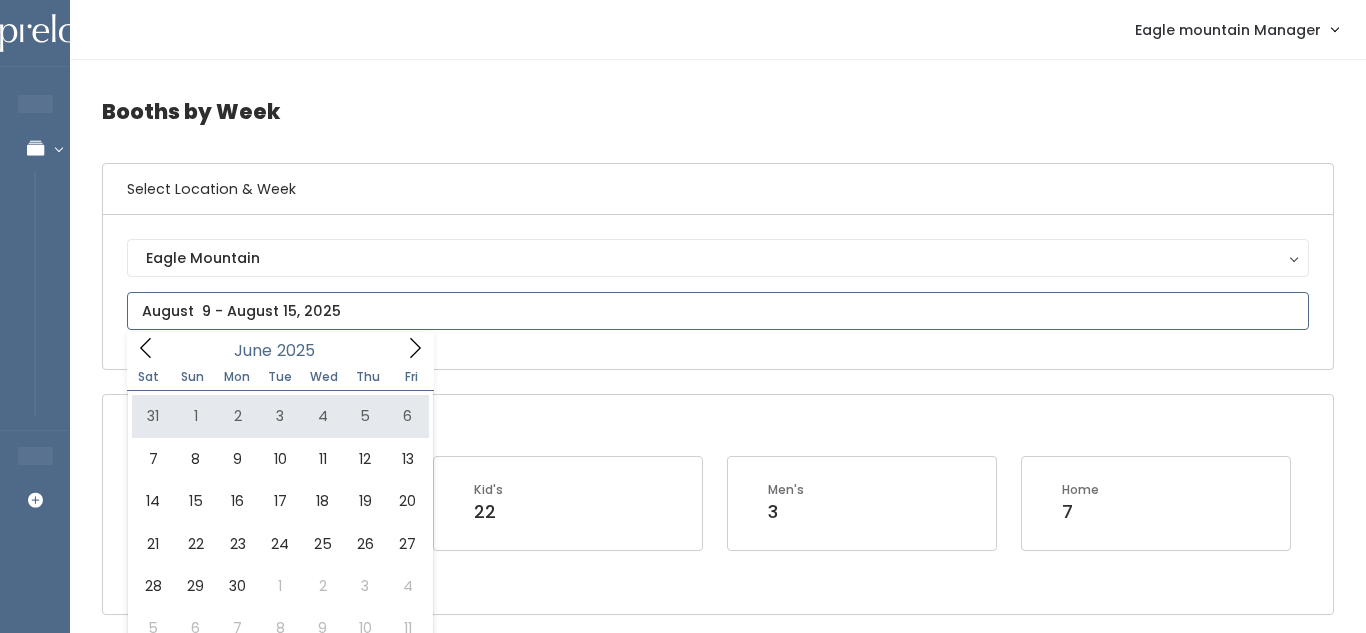 click 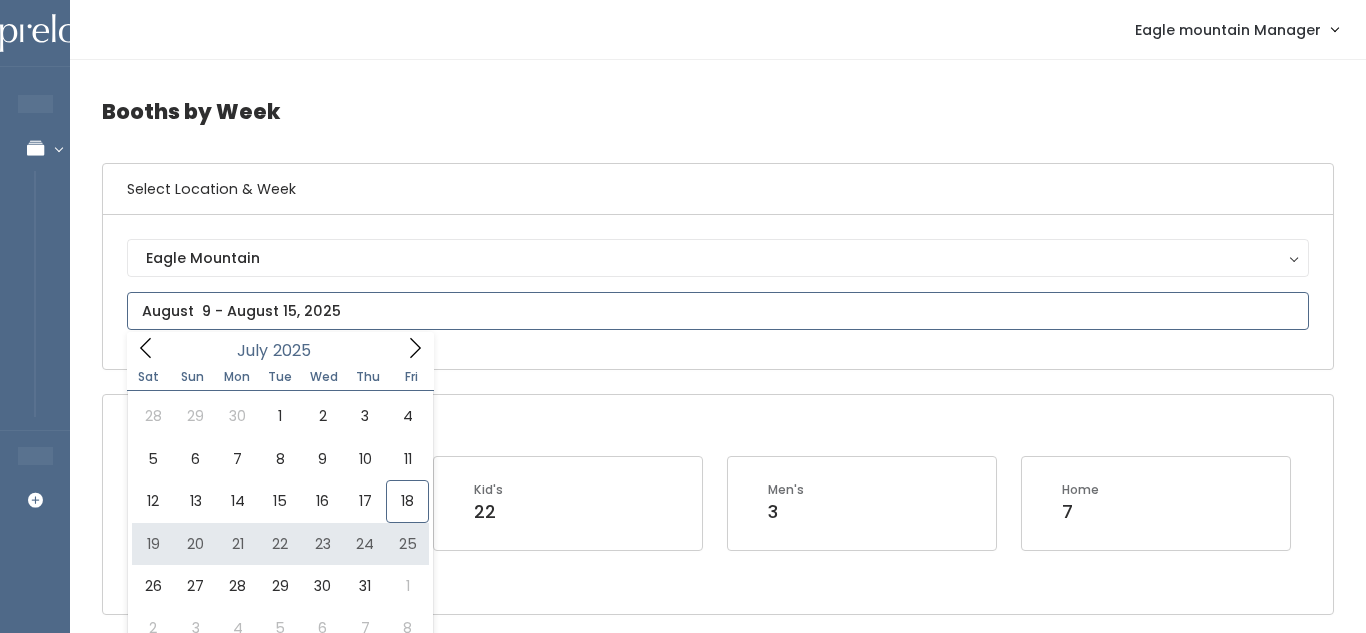 type on "July 19 to July 25" 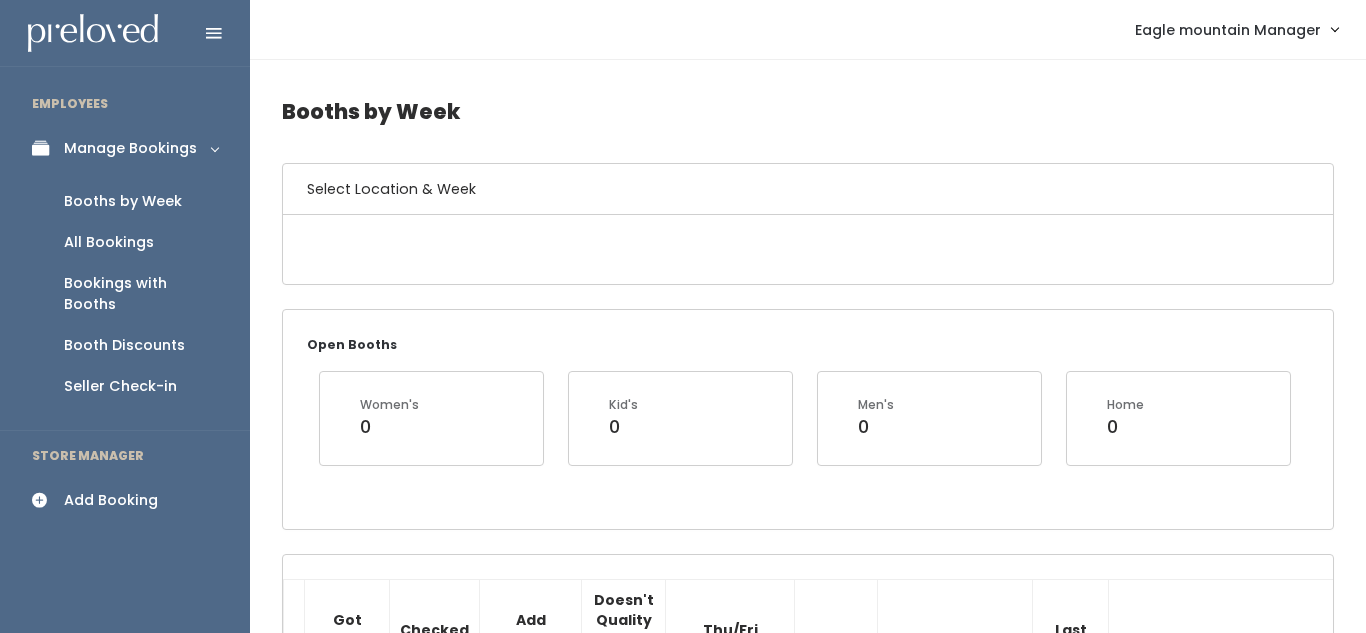 scroll, scrollTop: 0, scrollLeft: 0, axis: both 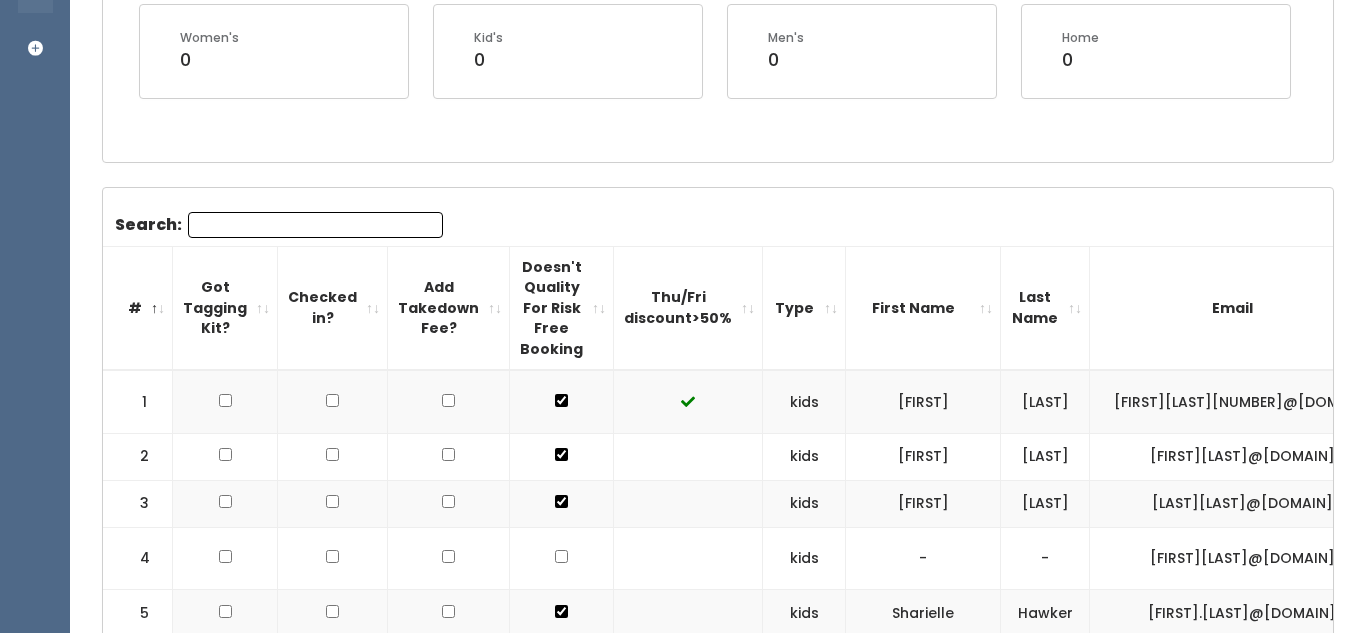 click on "Search:" at bounding box center (315, 225) 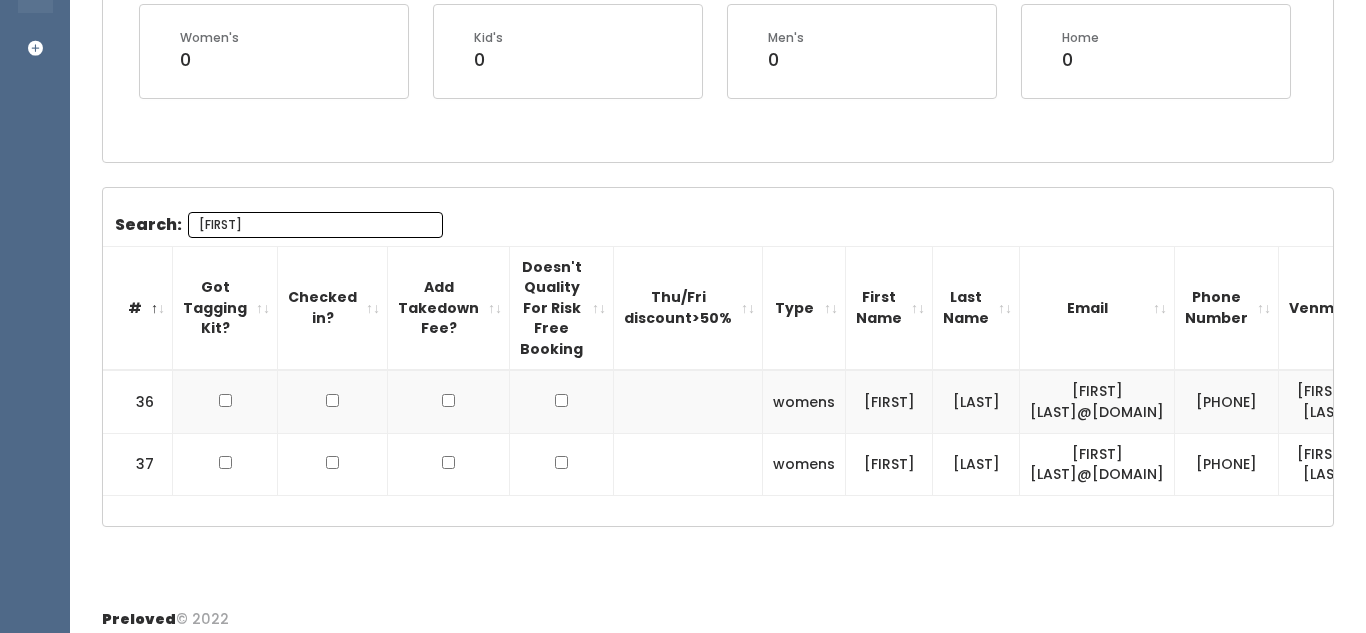 scroll, scrollTop: 465, scrollLeft: 0, axis: vertical 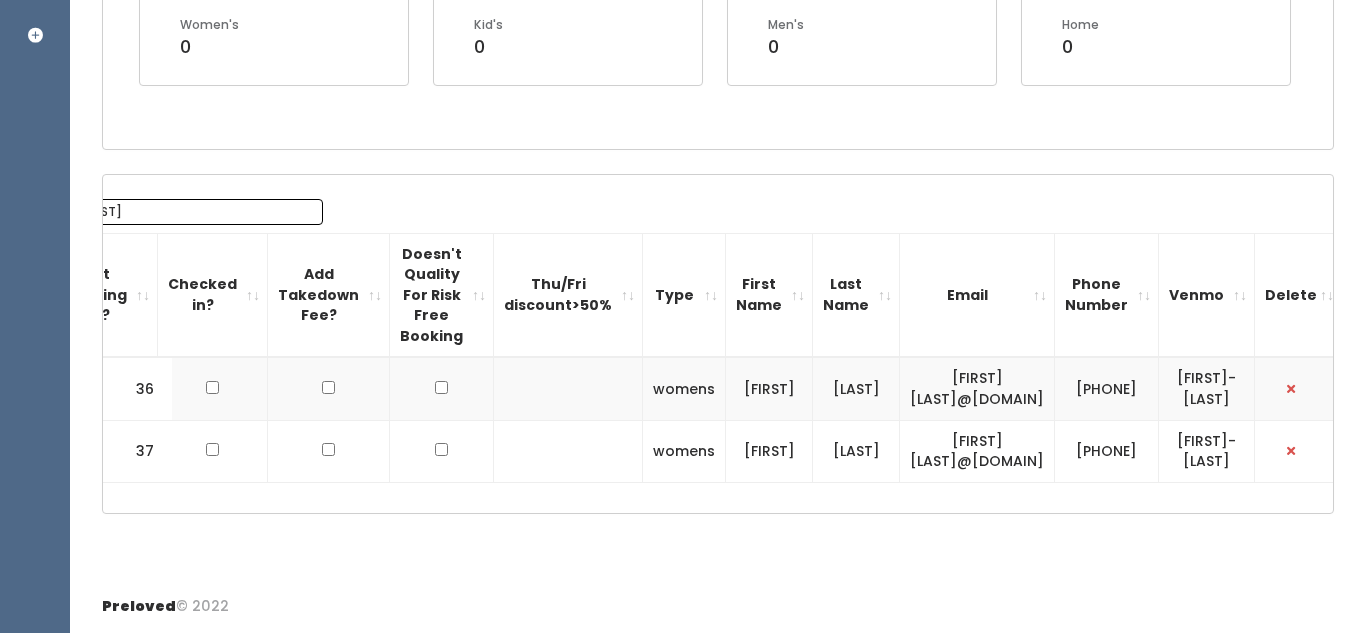 type on "Erica" 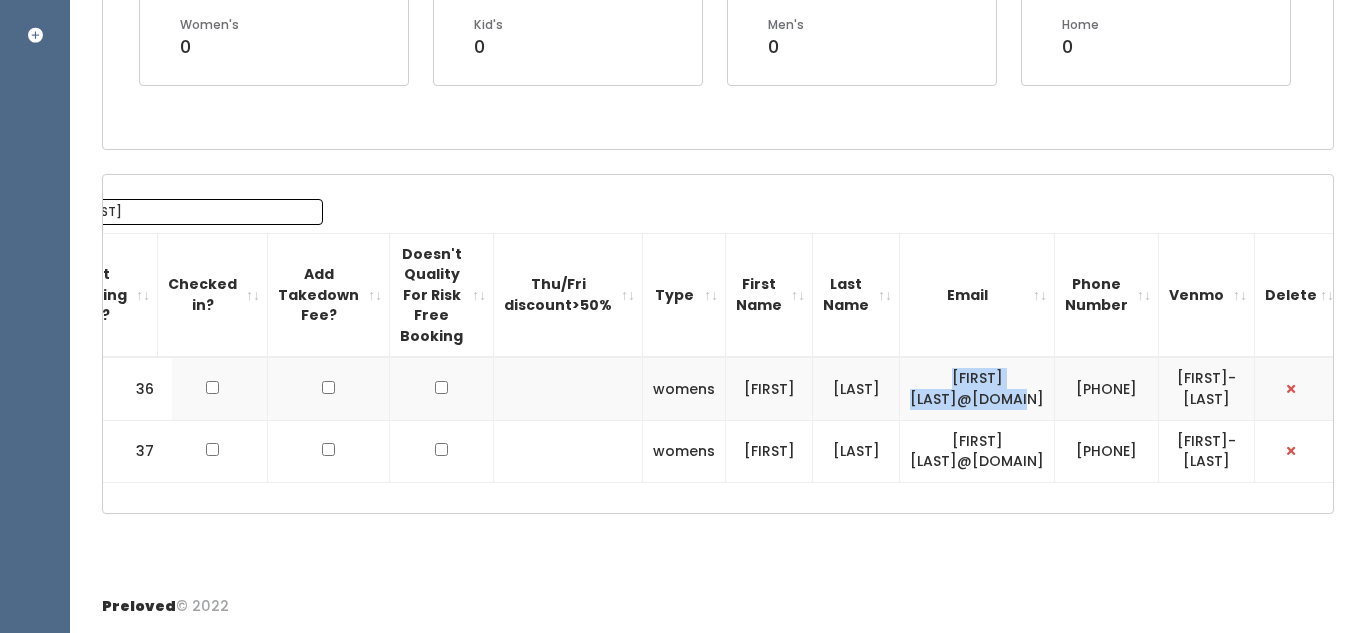 drag, startPoint x: 874, startPoint y: 385, endPoint x: 1053, endPoint y: 382, distance: 179.02513 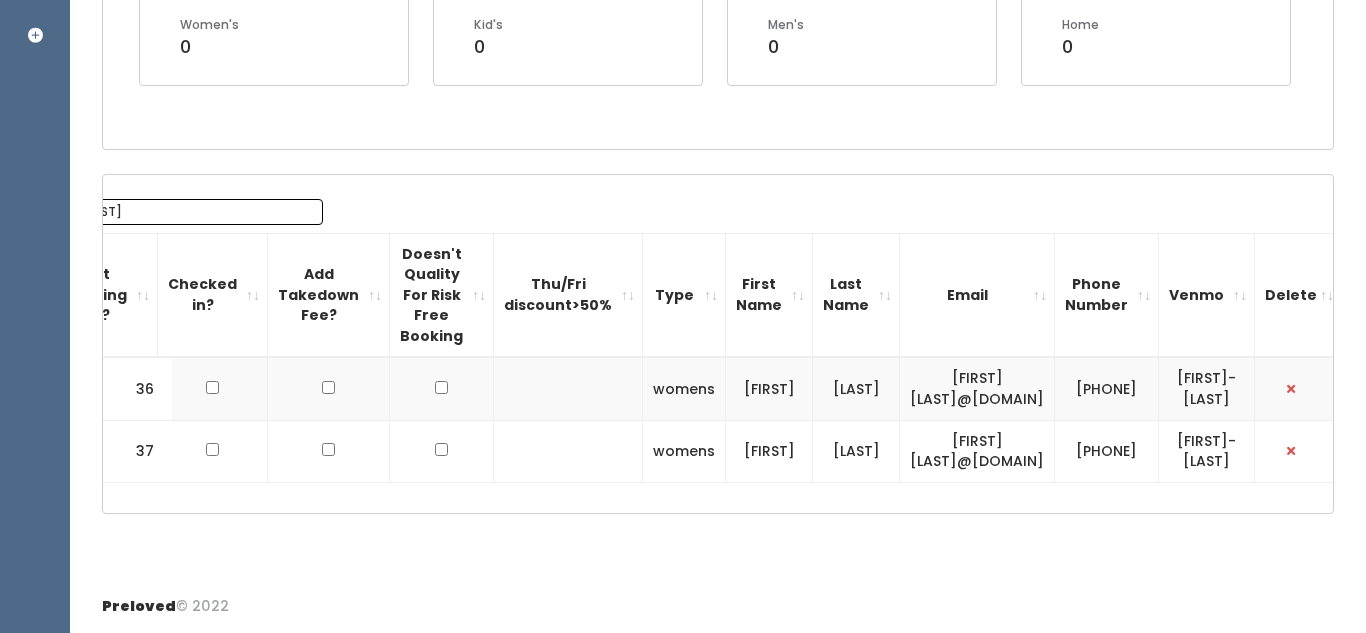 drag, startPoint x: 1187, startPoint y: 383, endPoint x: 1231, endPoint y: 402, distance: 47.92703 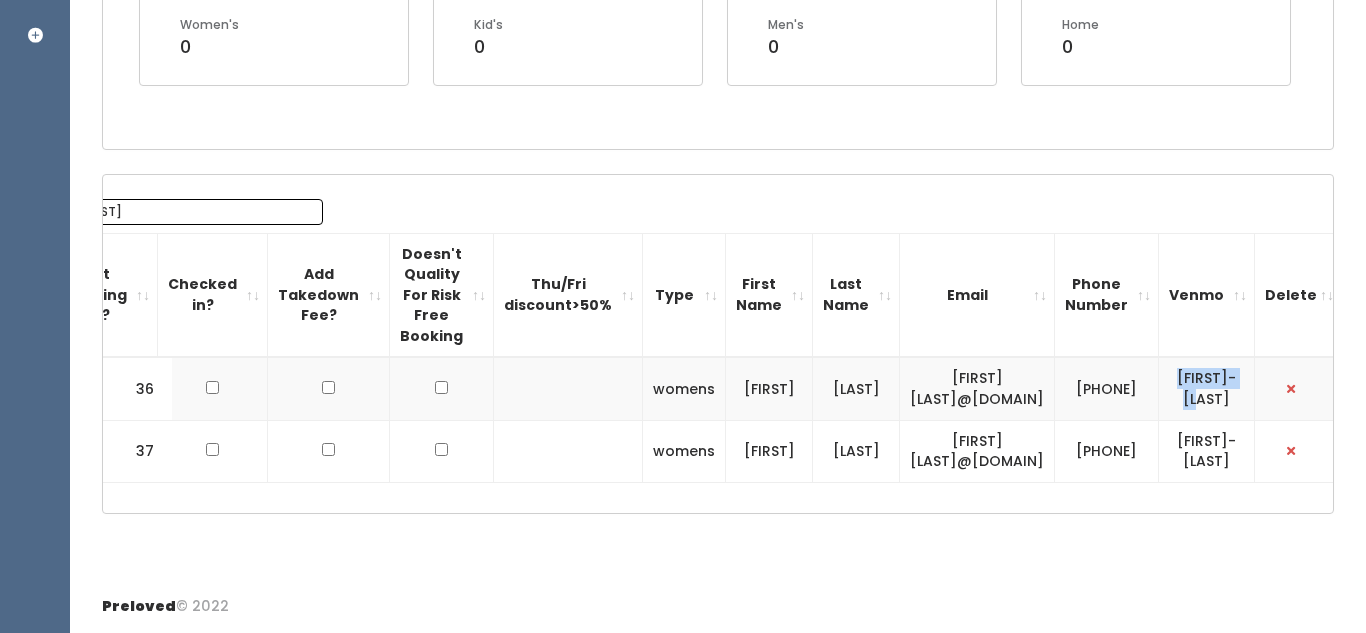 drag, startPoint x: 1182, startPoint y: 380, endPoint x: 1239, endPoint y: 399, distance: 60.083275 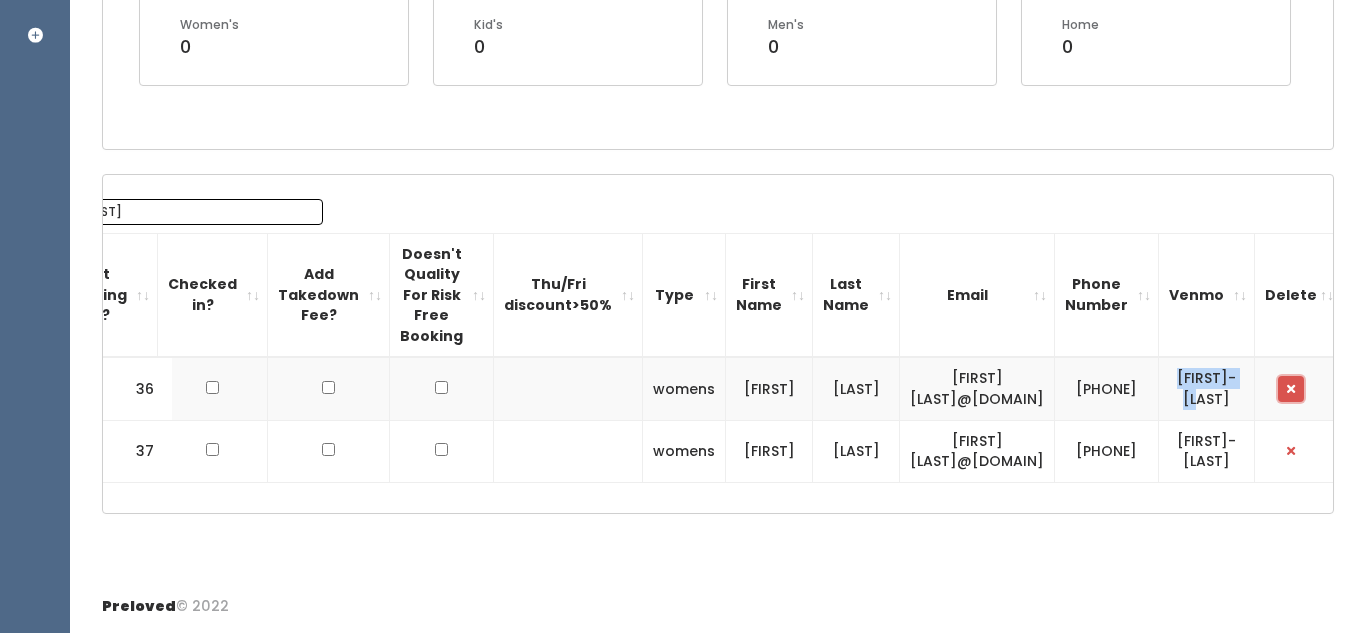 click at bounding box center (1291, 389) 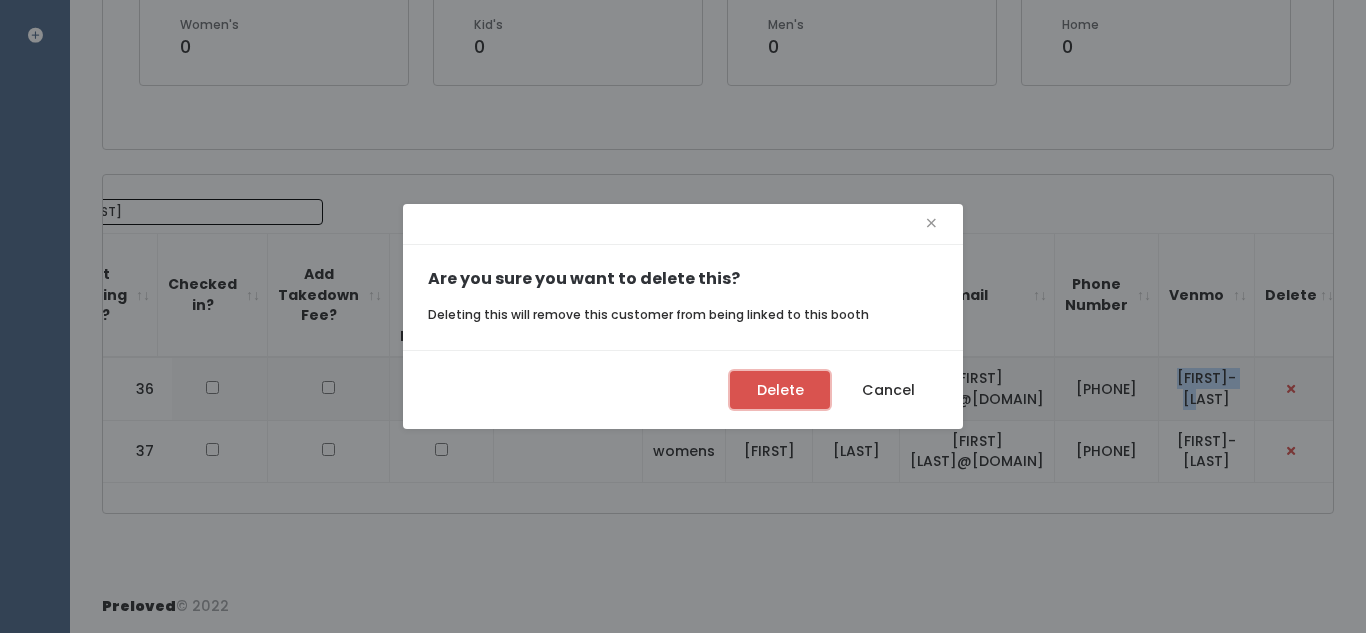 click on "Delete" at bounding box center [780, 390] 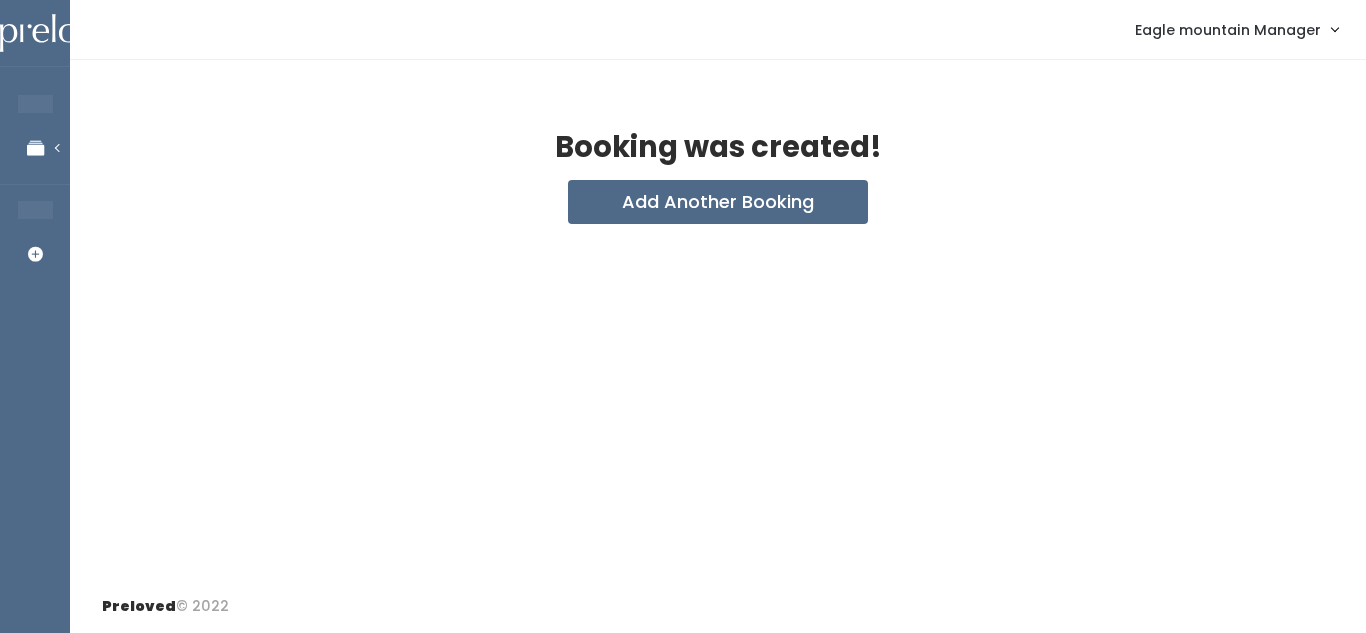 scroll, scrollTop: 0, scrollLeft: 0, axis: both 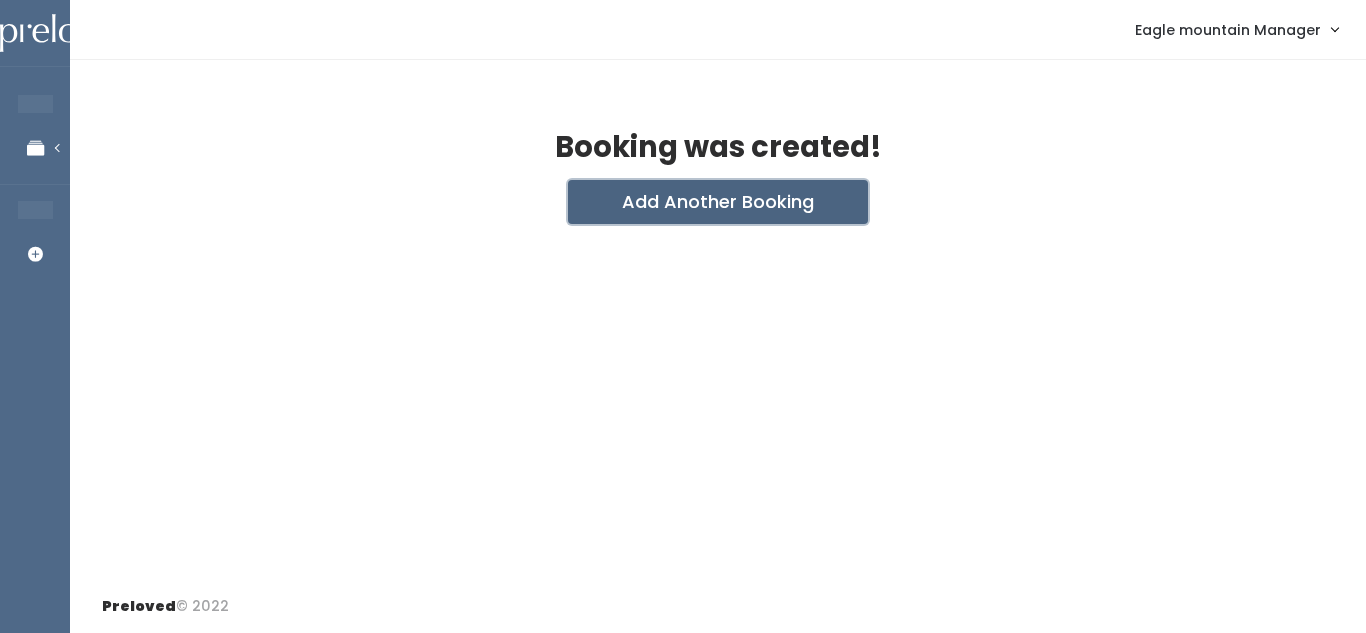 click on "Add Another Booking" at bounding box center (718, 202) 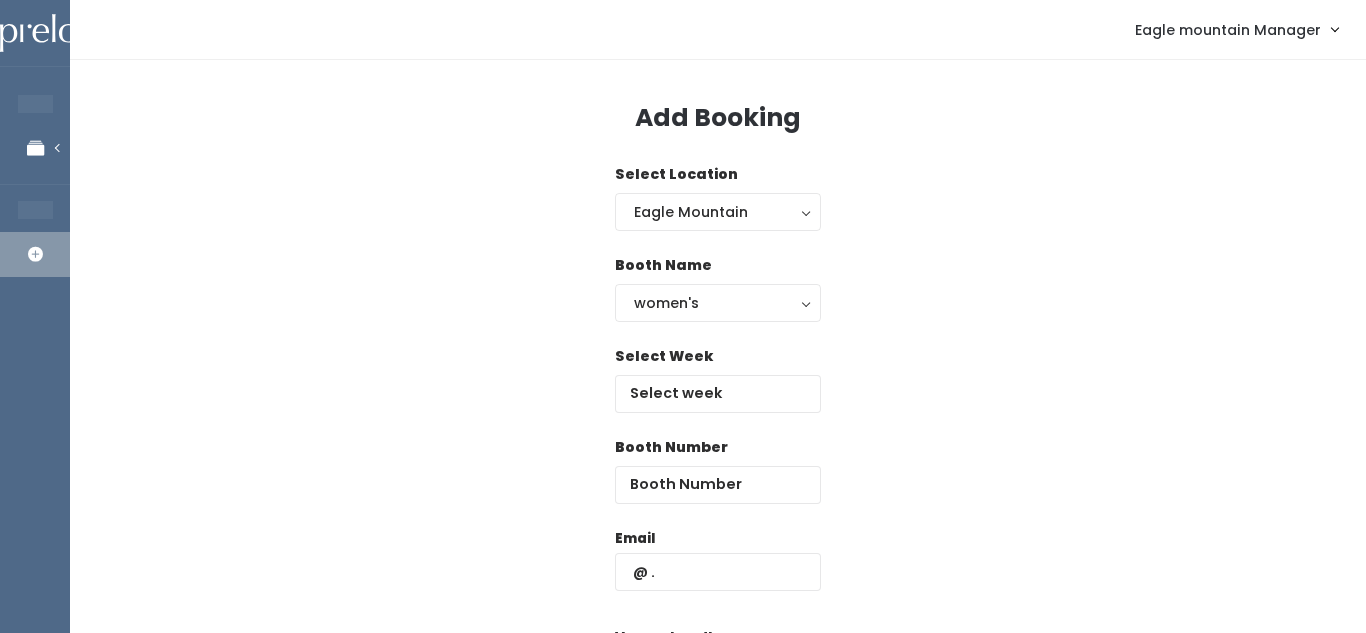 scroll, scrollTop: 0, scrollLeft: 0, axis: both 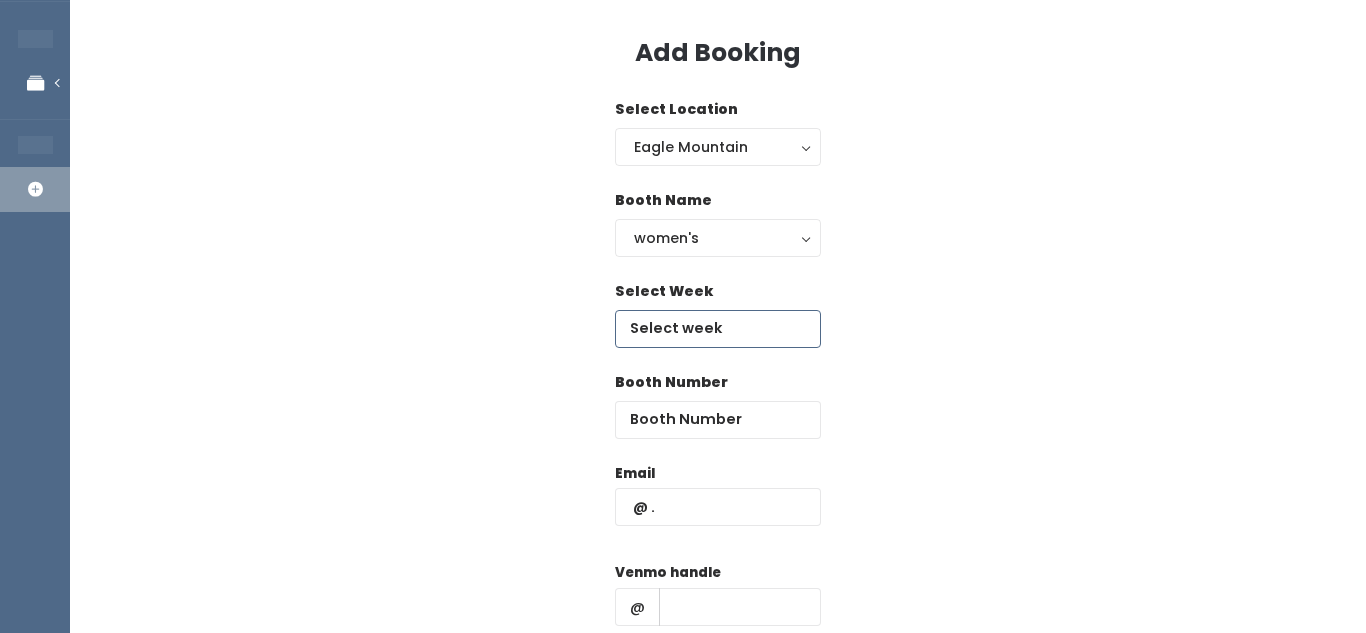 click at bounding box center [718, 329] 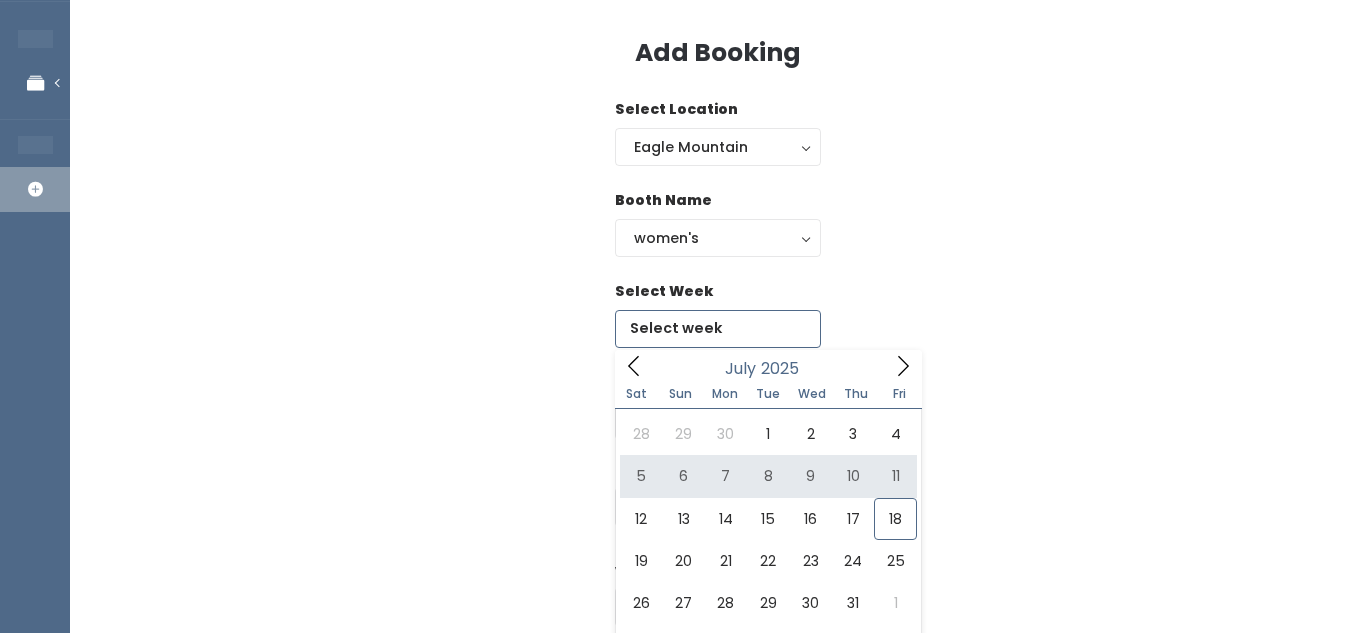 click 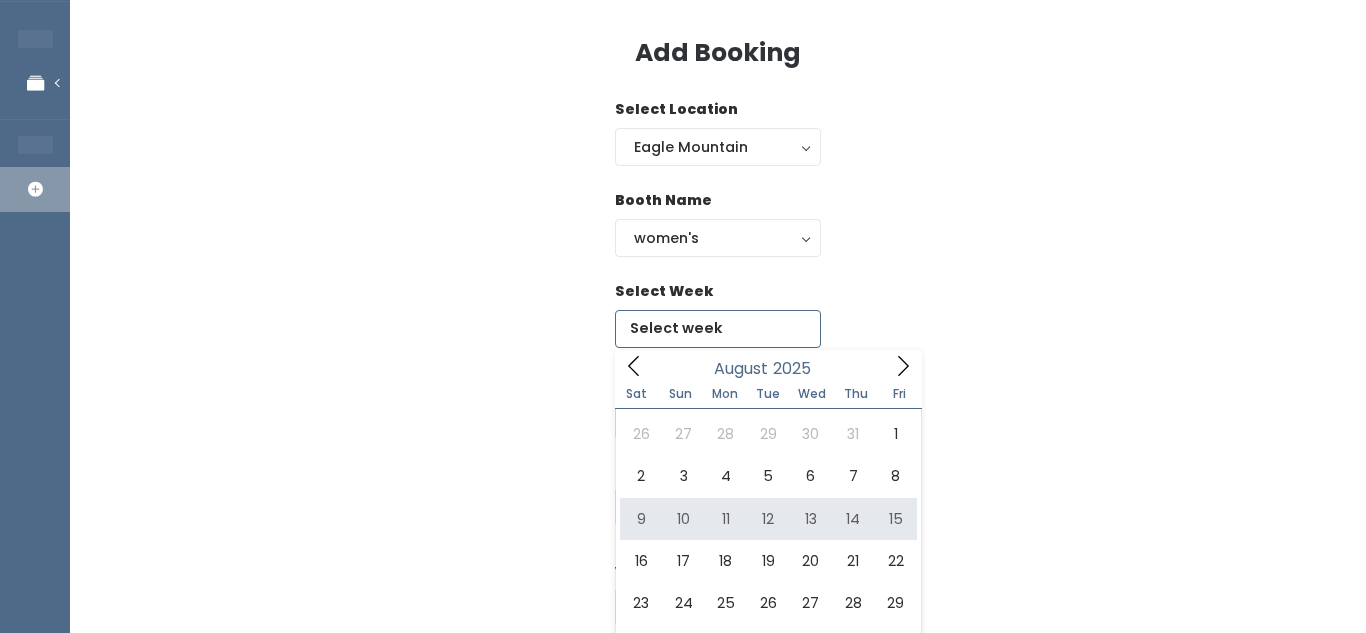 type on "August 9 to August 15" 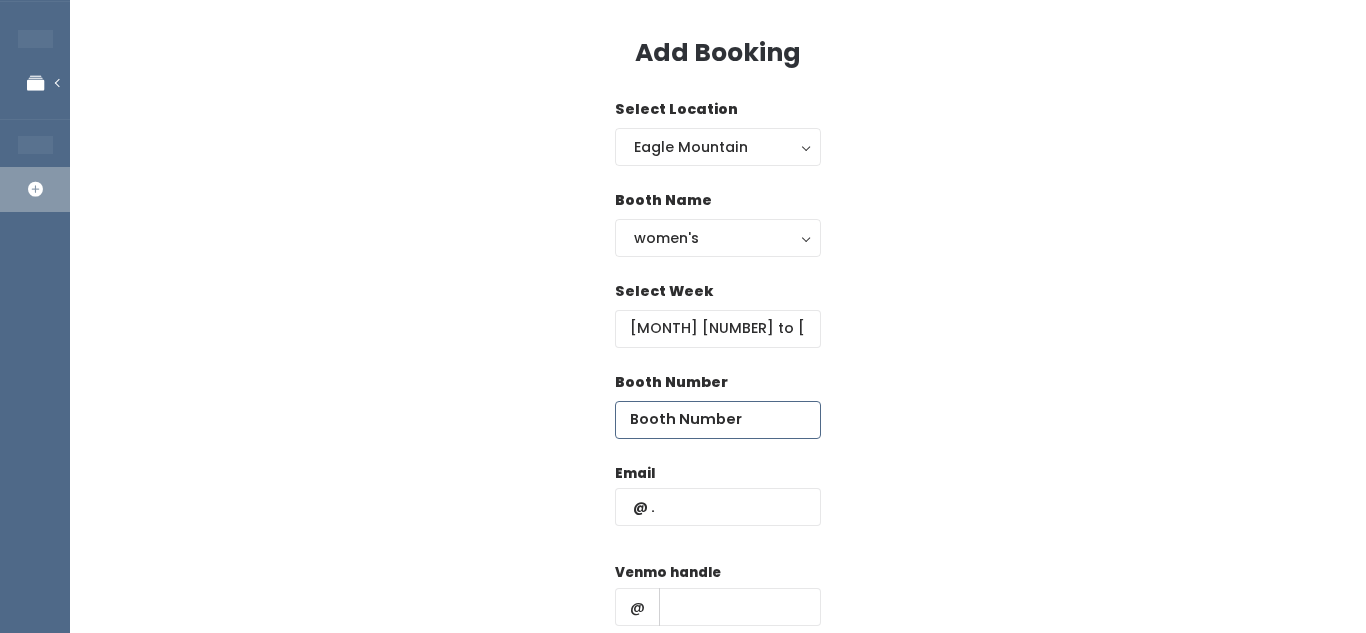 click at bounding box center (718, 420) 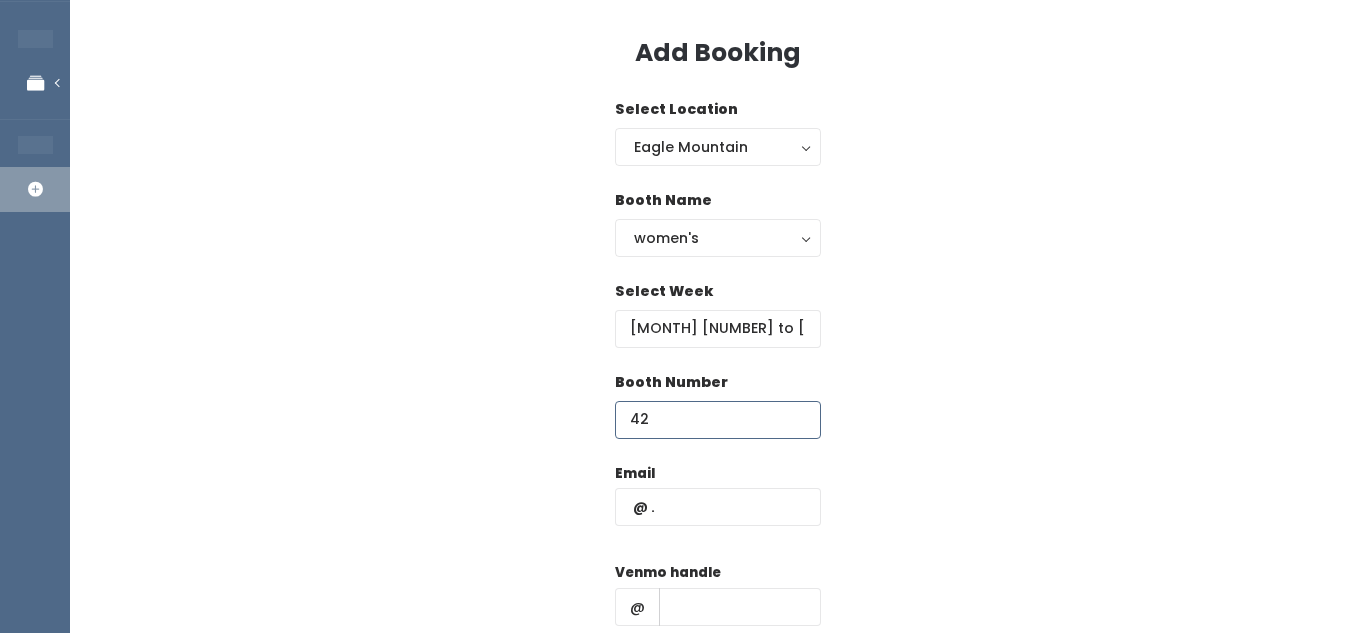 type on "42" 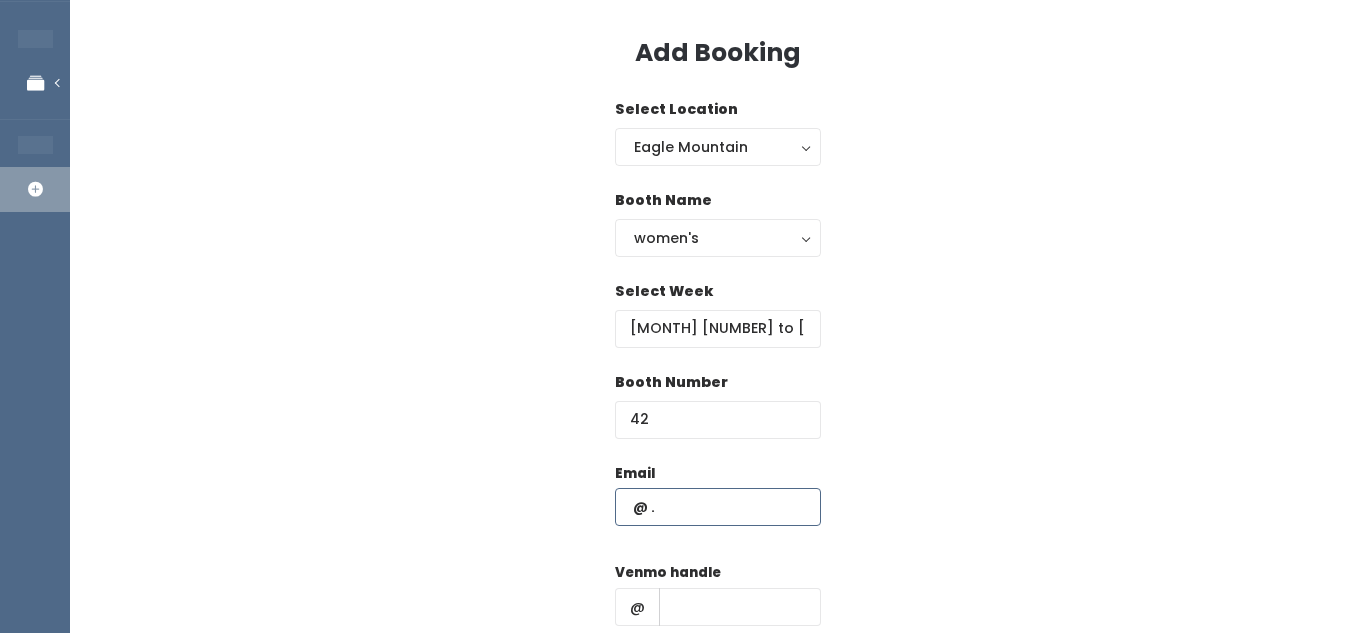 click at bounding box center (718, 507) 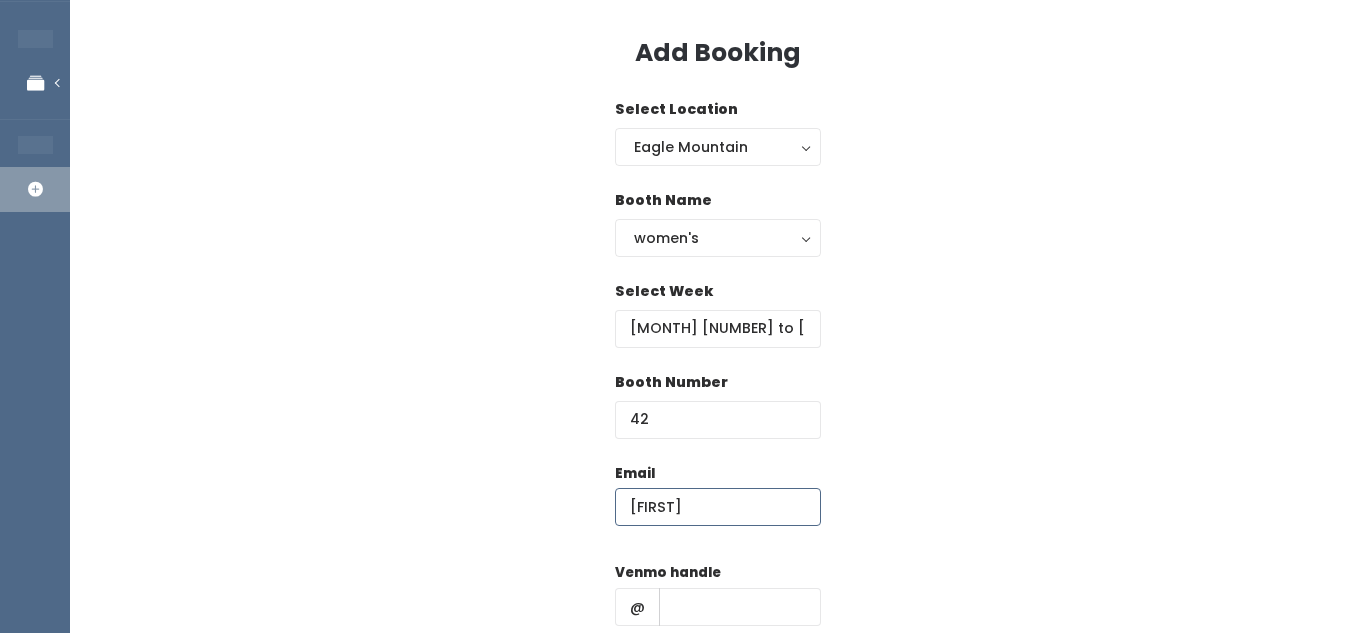 type on "[FIRST][LAST]@[DOMAIN]" 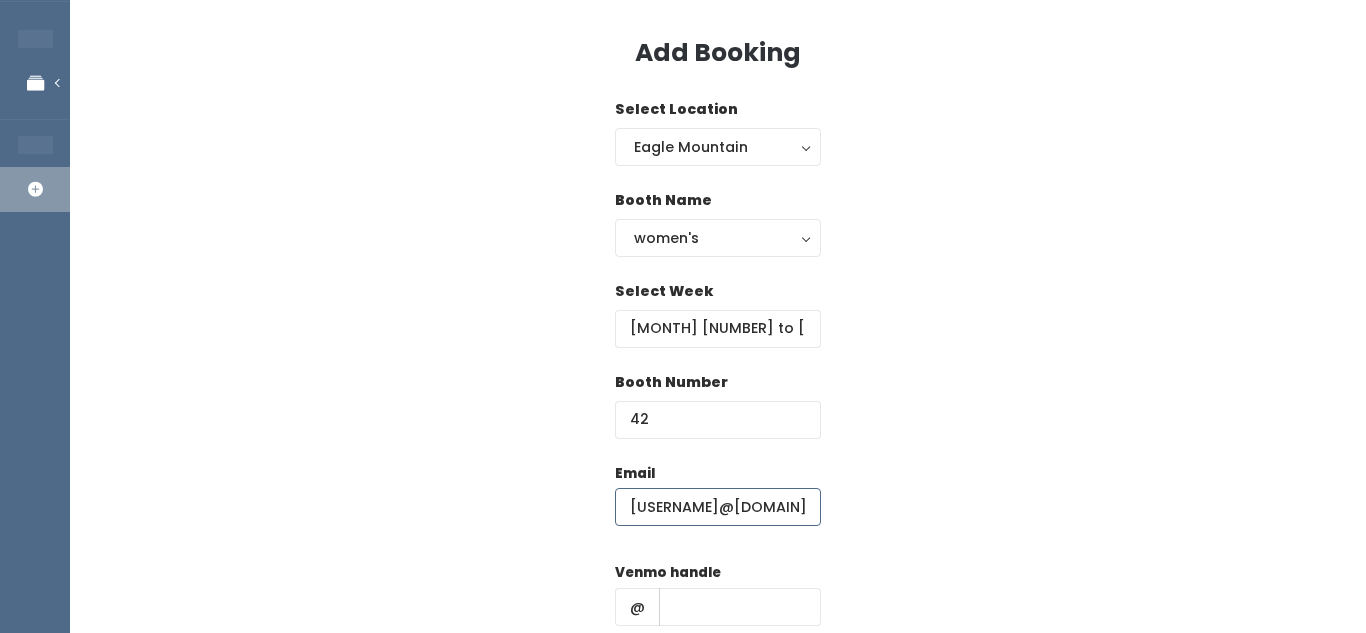 scroll, scrollTop: 324, scrollLeft: 0, axis: vertical 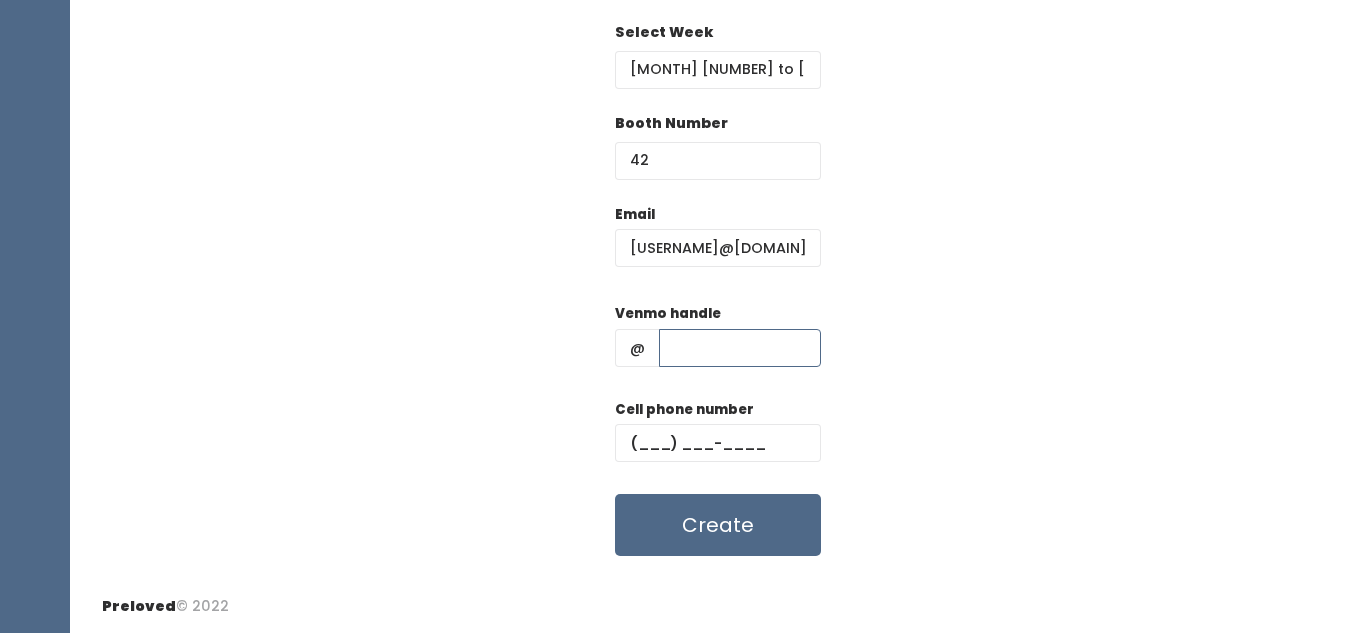 click at bounding box center [740, 348] 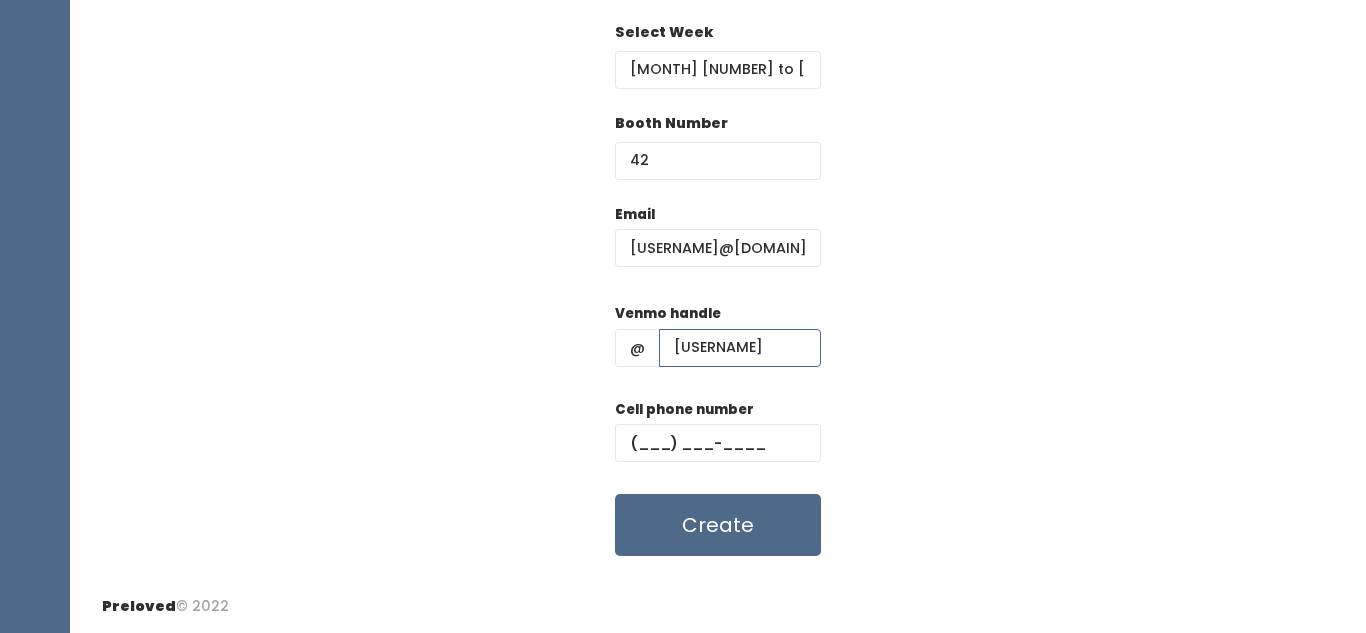 type on "[FIRST]-[LAST]" 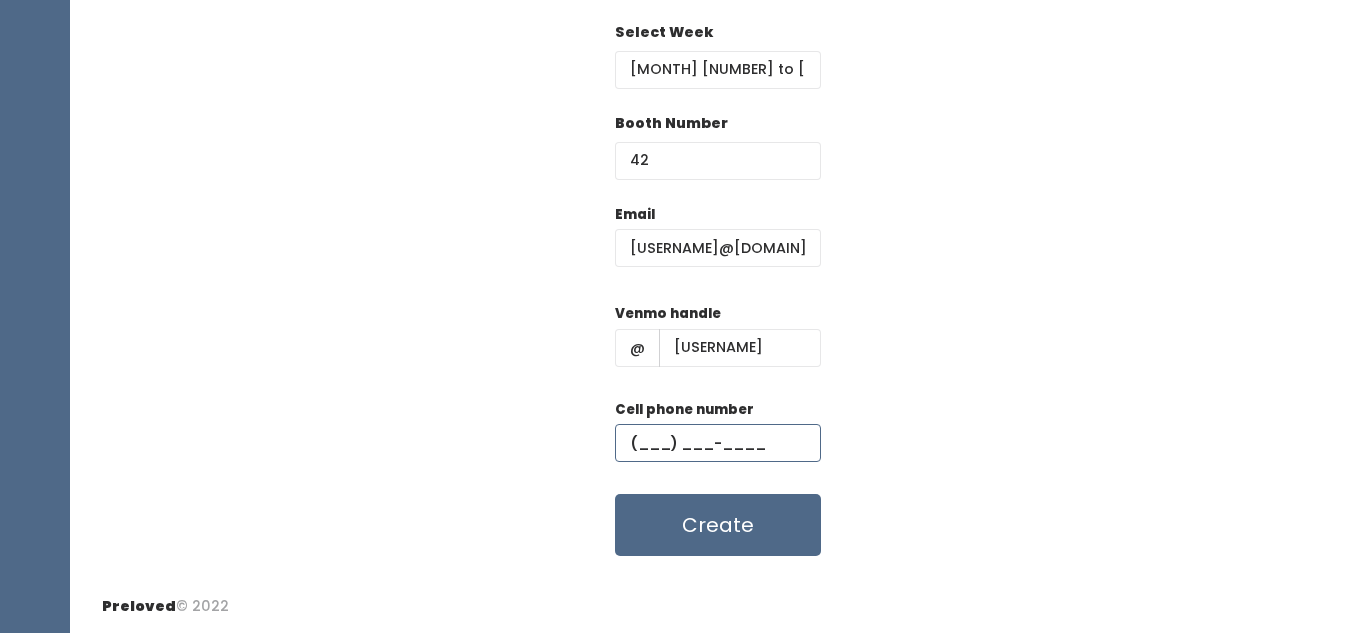 click at bounding box center [718, 443] 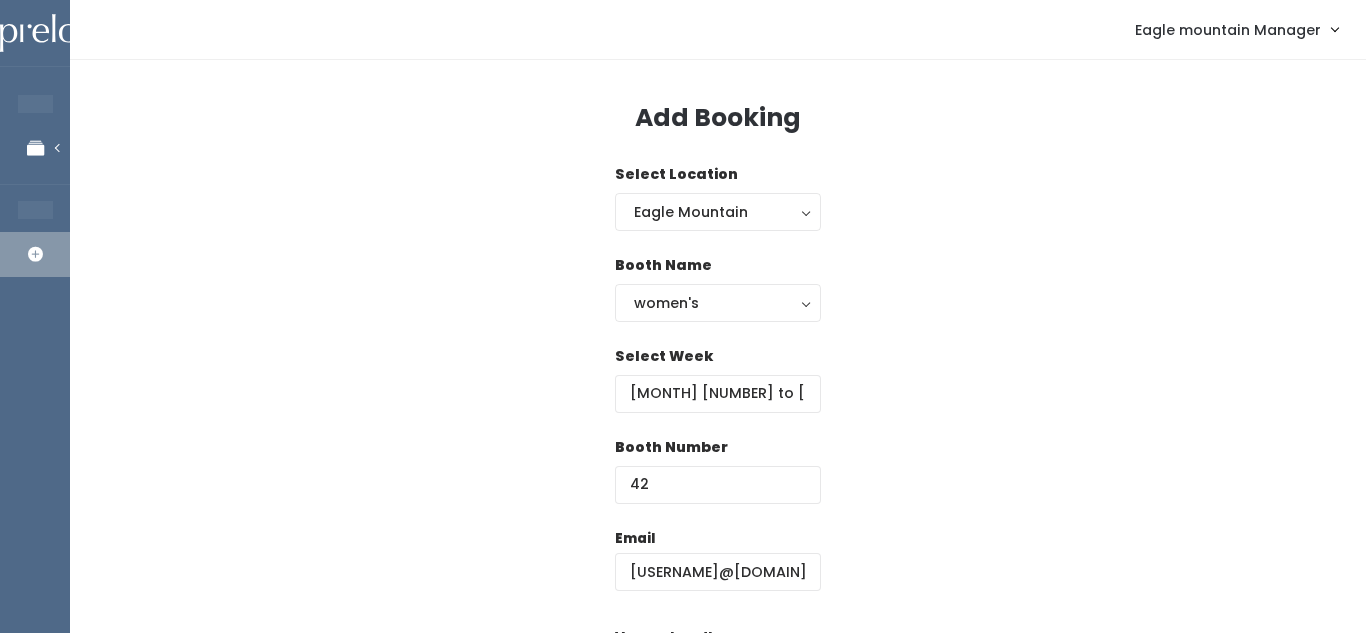 scroll, scrollTop: 324, scrollLeft: 0, axis: vertical 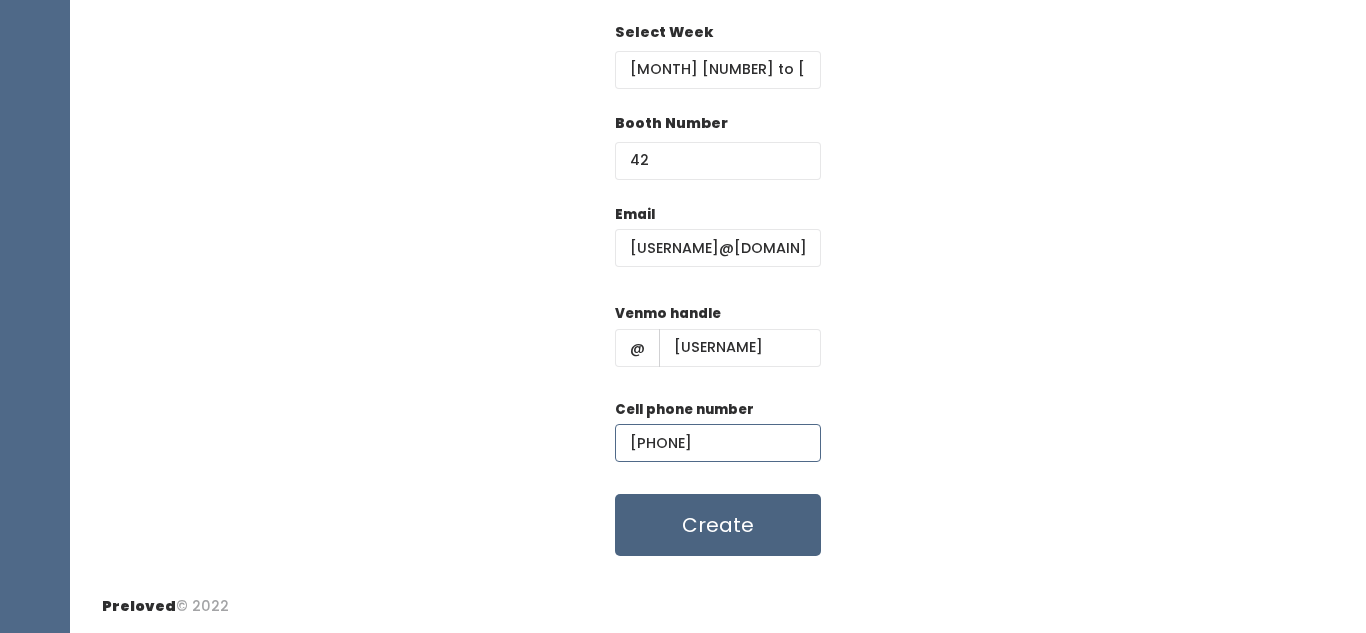 type on "[PHONE]" 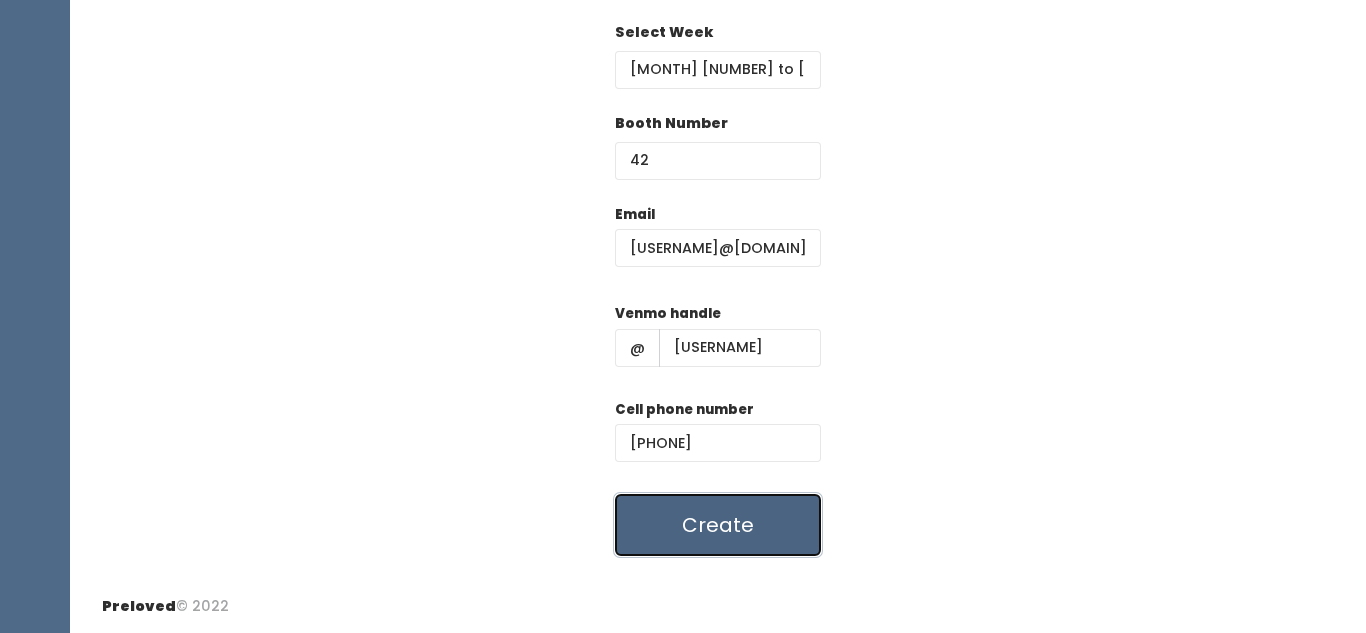 click on "Create" at bounding box center (718, 525) 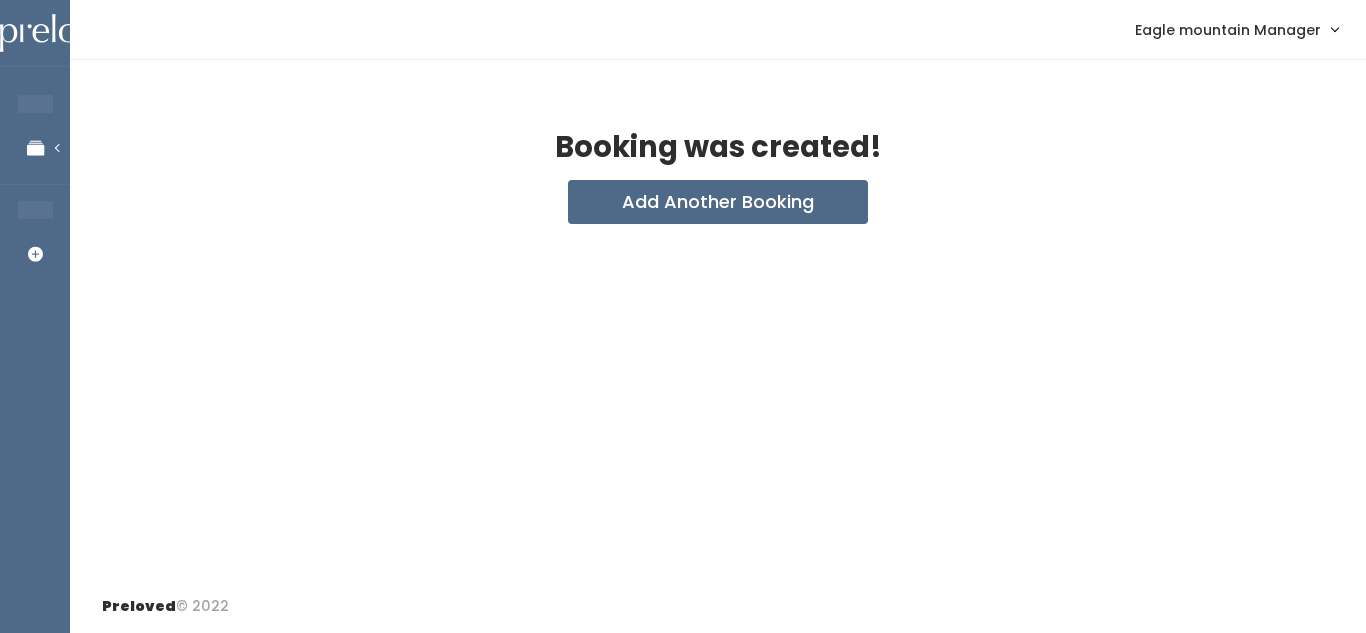 scroll, scrollTop: 0, scrollLeft: 0, axis: both 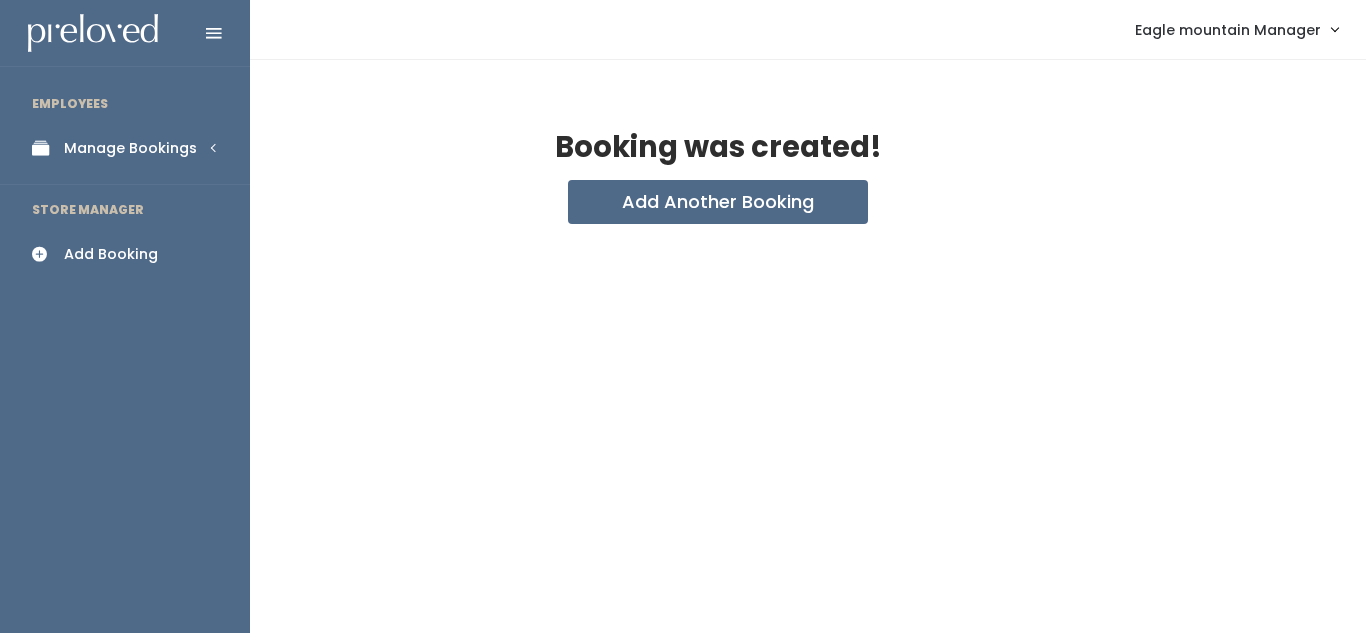 click on "Manage Bookings" at bounding box center (125, 148) 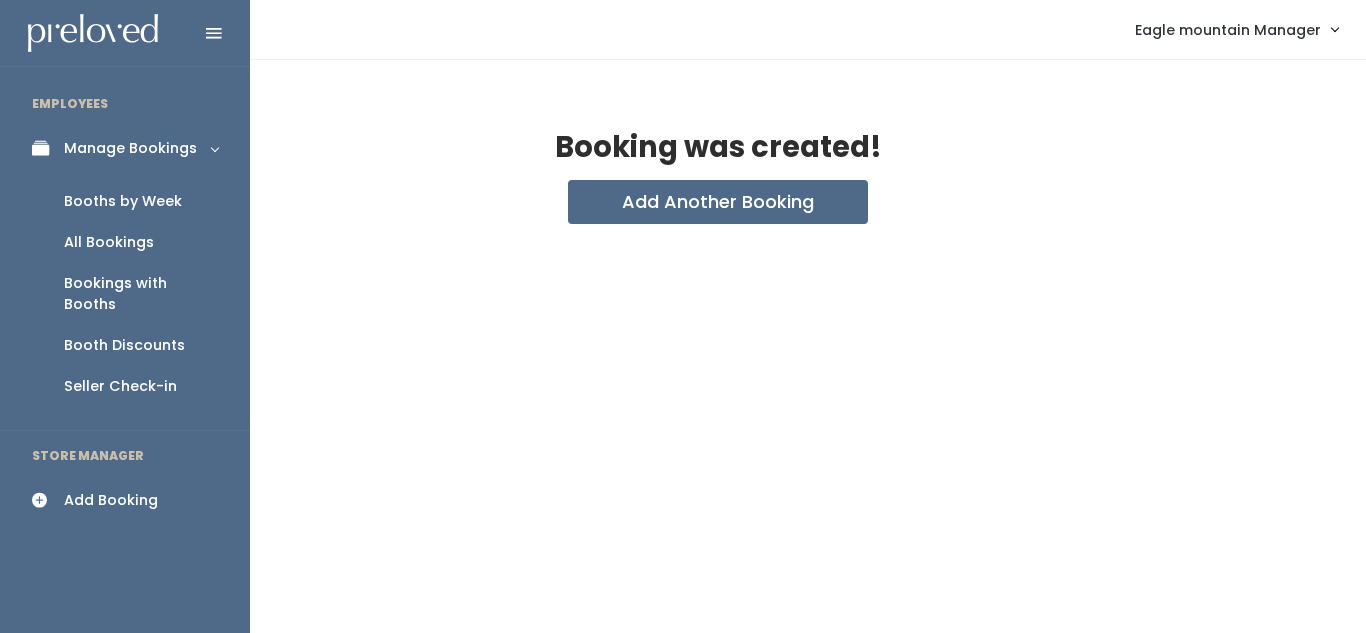 click on "Booth Discounts" at bounding box center (124, 345) 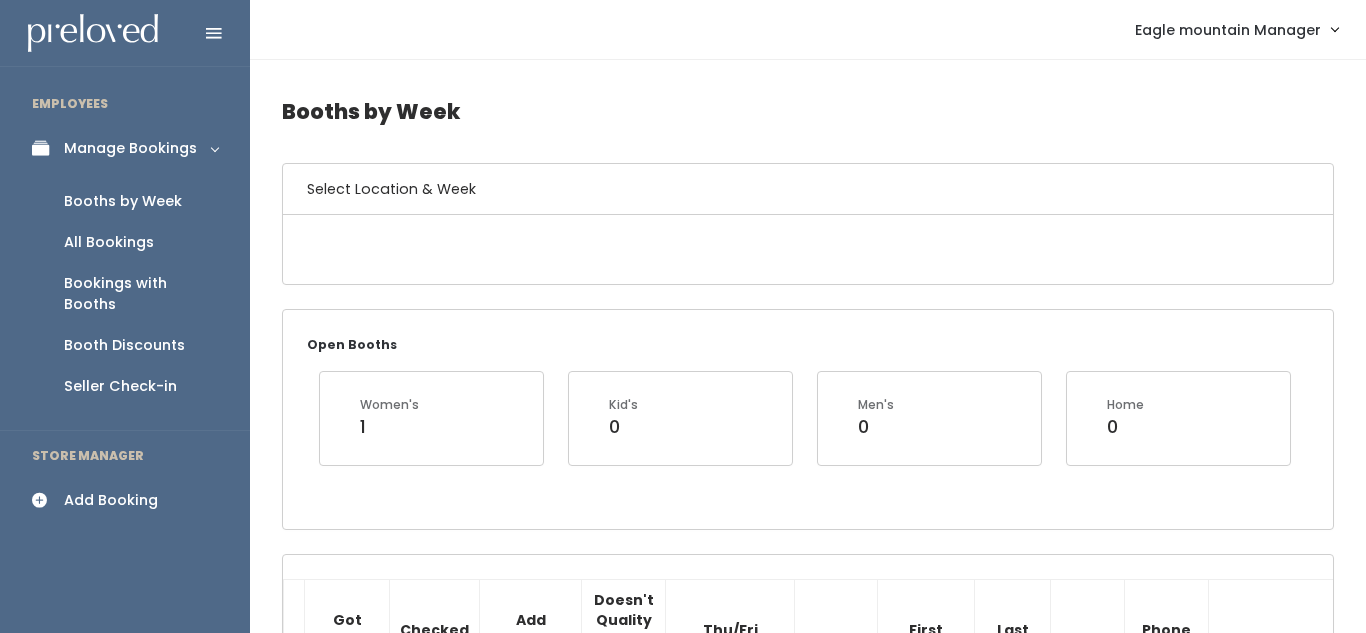 scroll, scrollTop: 465, scrollLeft: 0, axis: vertical 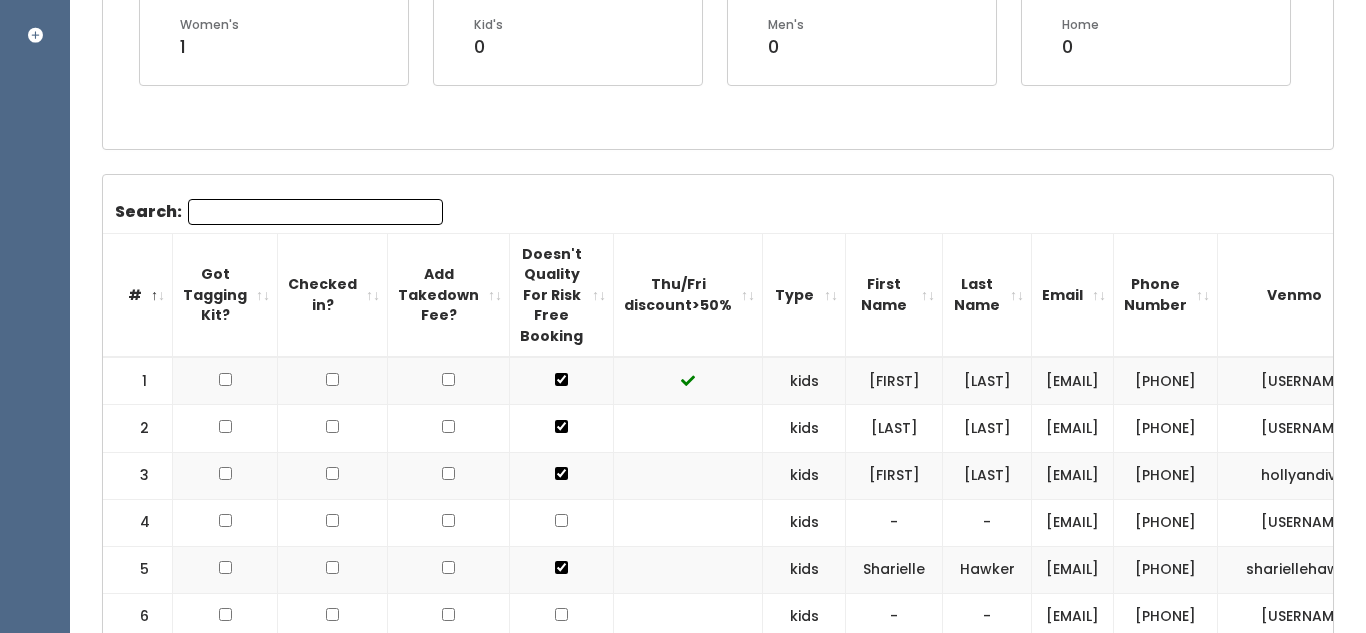 click on "Search:" at bounding box center (315, 212) 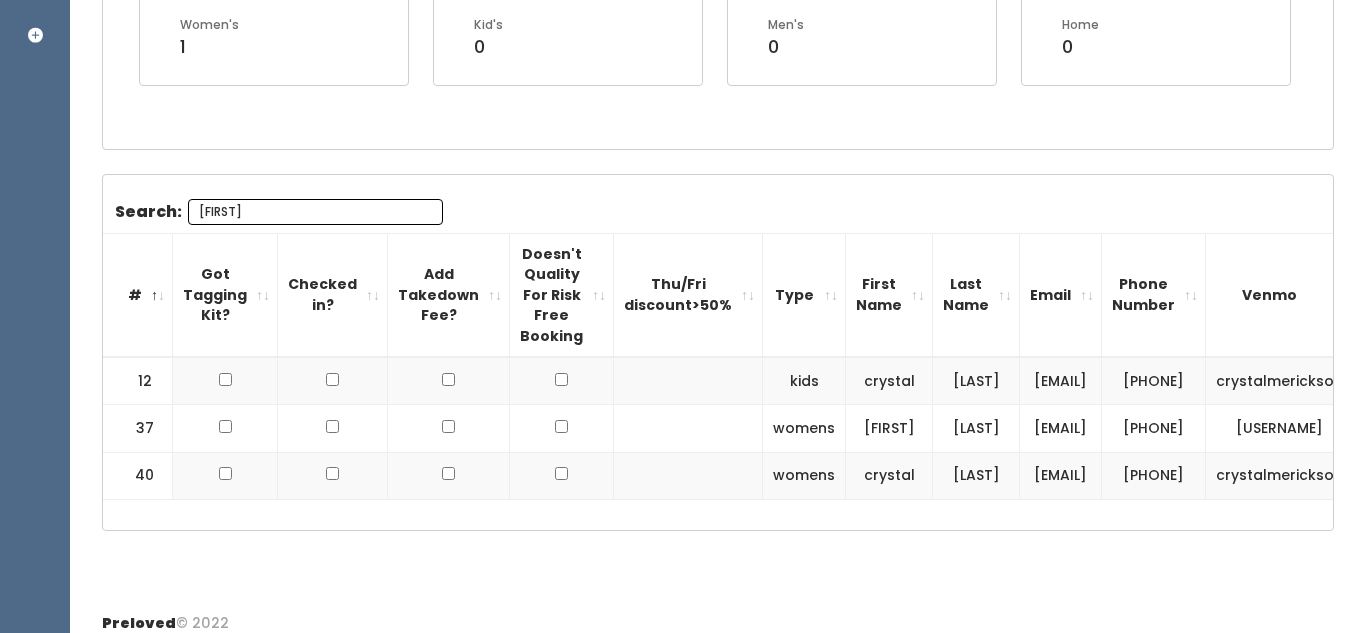 scroll, scrollTop: 403, scrollLeft: 0, axis: vertical 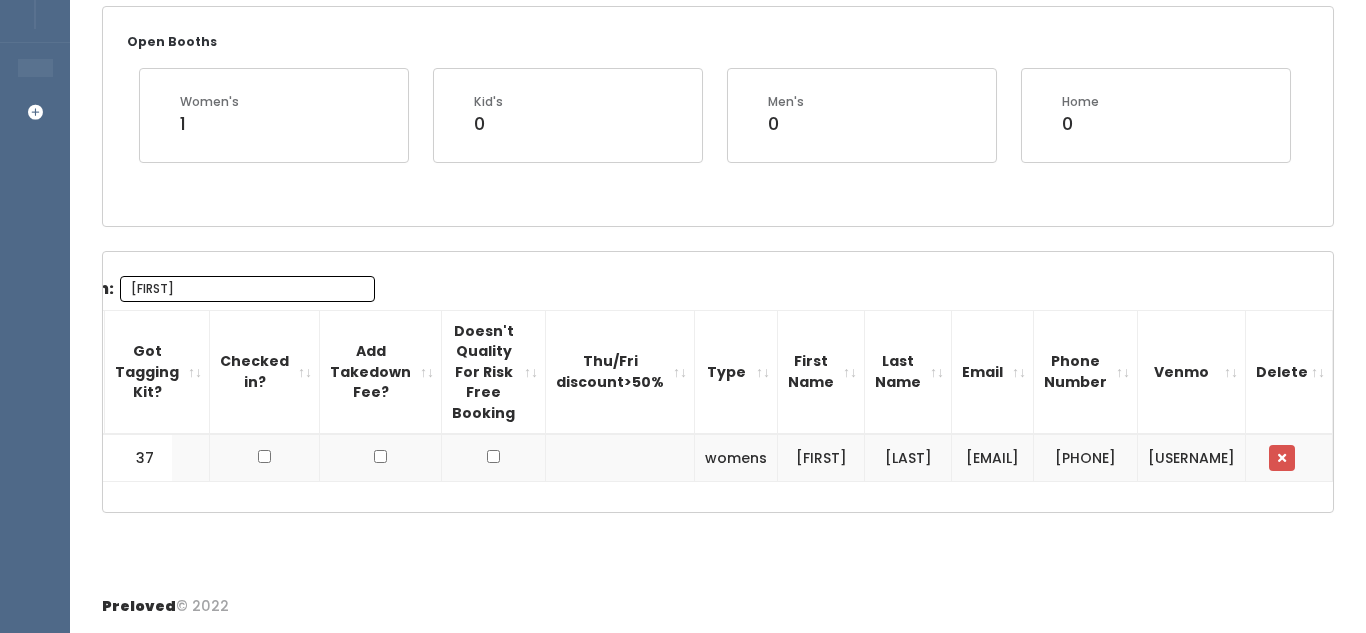 type on "erica" 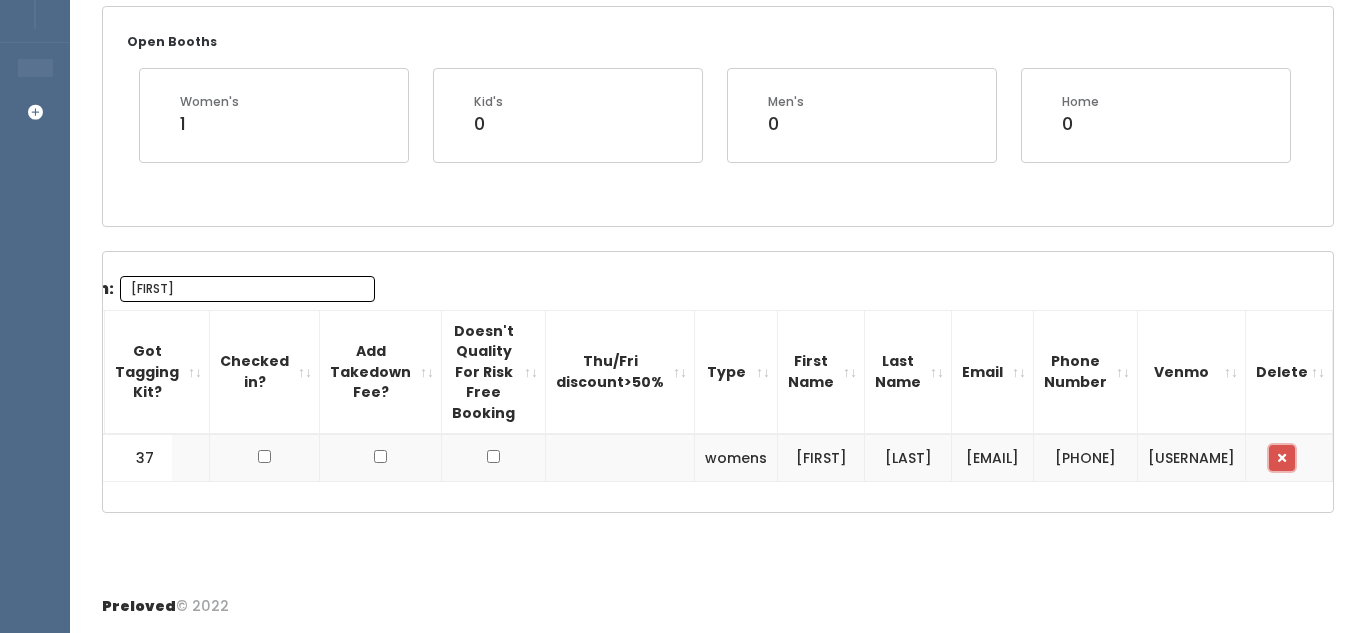 click at bounding box center (1282, 458) 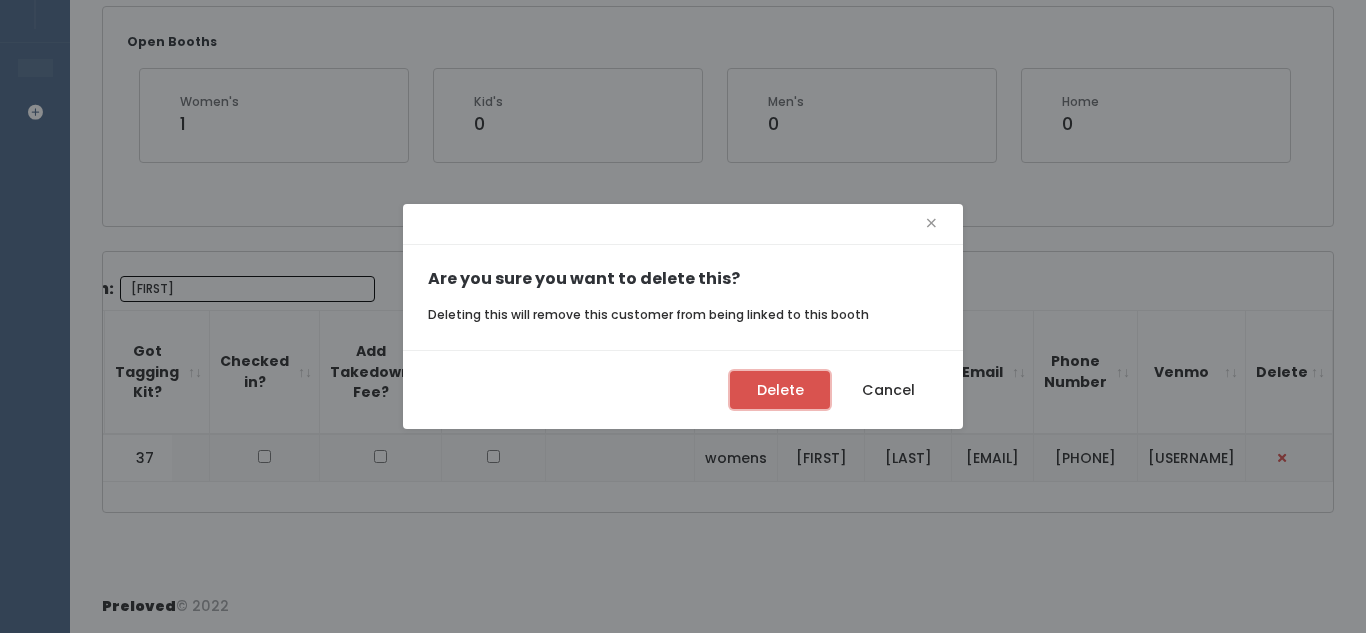 click on "Delete" at bounding box center (780, 390) 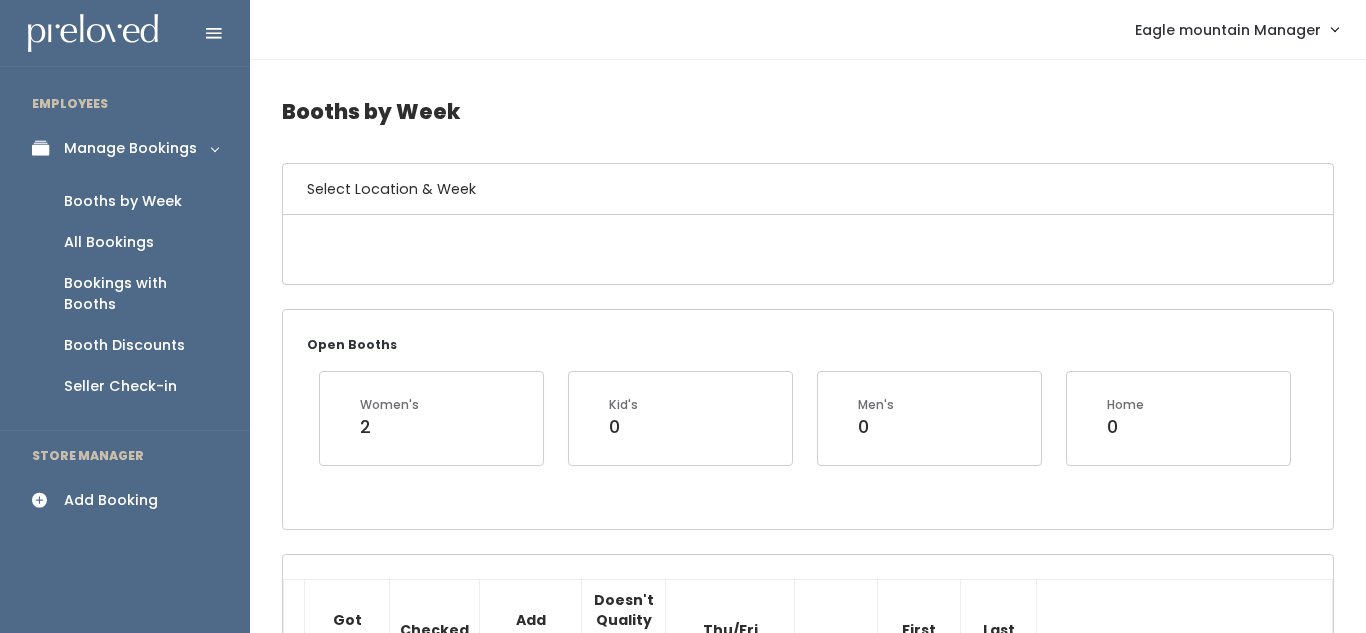 scroll, scrollTop: 403, scrollLeft: 0, axis: vertical 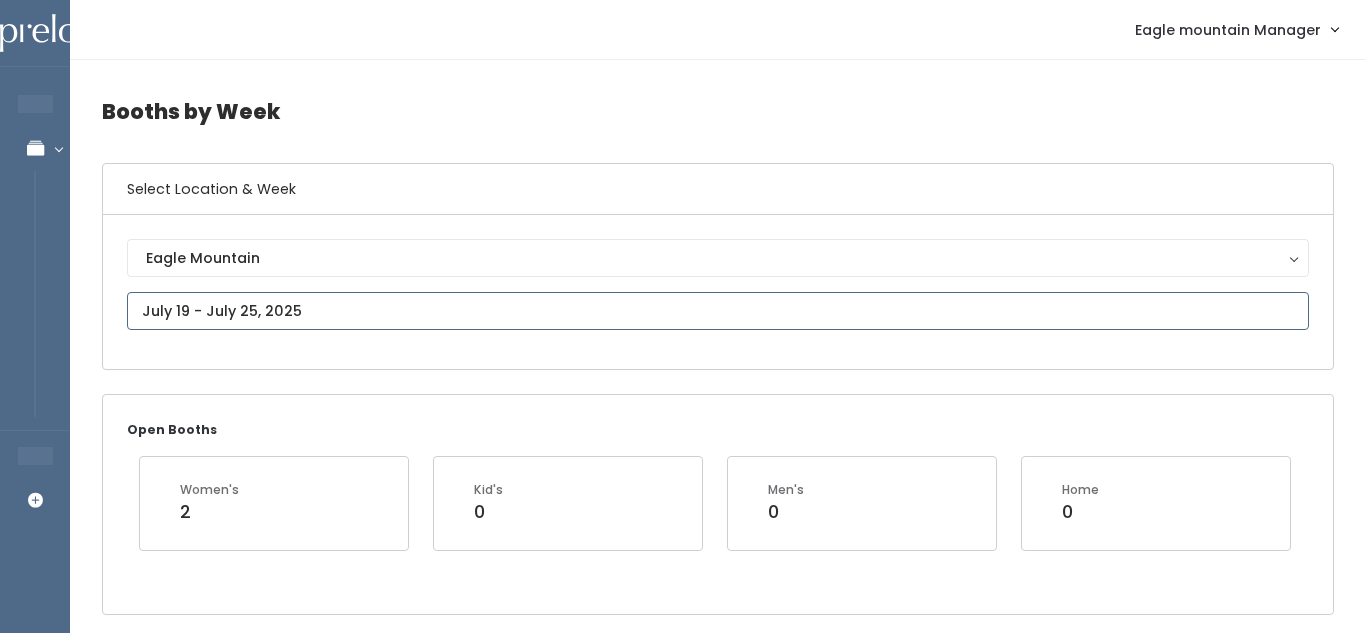 click at bounding box center [718, 311] 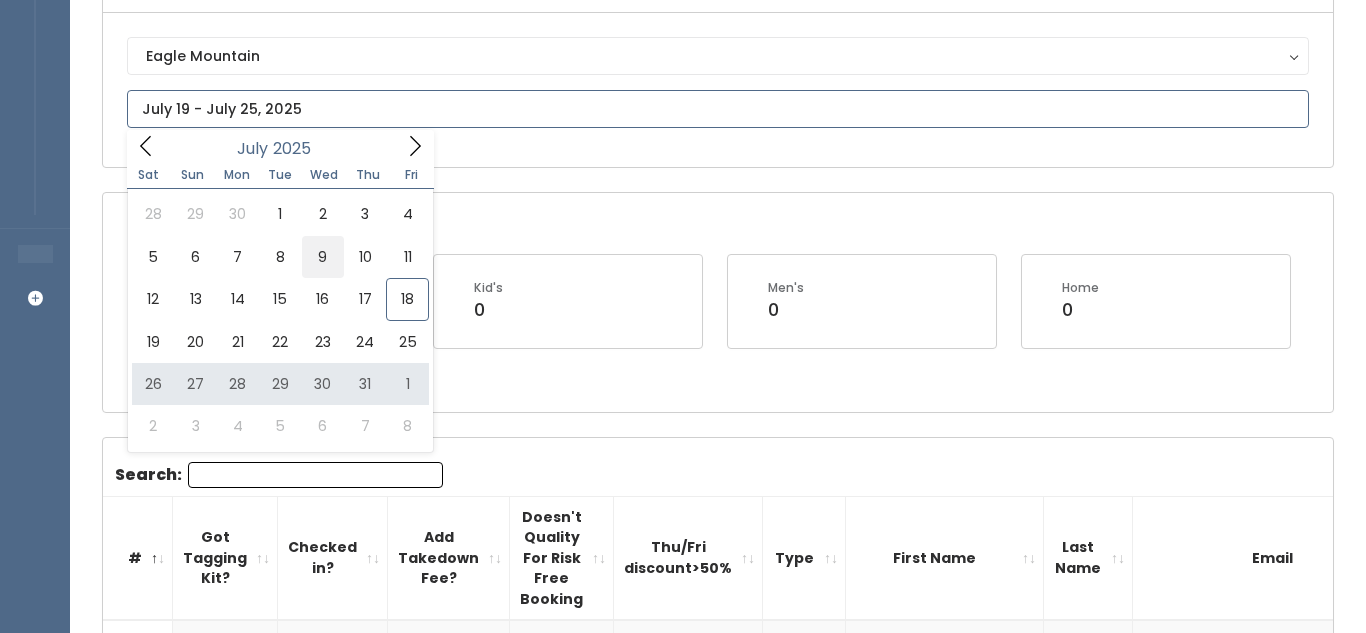 scroll, scrollTop: 210, scrollLeft: 0, axis: vertical 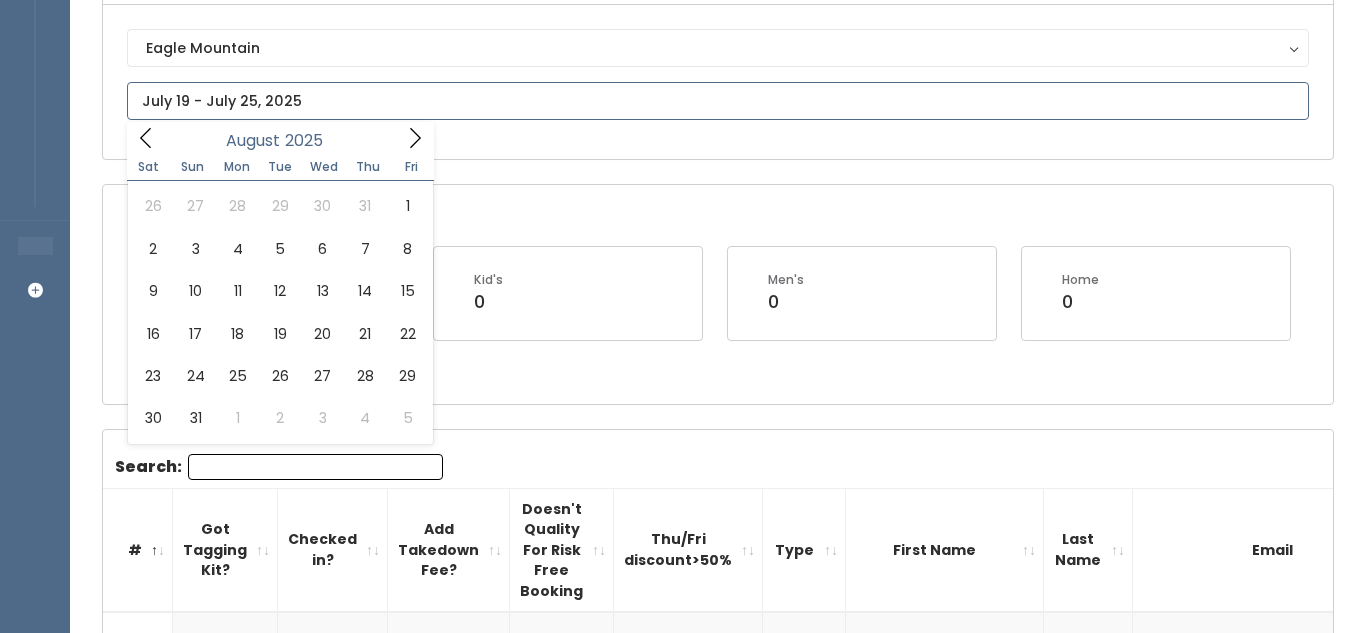 click at bounding box center [415, 137] 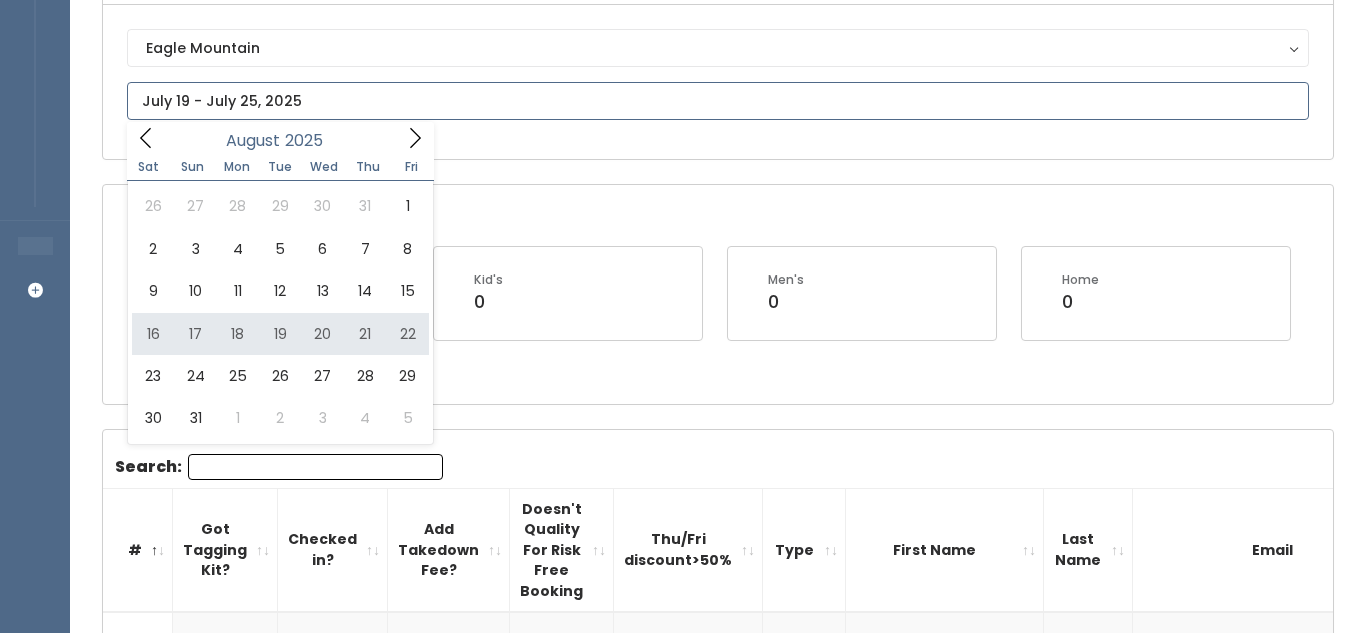 type on "August 16 to August 22" 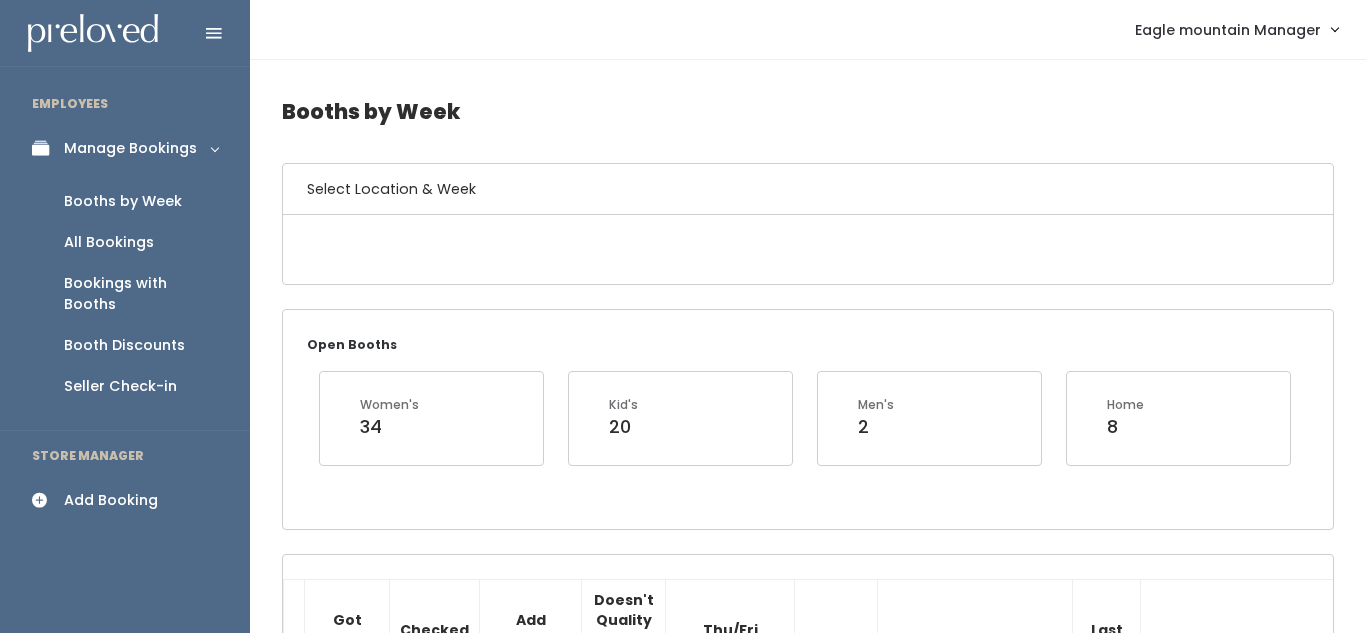 scroll, scrollTop: 0, scrollLeft: 0, axis: both 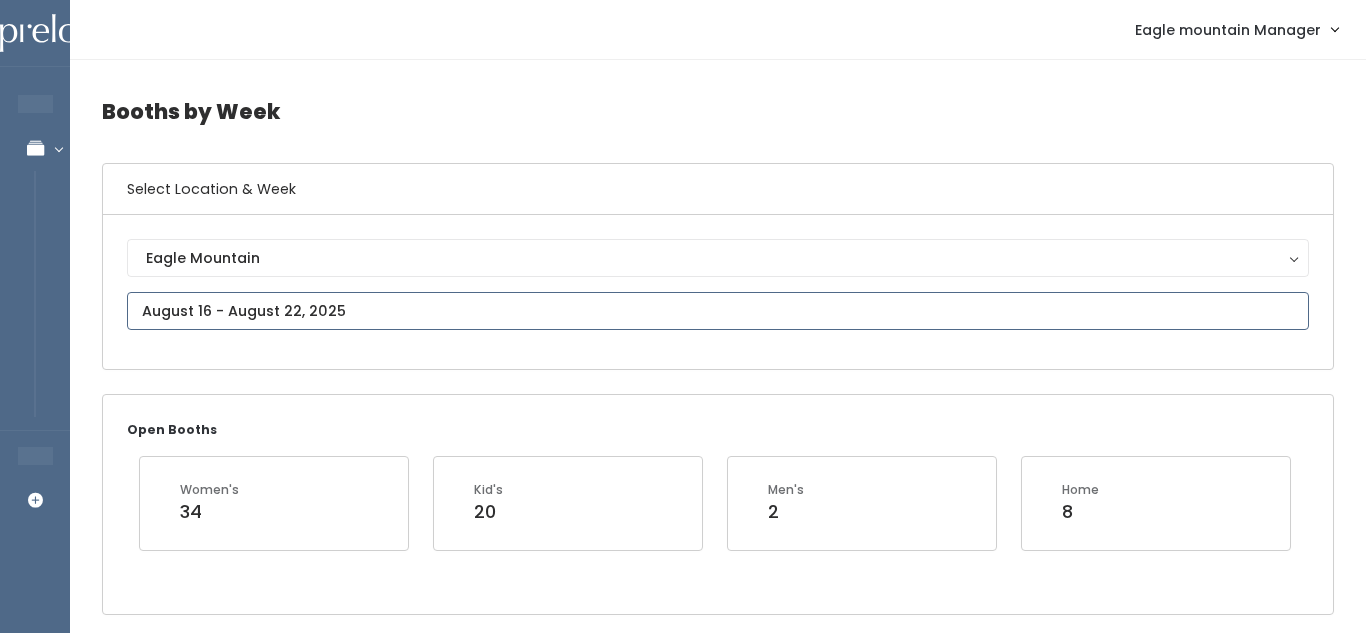click at bounding box center (718, 311) 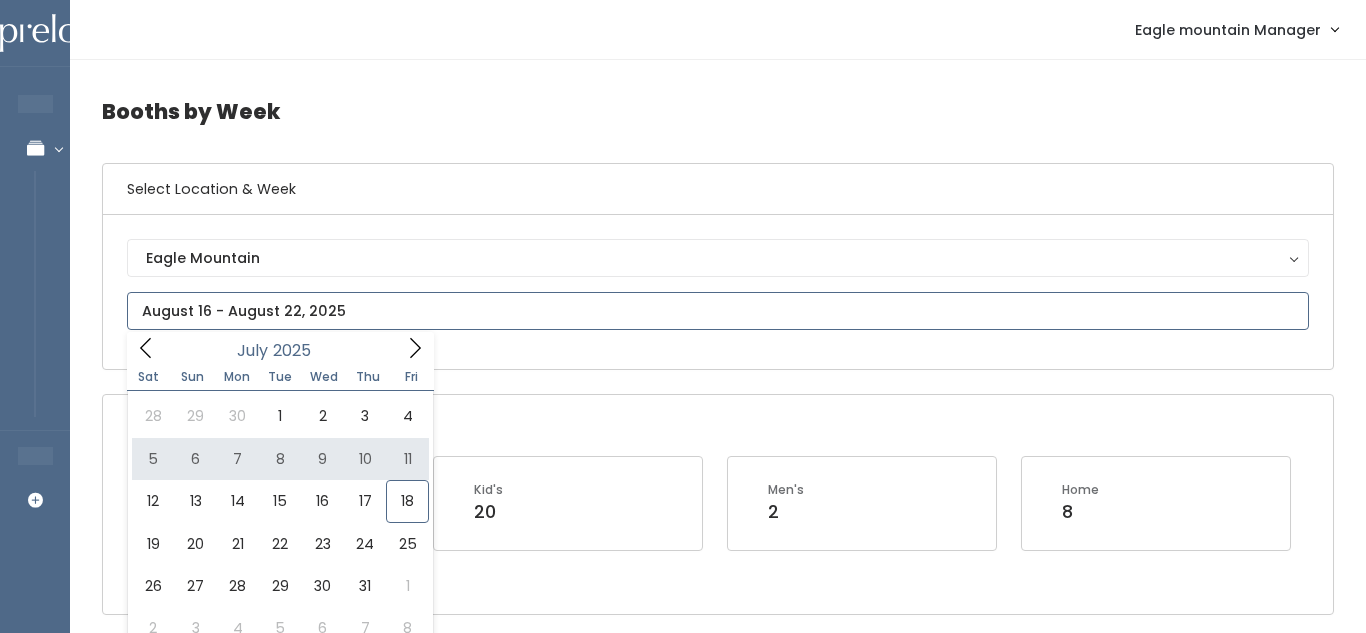 type on "[DATE] to [DATE]" 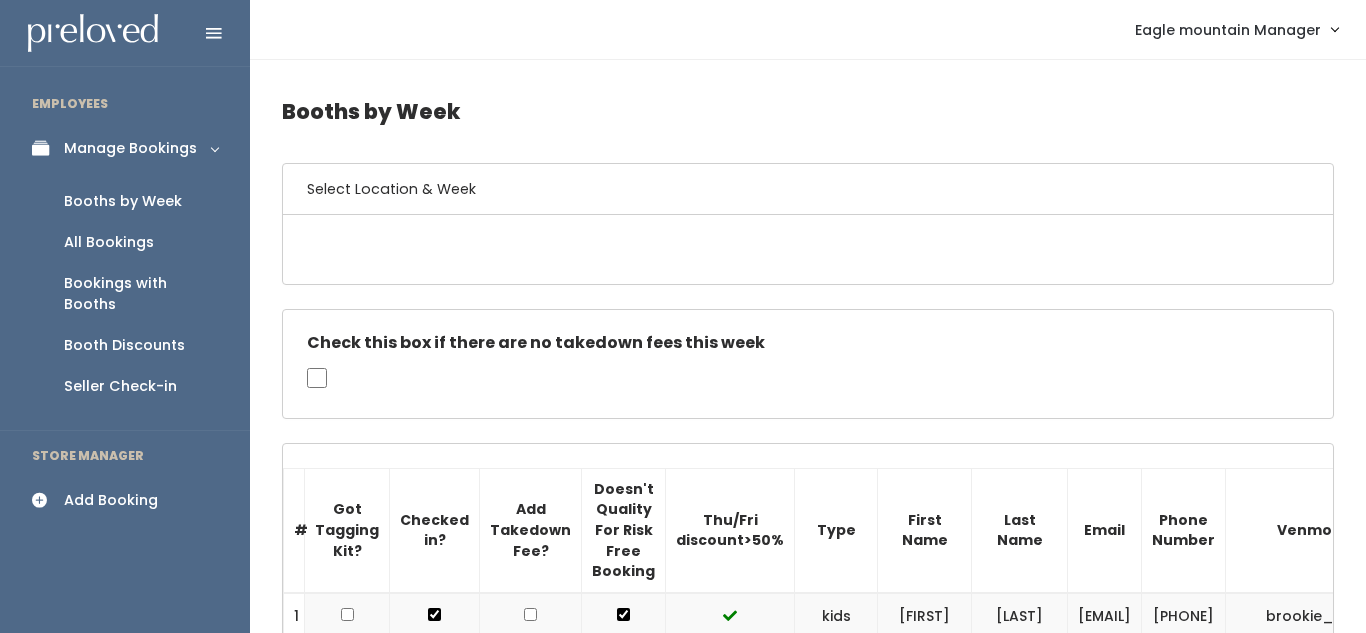 scroll, scrollTop: 0, scrollLeft: 0, axis: both 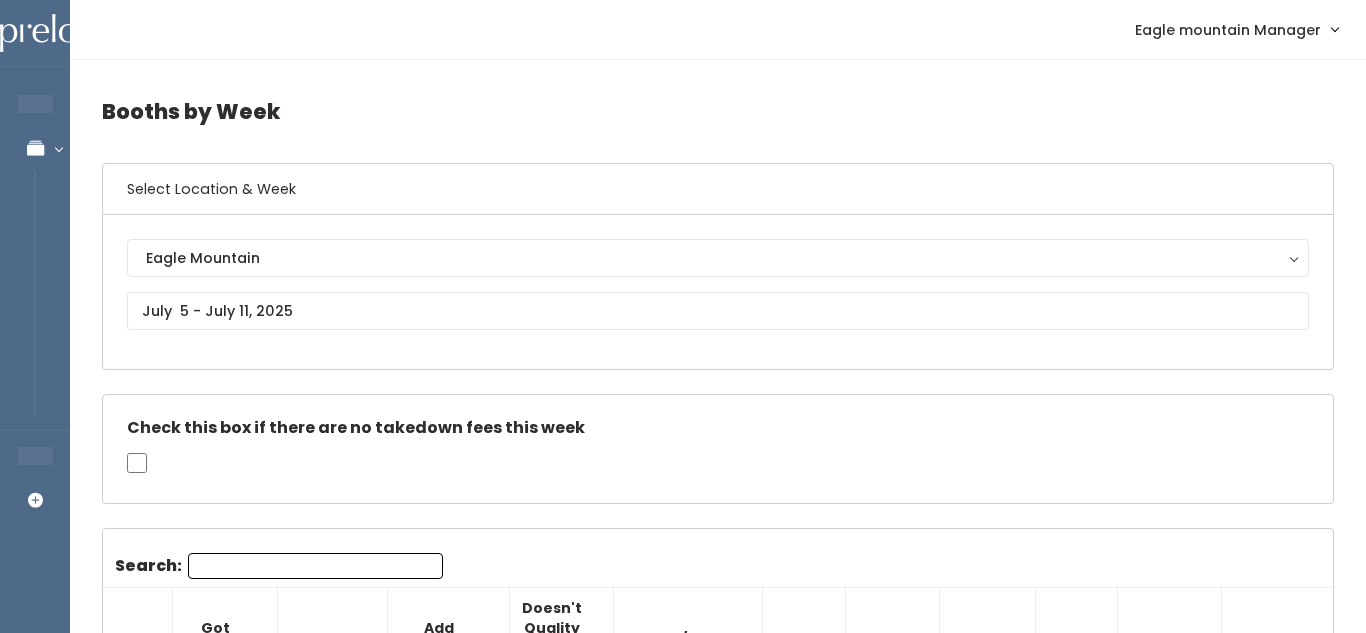 click on "Select Location & Week" at bounding box center [718, 189] 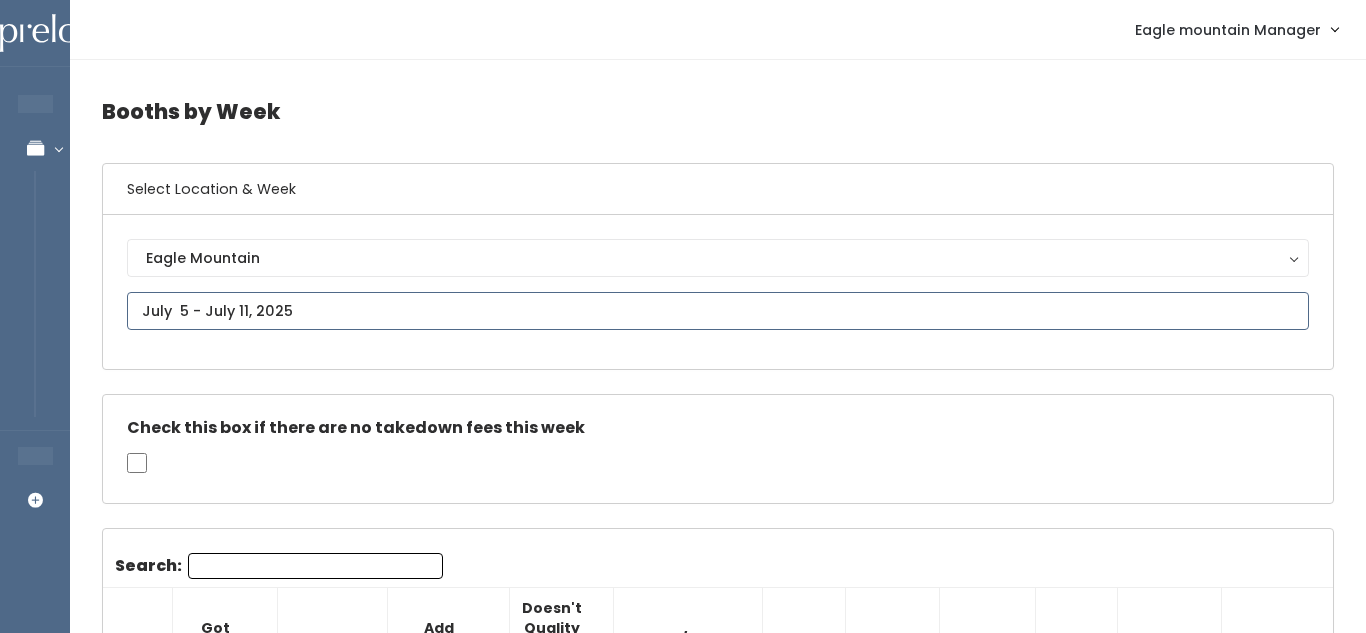 click at bounding box center [718, 311] 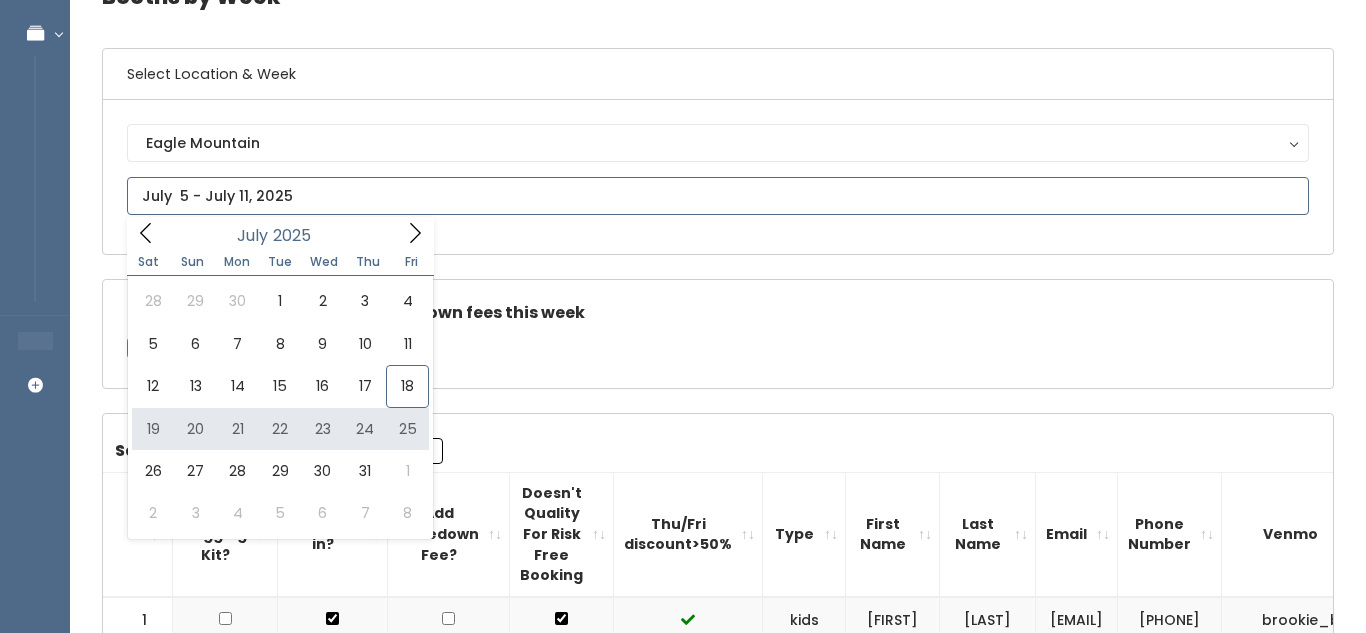 scroll, scrollTop: 117, scrollLeft: 0, axis: vertical 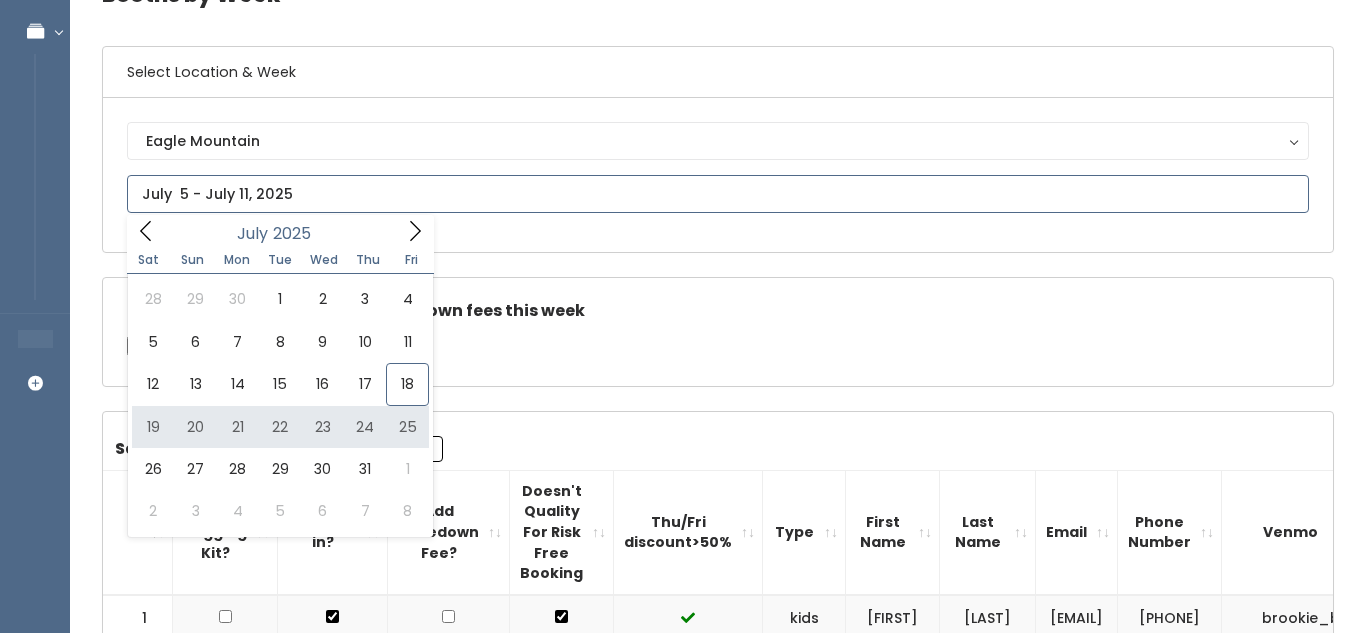 type on "July 19 to July 25" 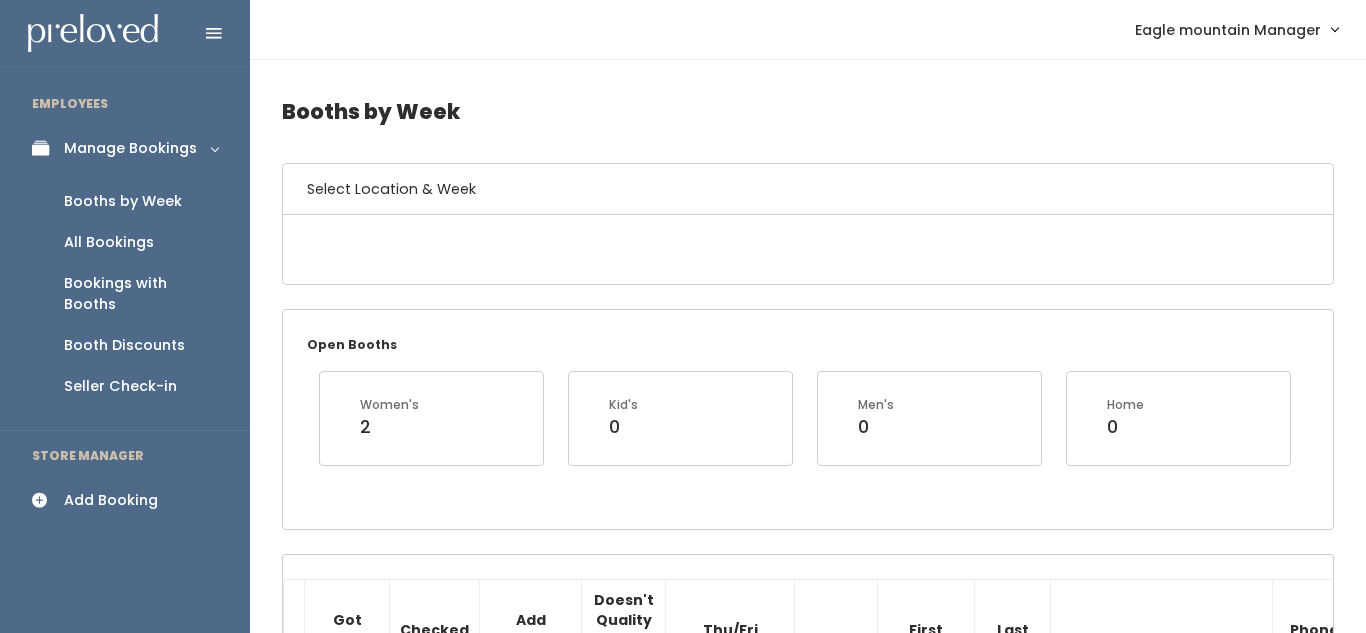 scroll, scrollTop: 0, scrollLeft: 0, axis: both 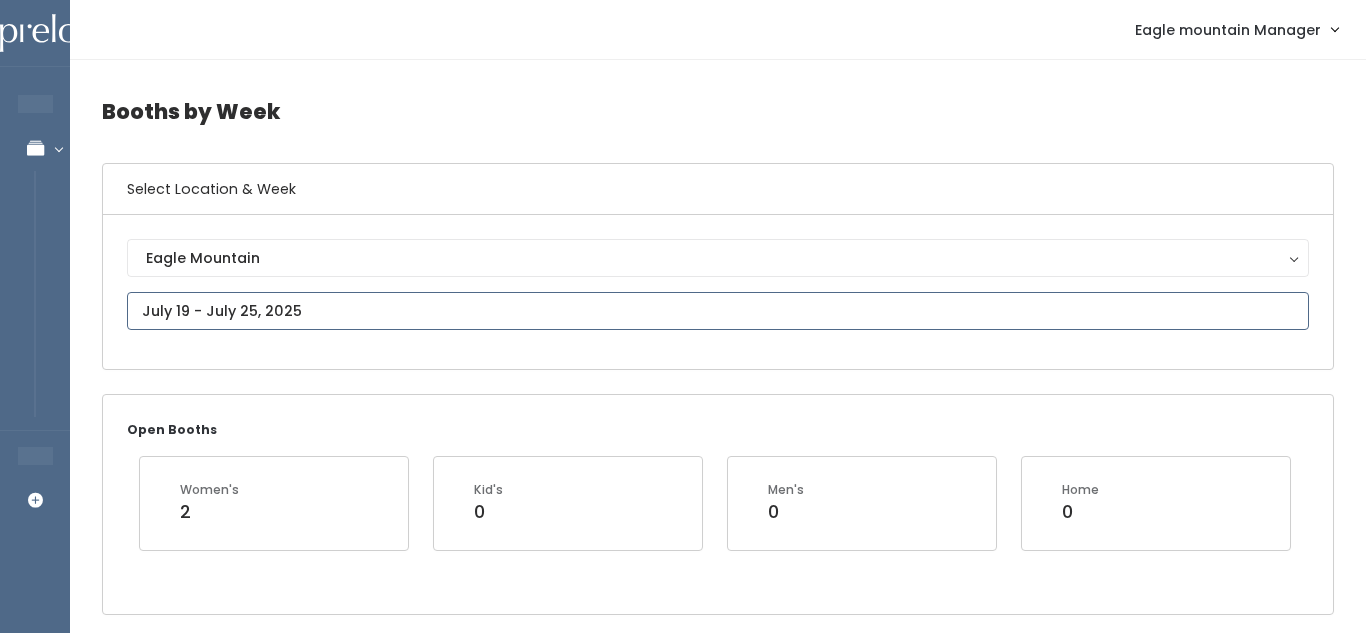 click at bounding box center [718, 311] 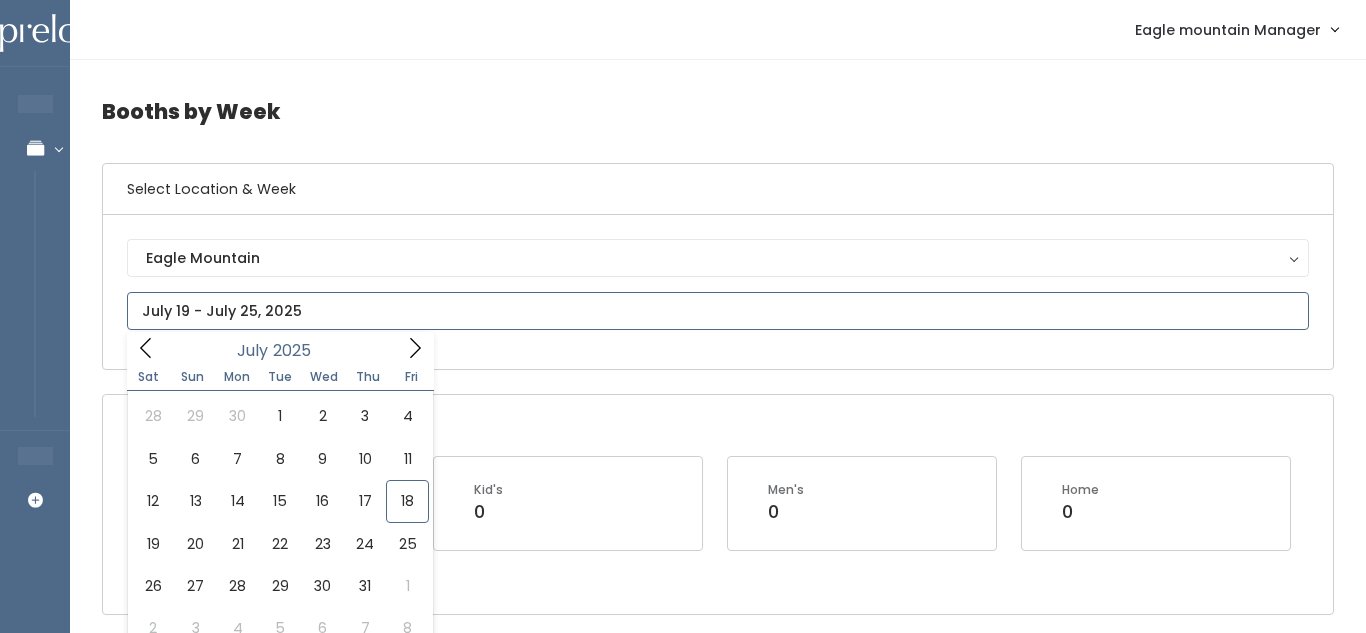 click at bounding box center (415, 347) 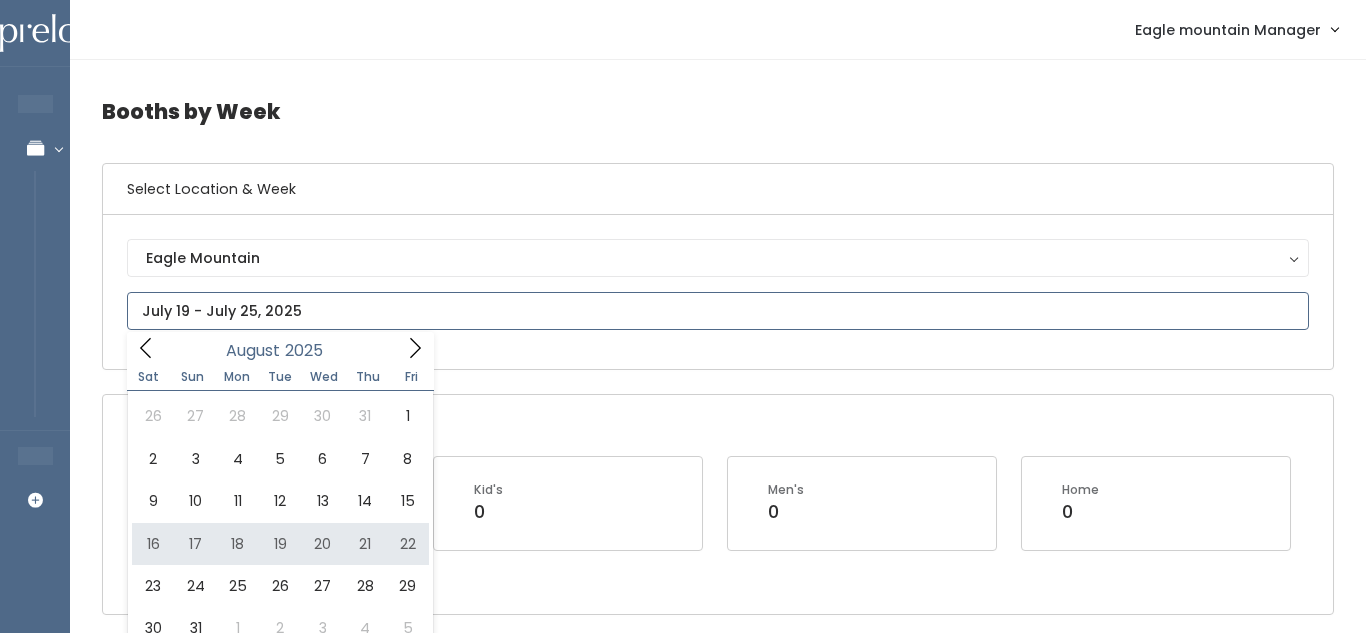 type on "[MONTH] [NUMBER] to [MONTH] [NUMBER]" 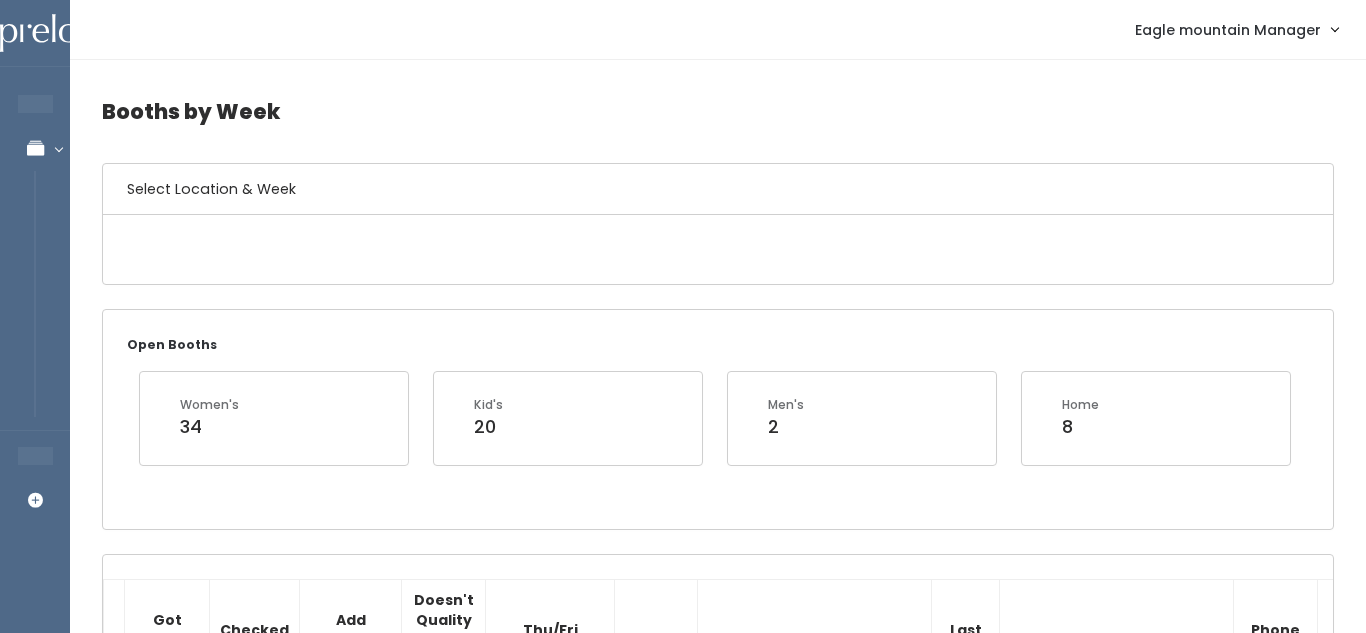 scroll, scrollTop: 0, scrollLeft: 0, axis: both 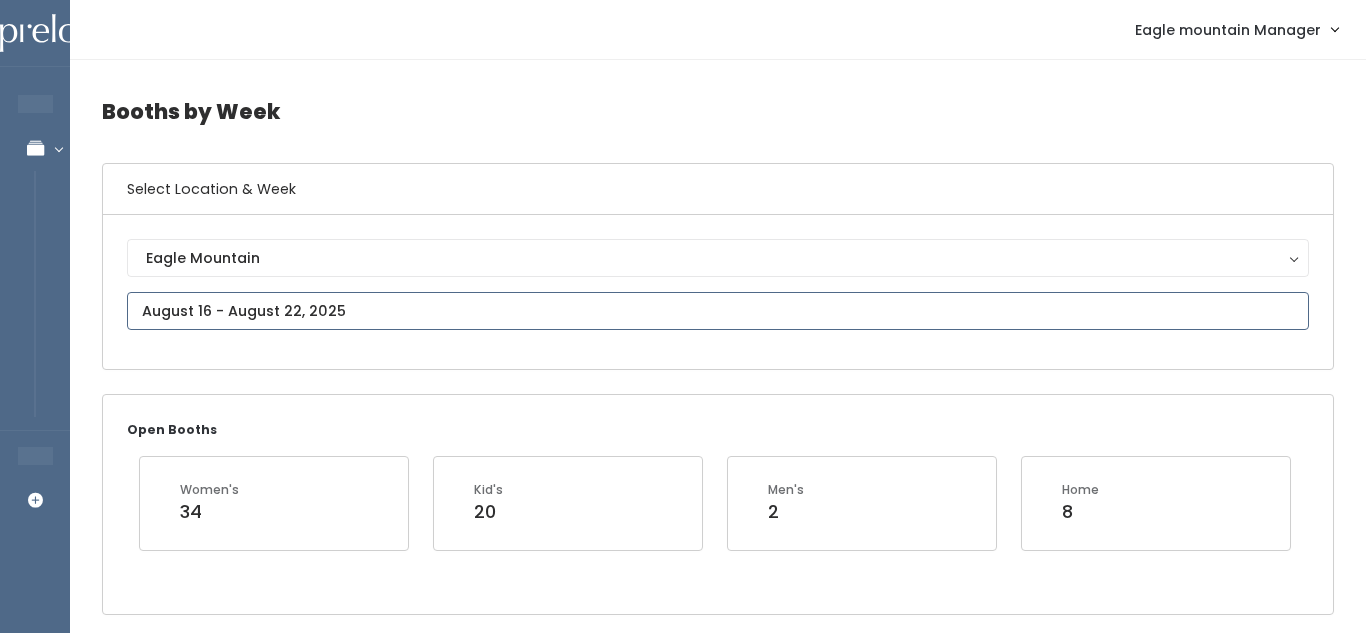click at bounding box center [718, 311] 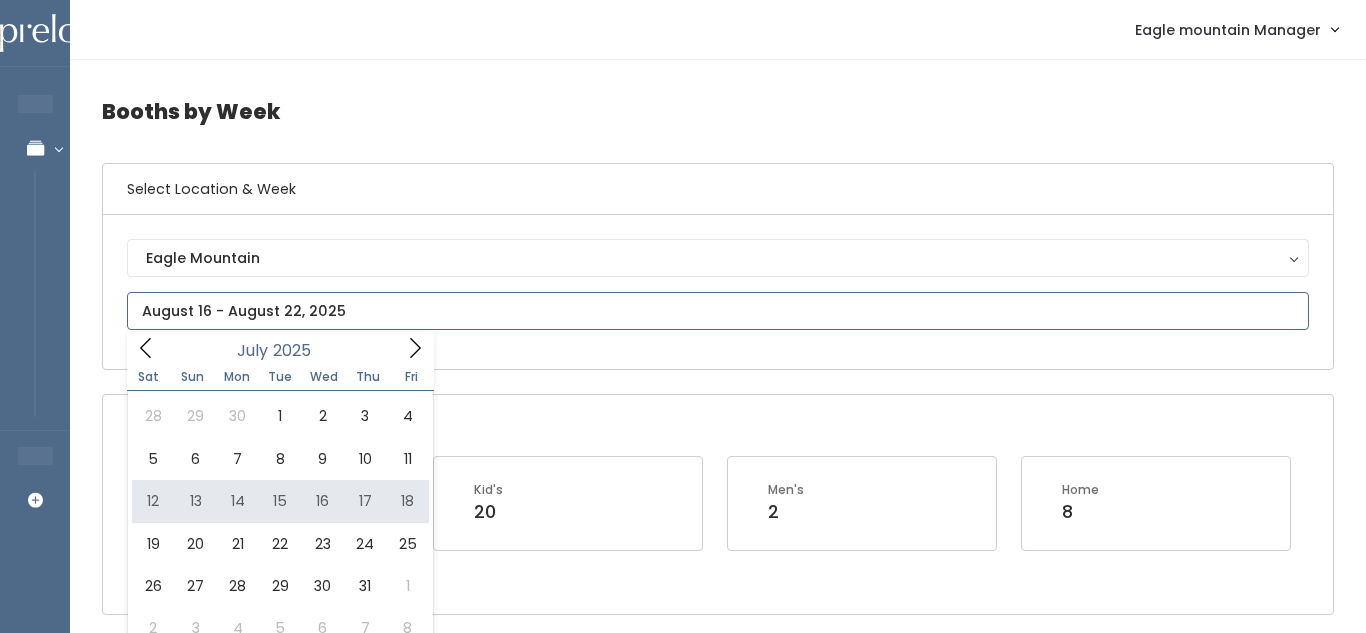 type on "July 12 to July 18" 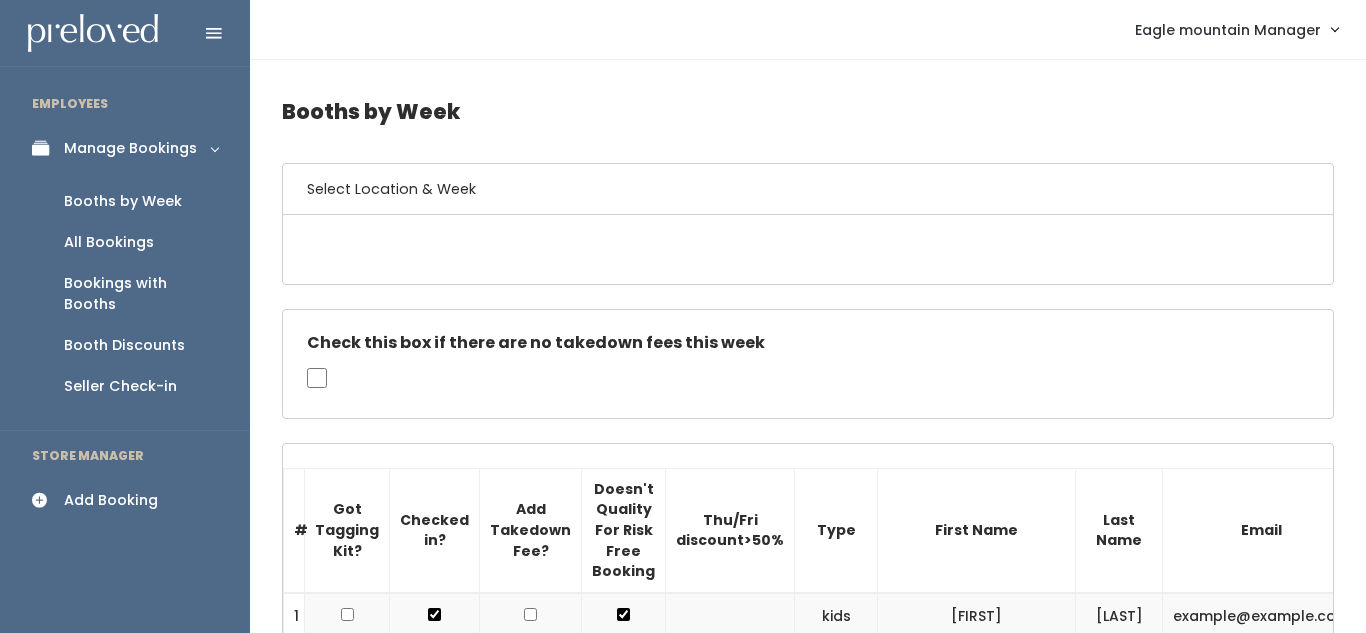 scroll, scrollTop: 0, scrollLeft: 0, axis: both 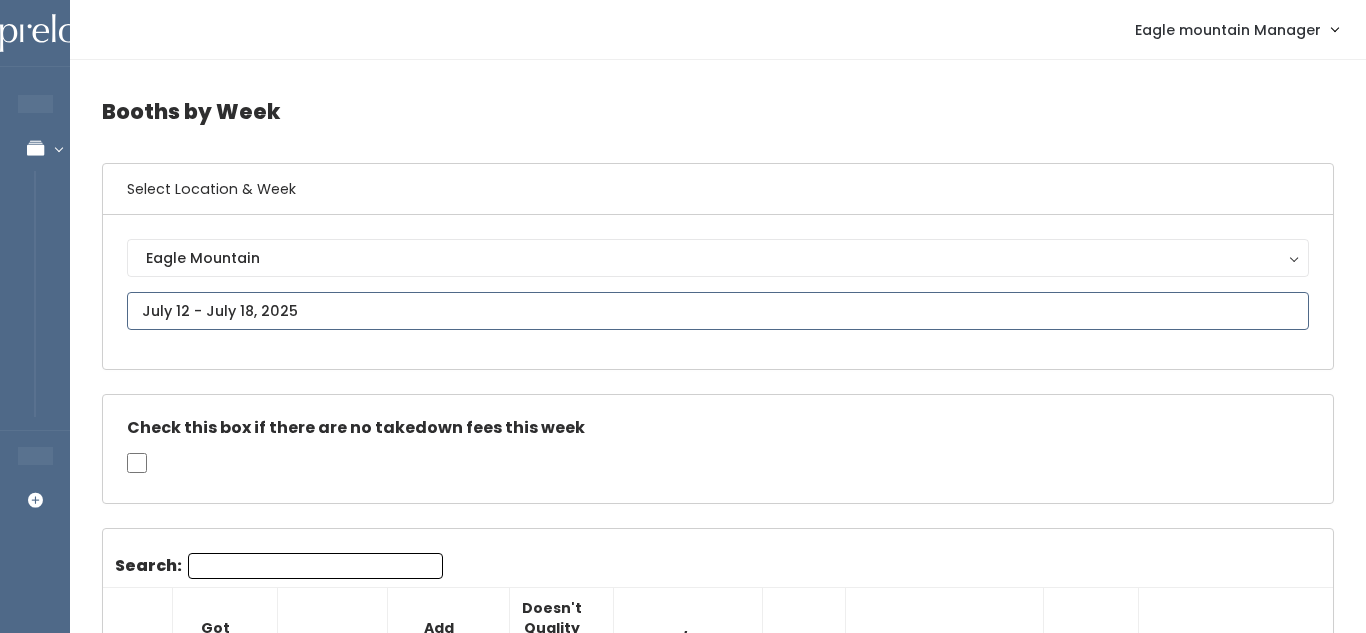 click at bounding box center (718, 311) 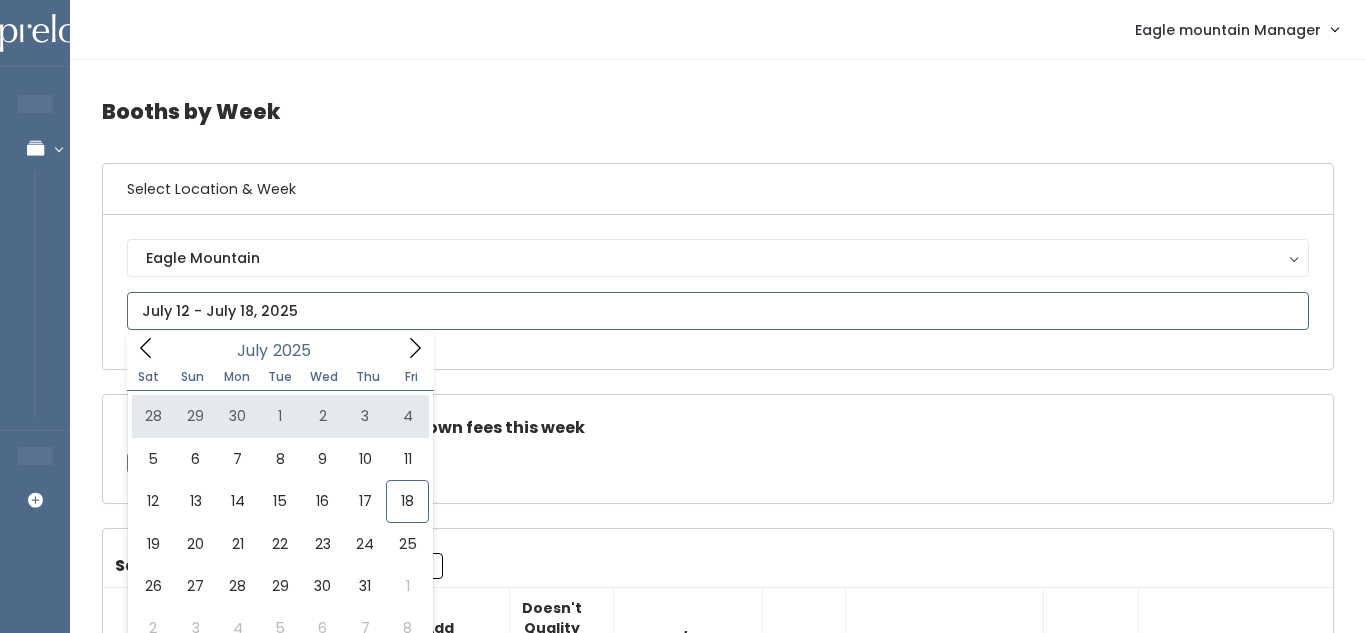 click 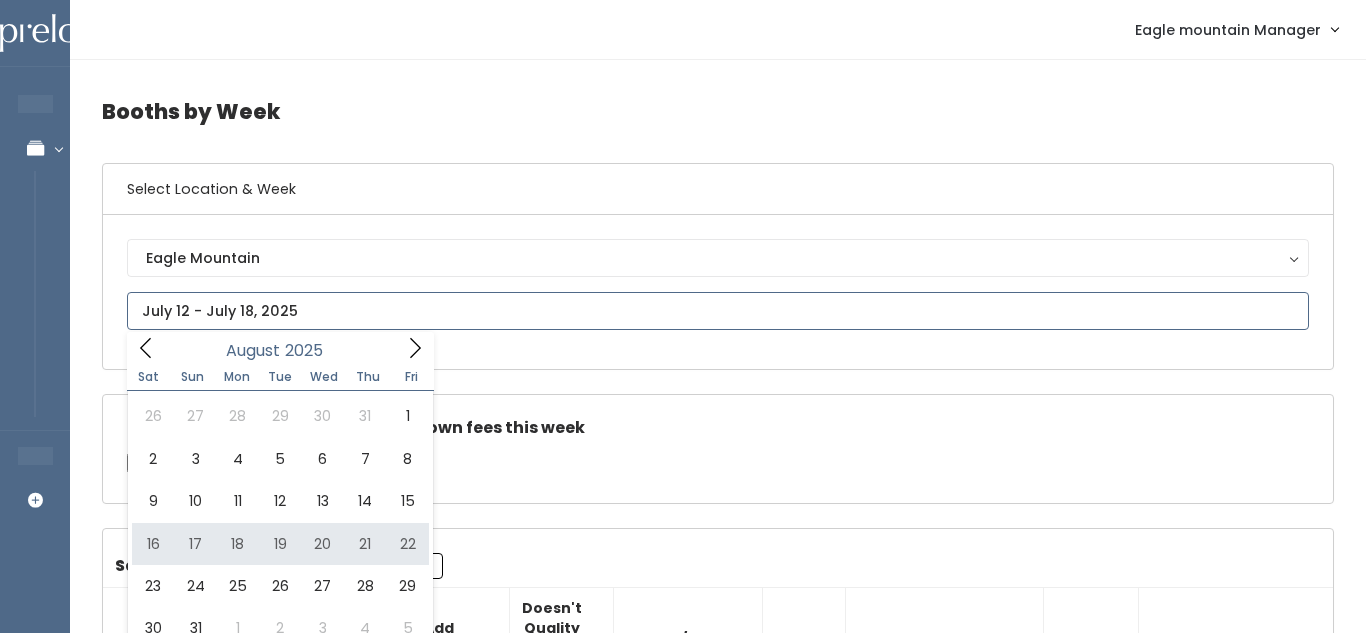 type on "August 16 to August 22" 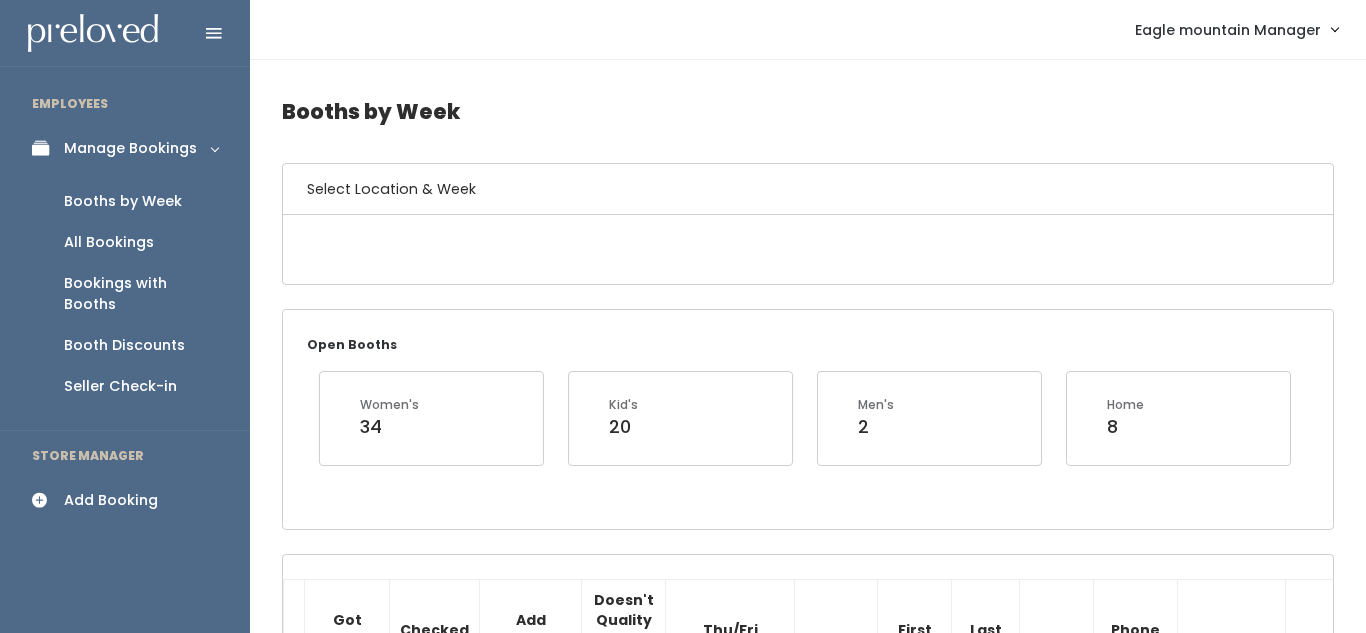 scroll, scrollTop: 0, scrollLeft: 0, axis: both 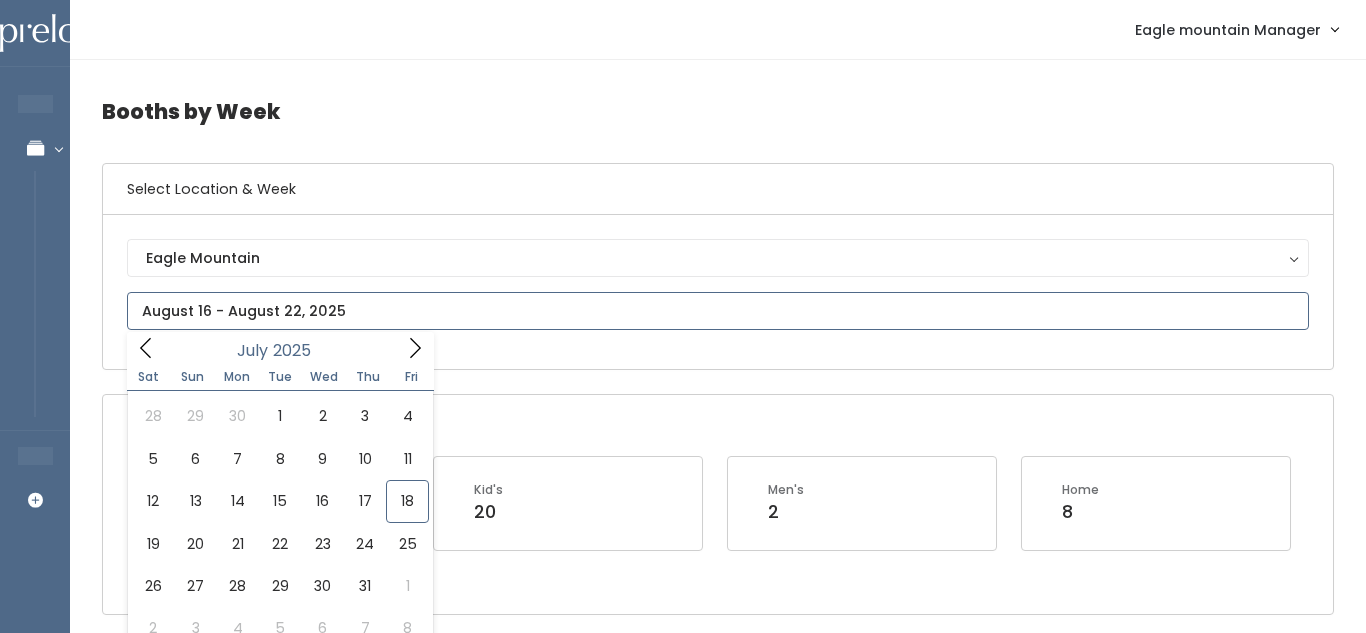 click at bounding box center [718, 311] 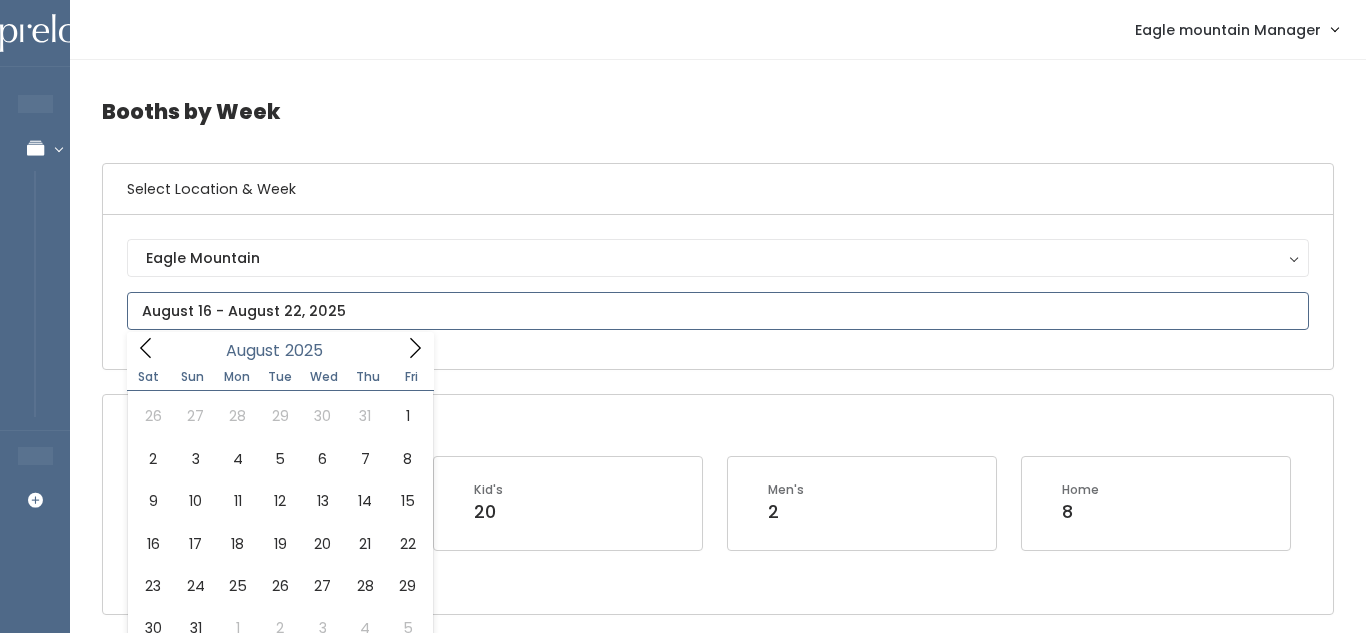 click 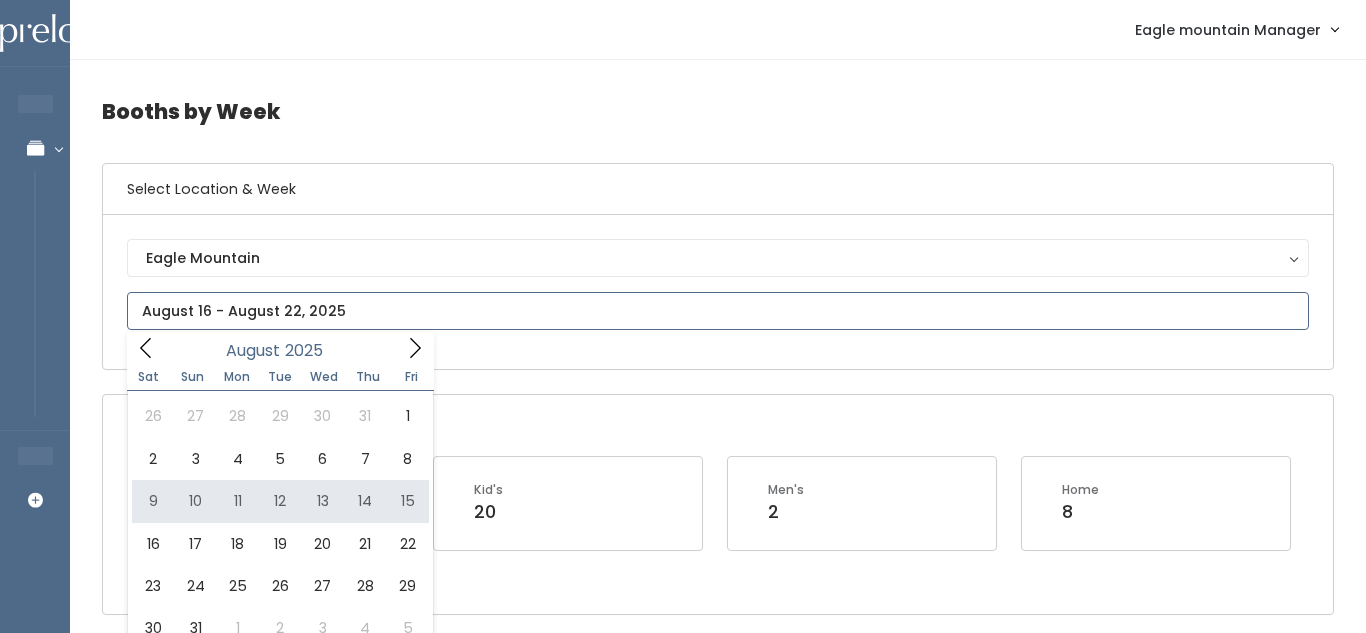 type on "August 9 to August 15" 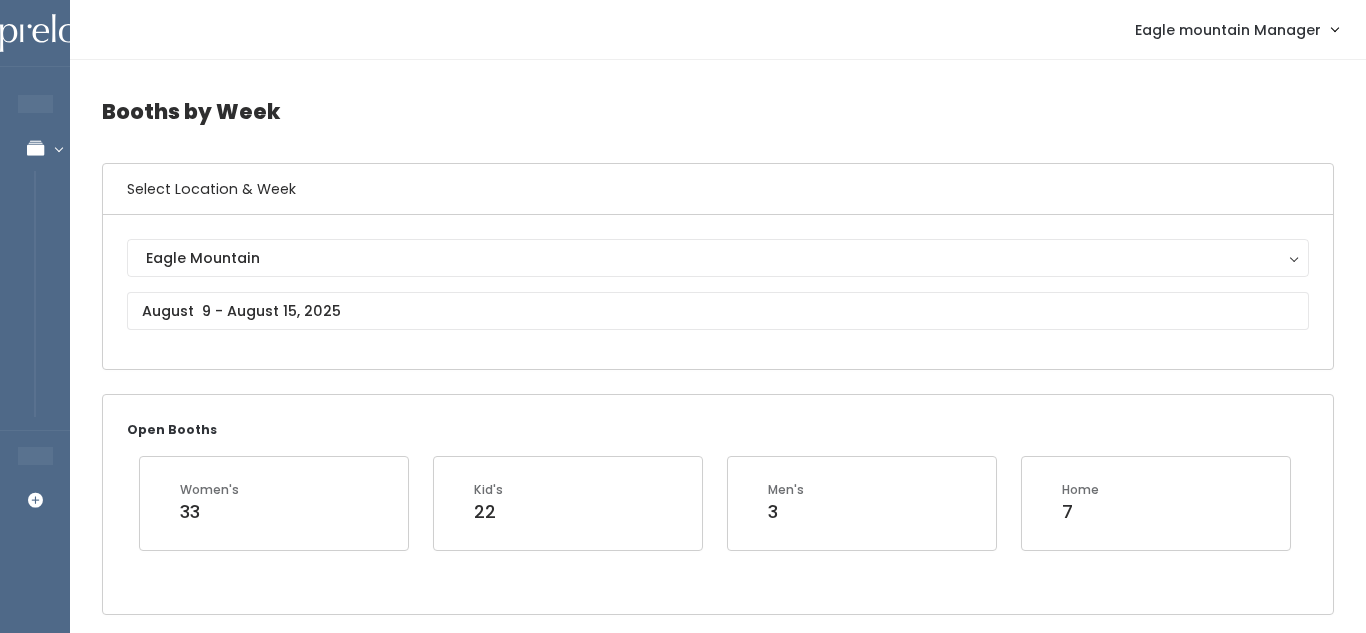 scroll, scrollTop: 1887, scrollLeft: 0, axis: vertical 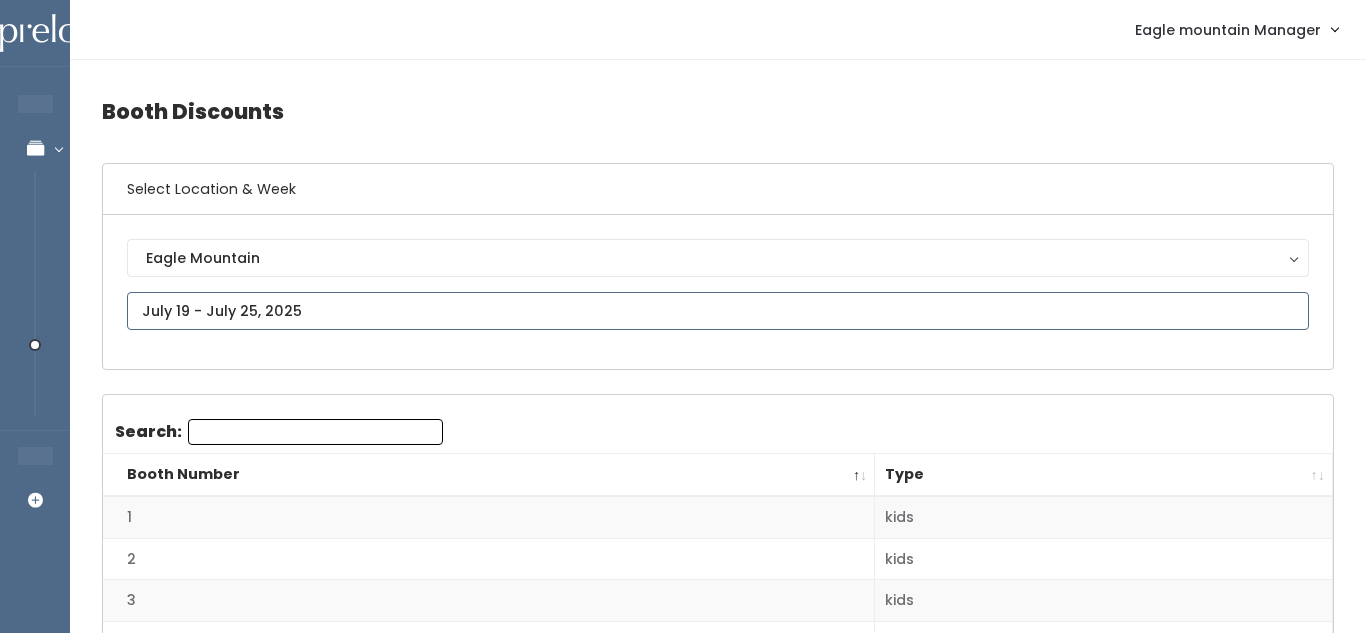 click at bounding box center [718, 311] 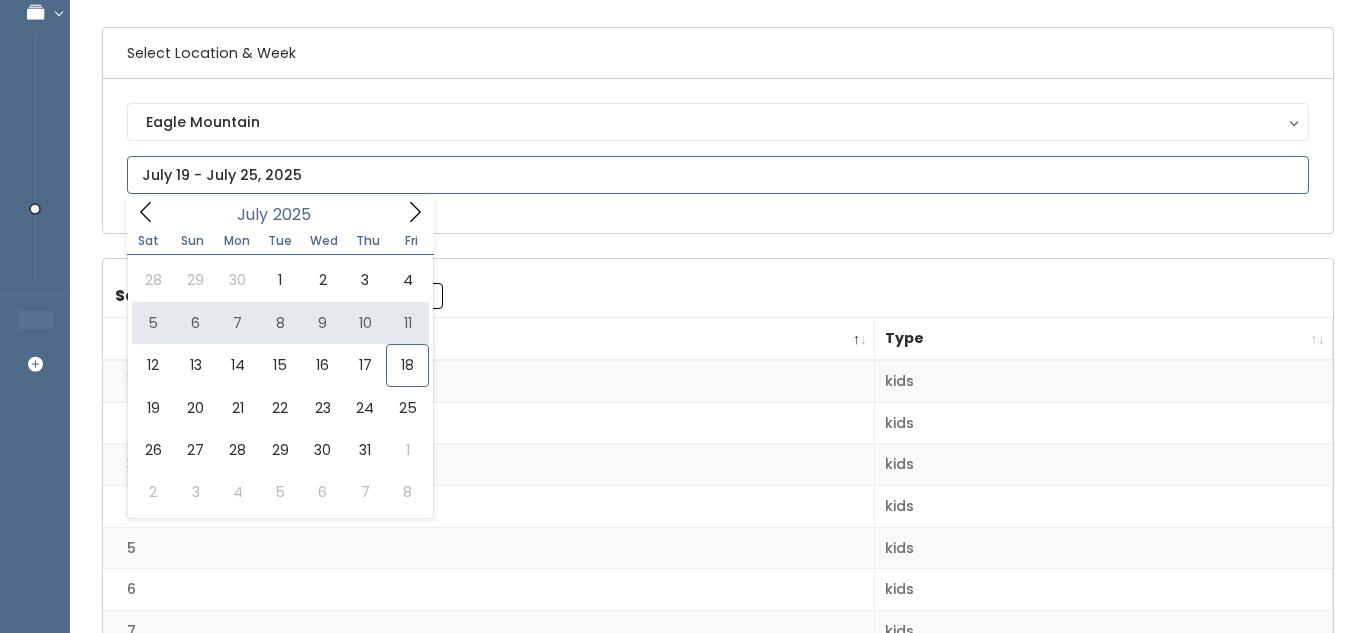 scroll, scrollTop: 139, scrollLeft: 0, axis: vertical 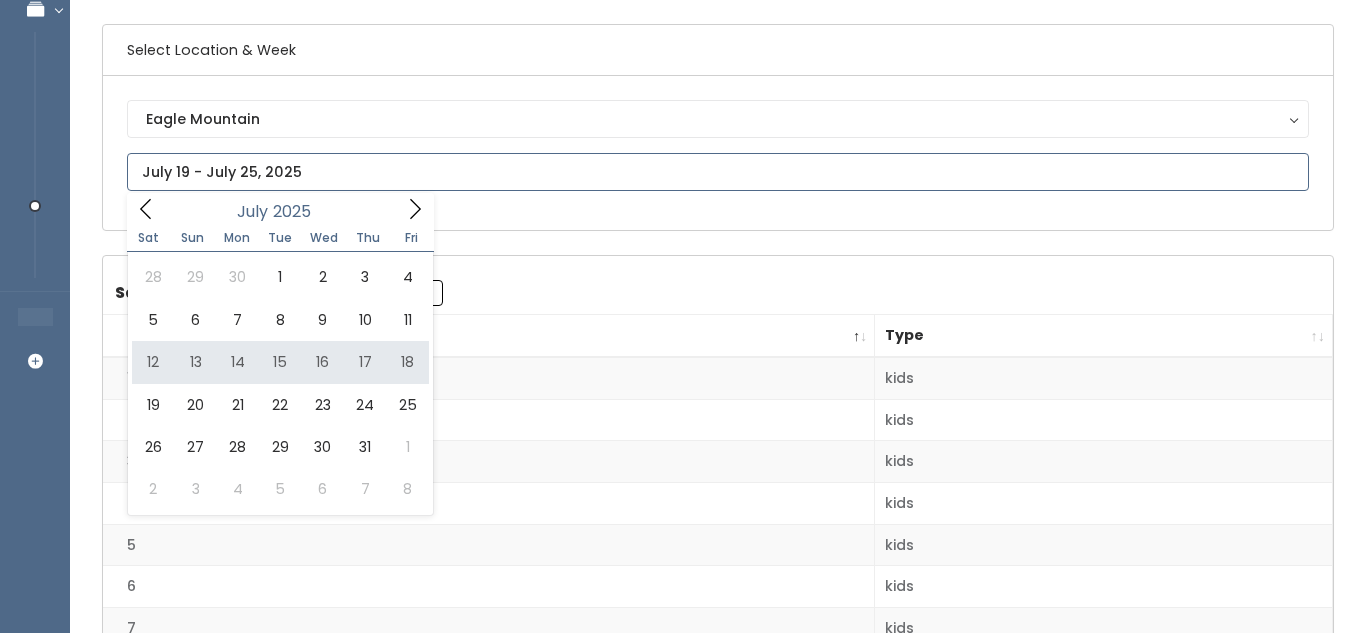 type on "July 12 to July 18" 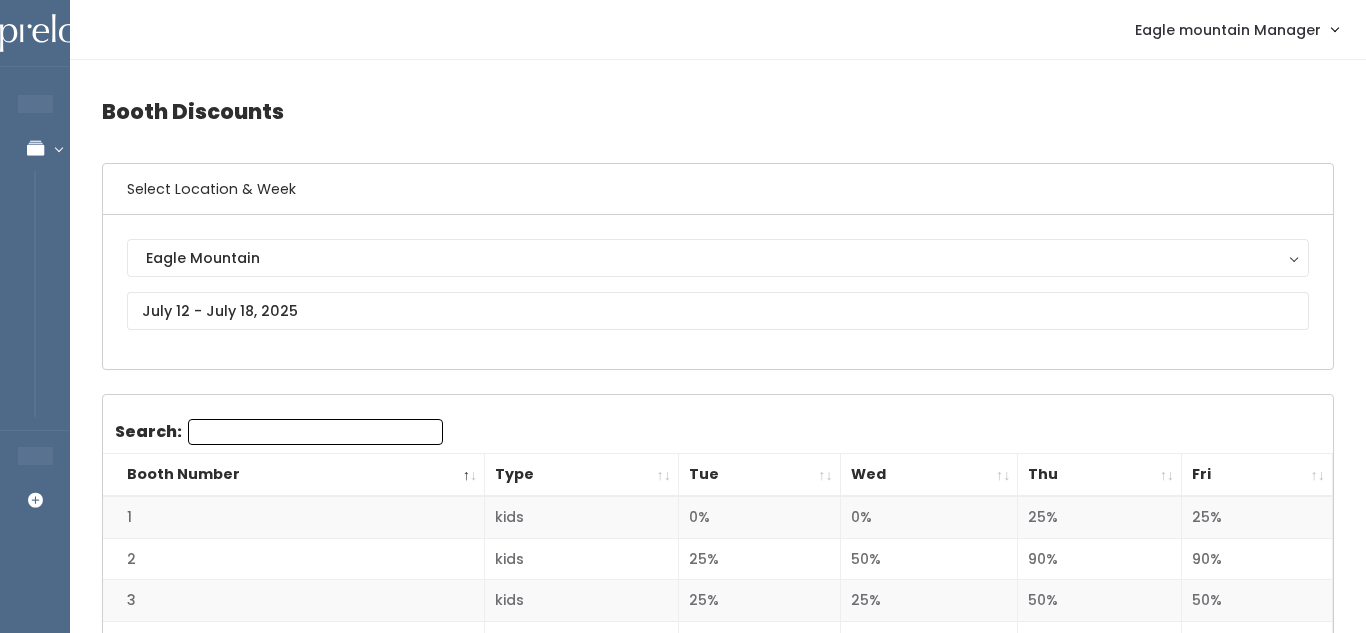 scroll, scrollTop: 0, scrollLeft: 0, axis: both 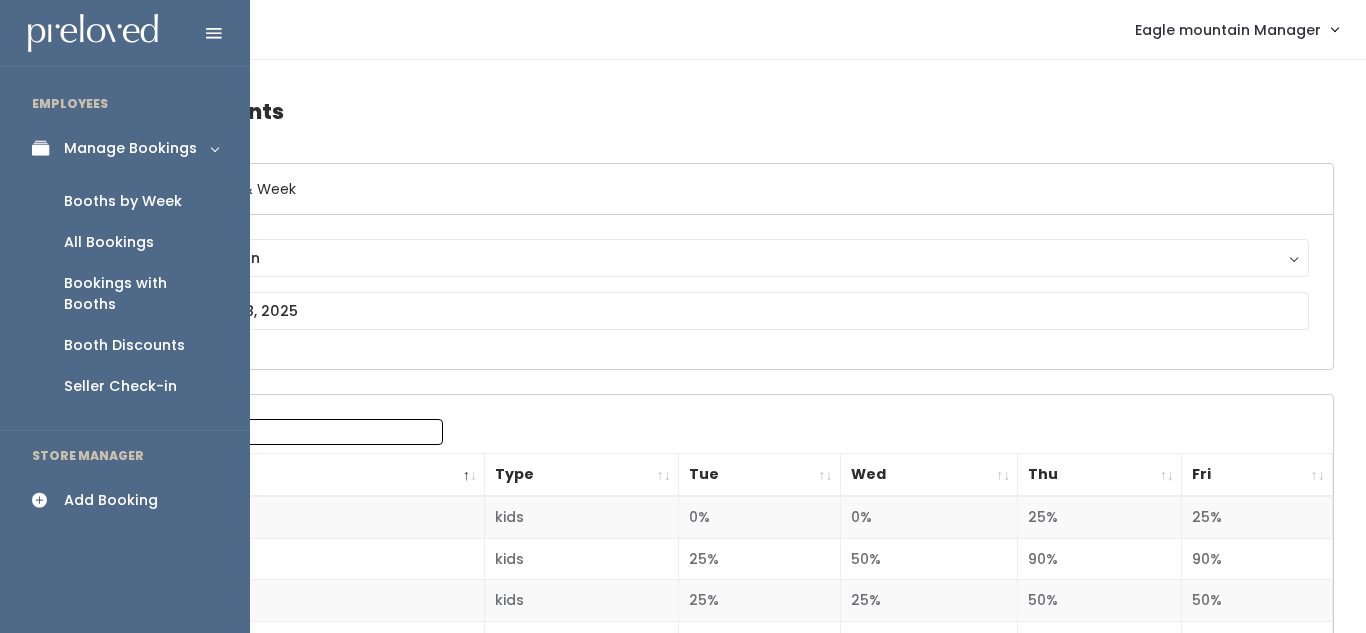 click on "Booths by Week" at bounding box center [125, 201] 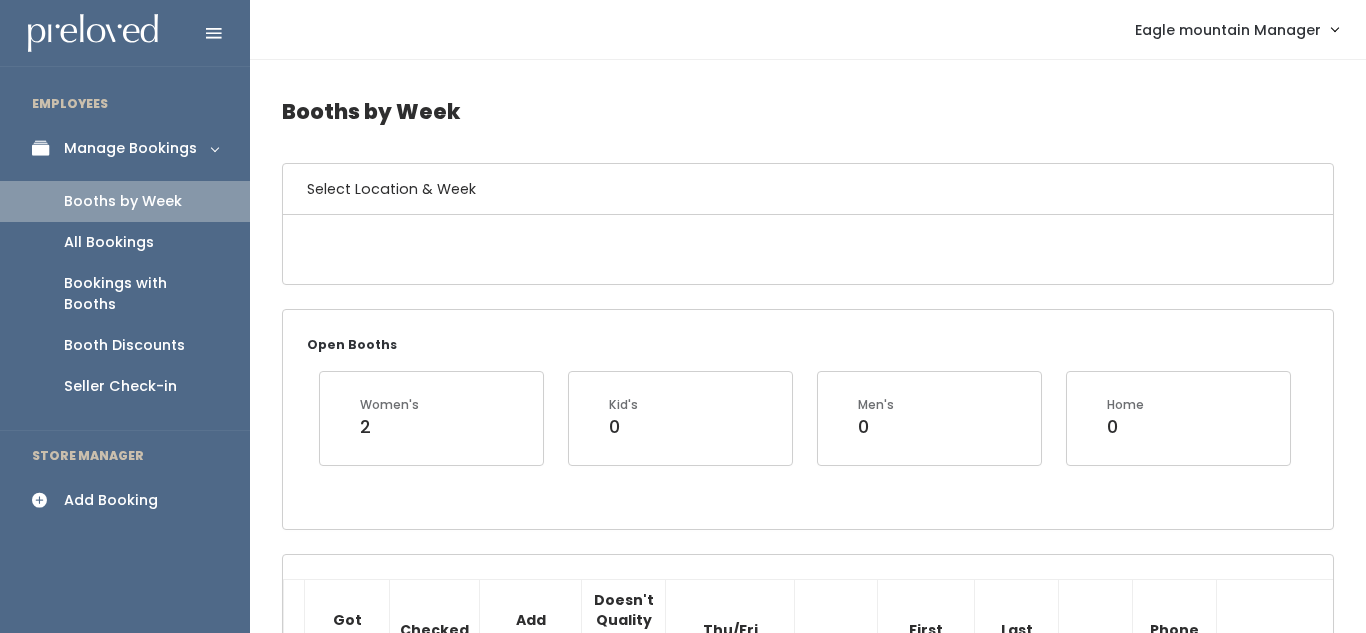 scroll, scrollTop: 0, scrollLeft: 0, axis: both 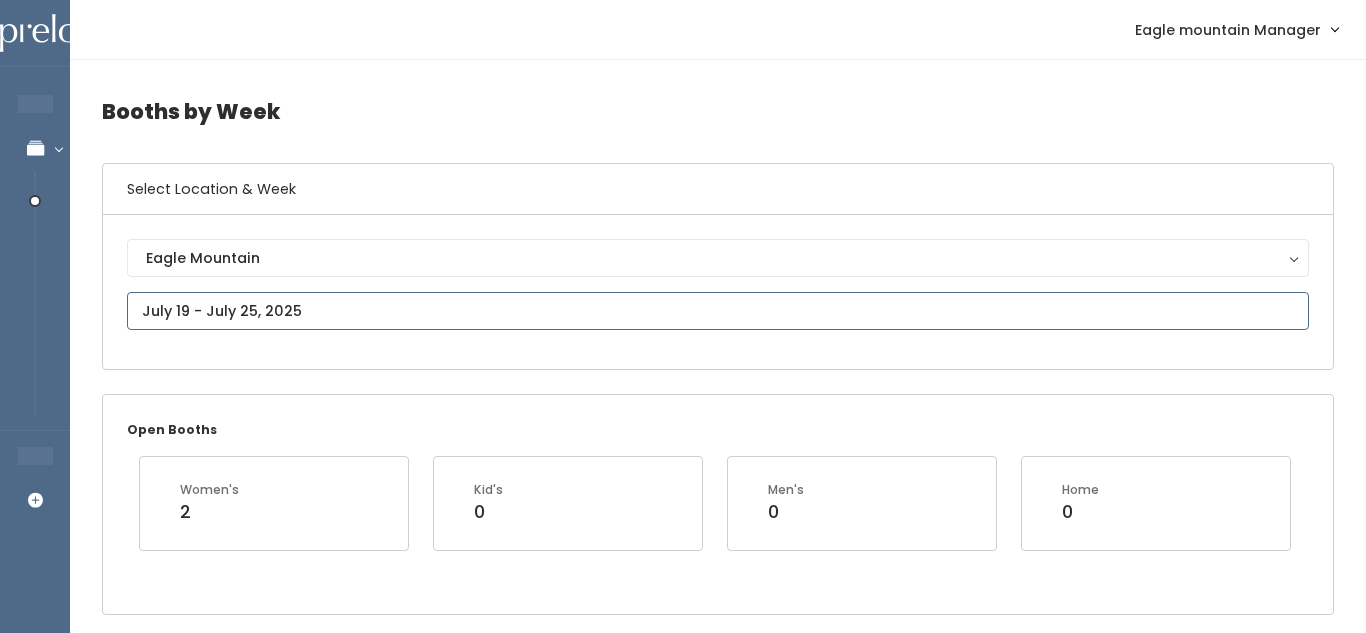 click at bounding box center (718, 311) 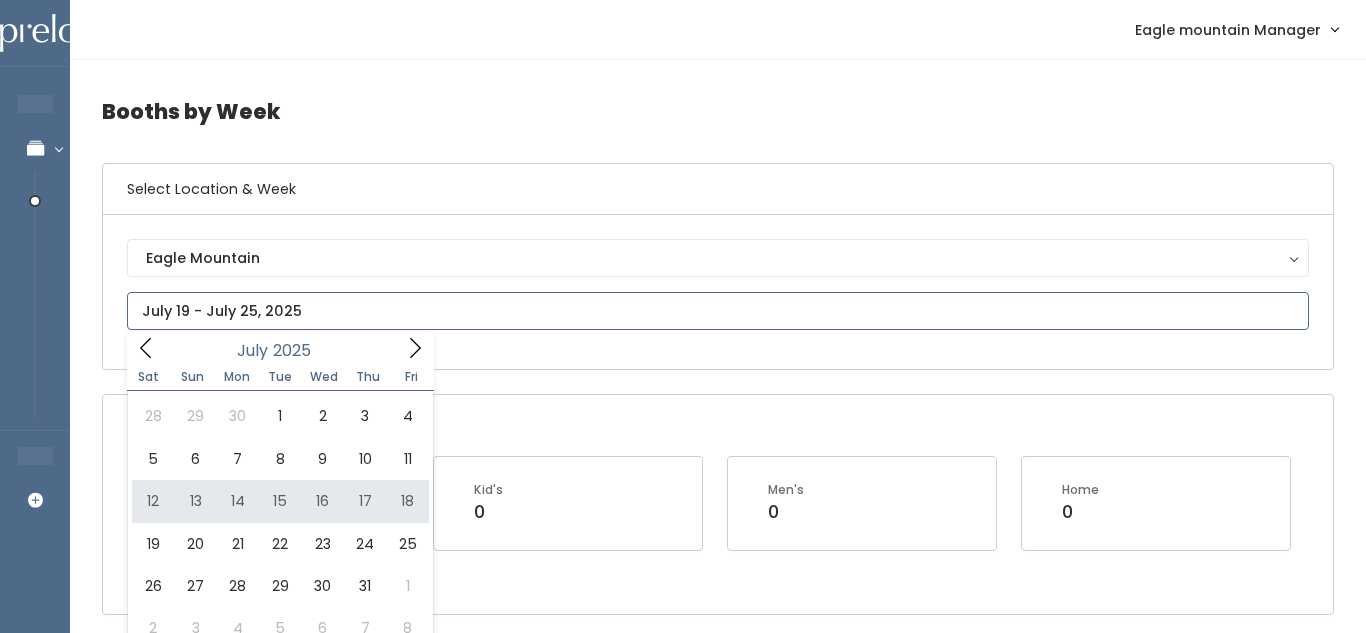 type on "July 12 to July 18" 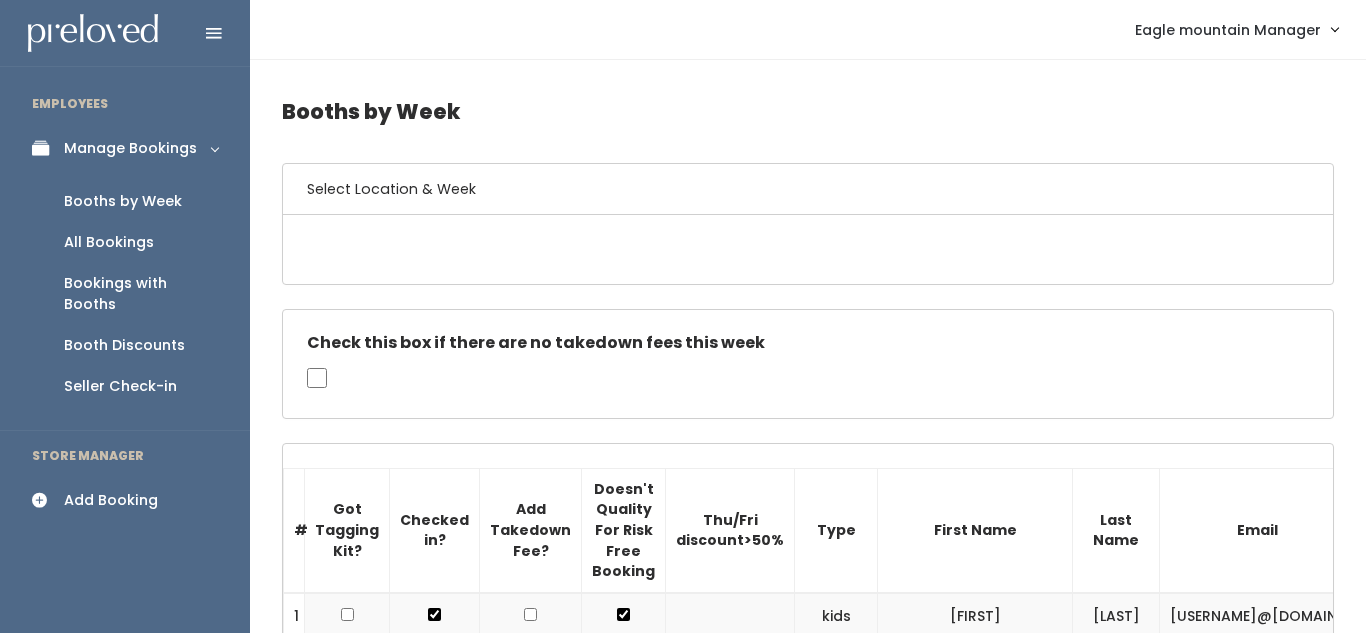 scroll, scrollTop: 0, scrollLeft: 0, axis: both 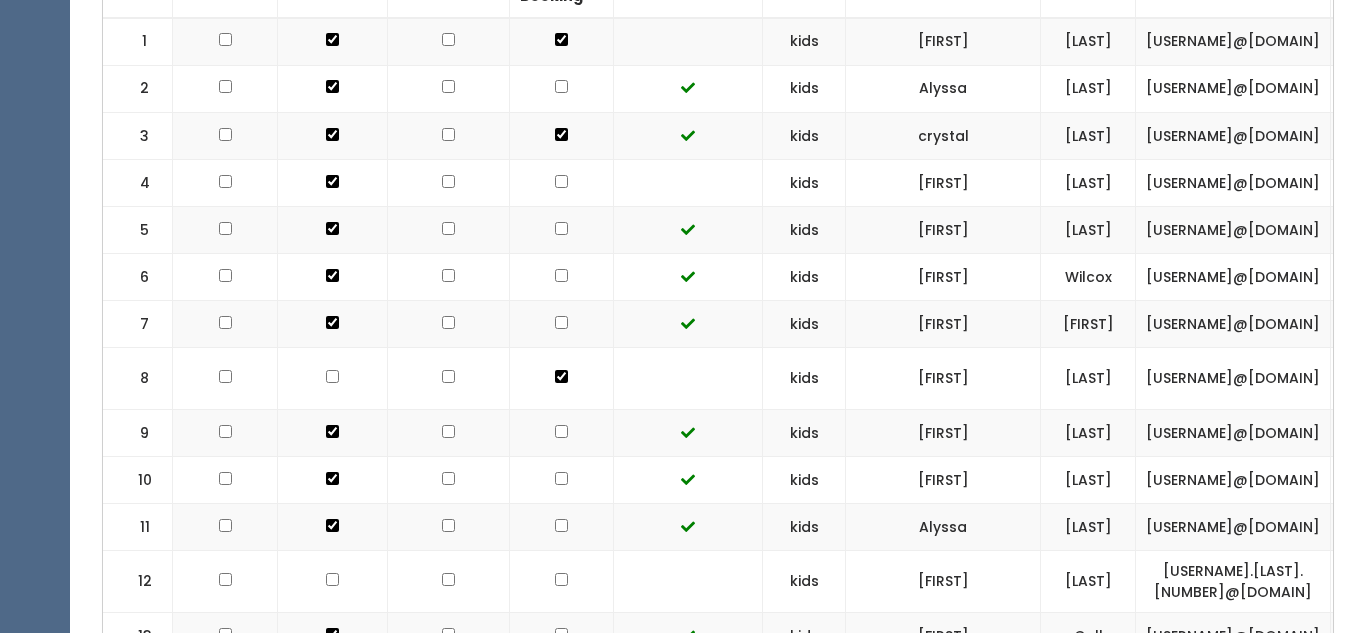 click at bounding box center (561, 86) 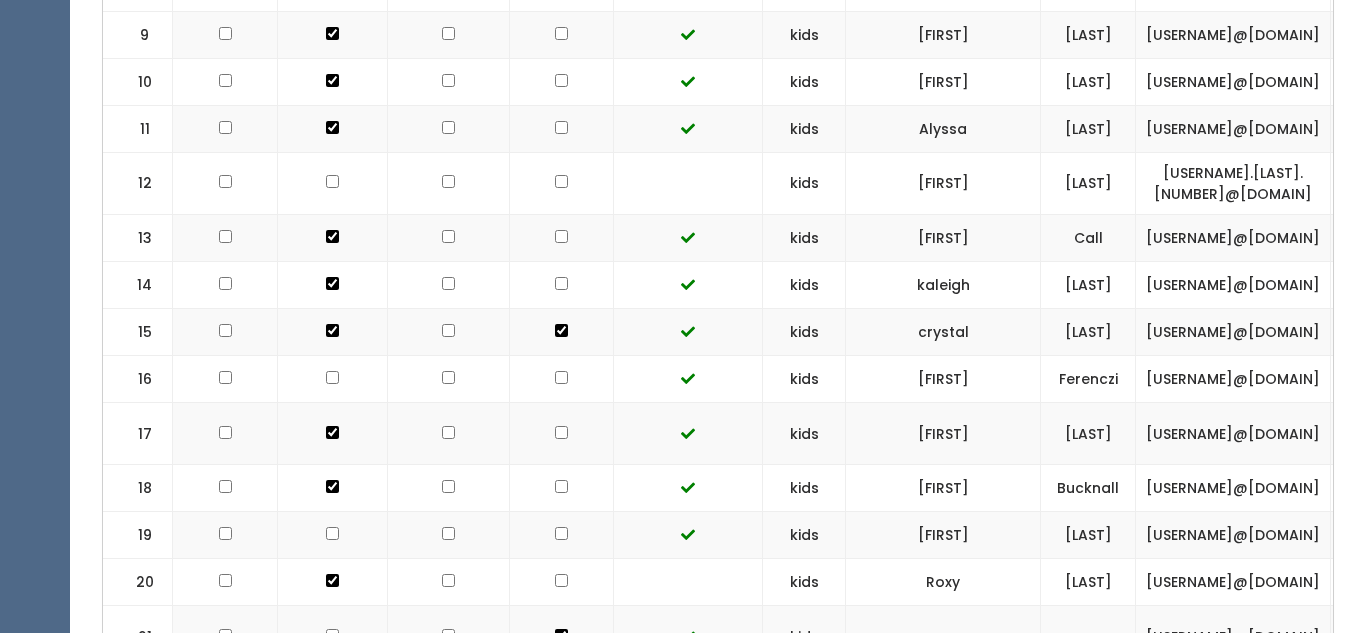 scroll, scrollTop: 1103, scrollLeft: 0, axis: vertical 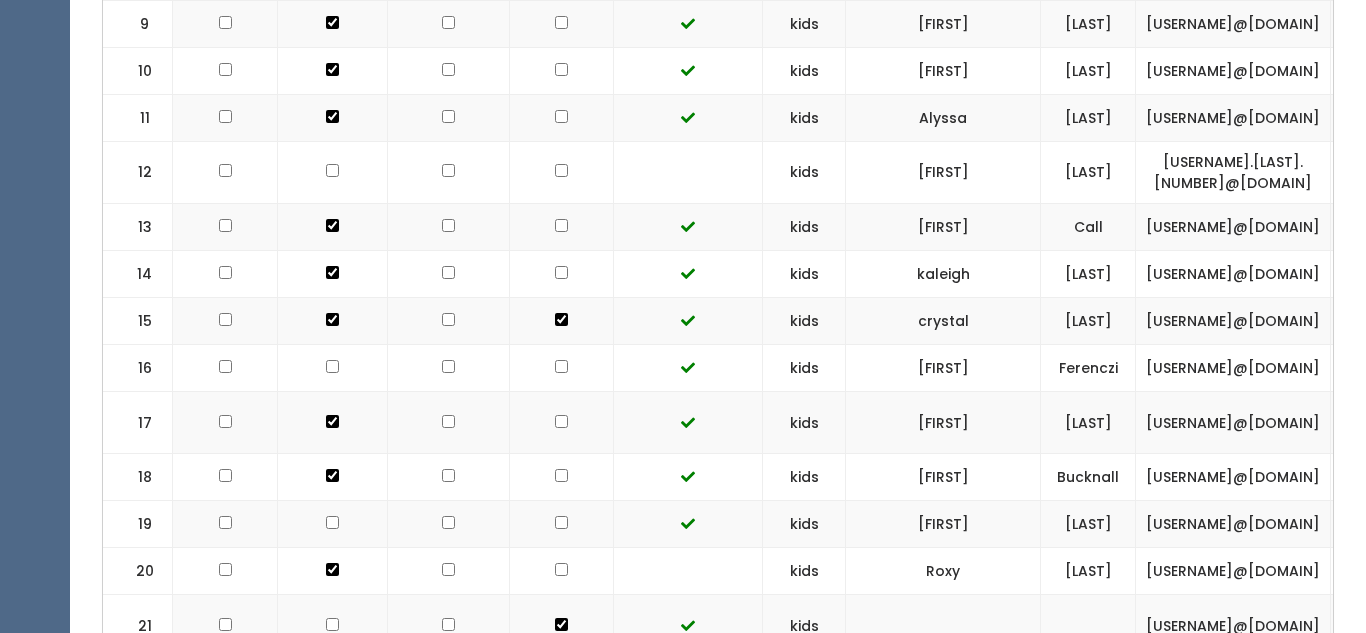 click at bounding box center [561, -323] 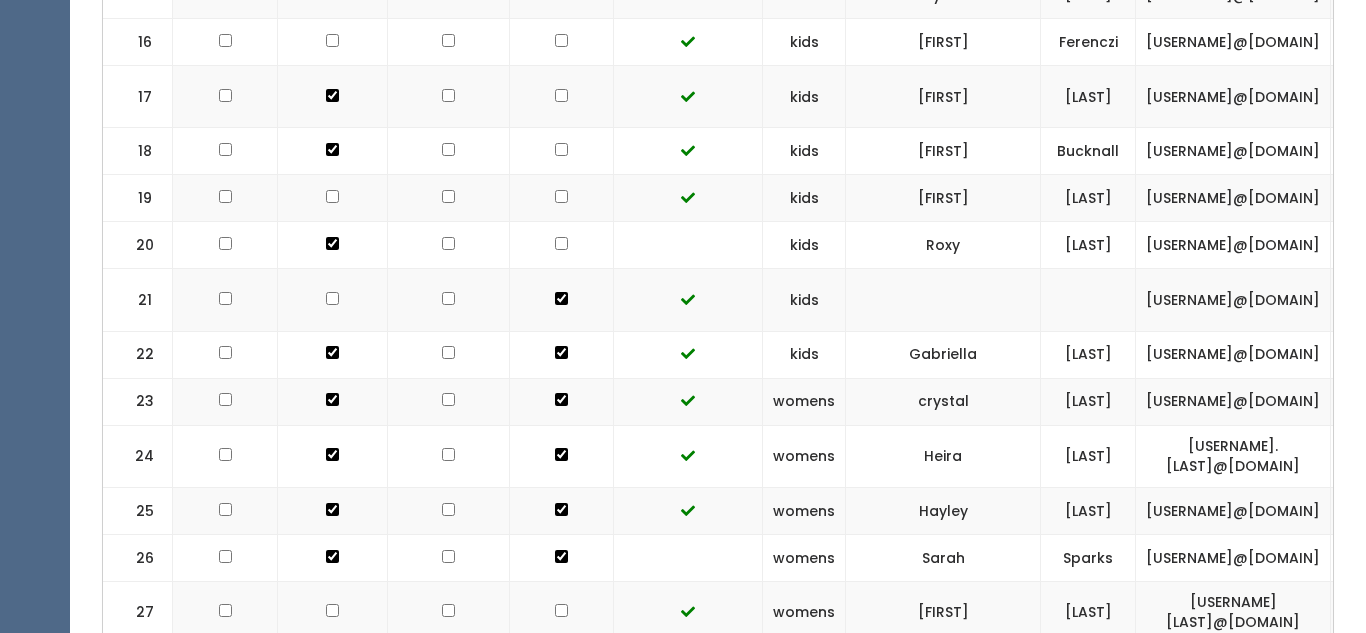 scroll, scrollTop: 1435, scrollLeft: 0, axis: vertical 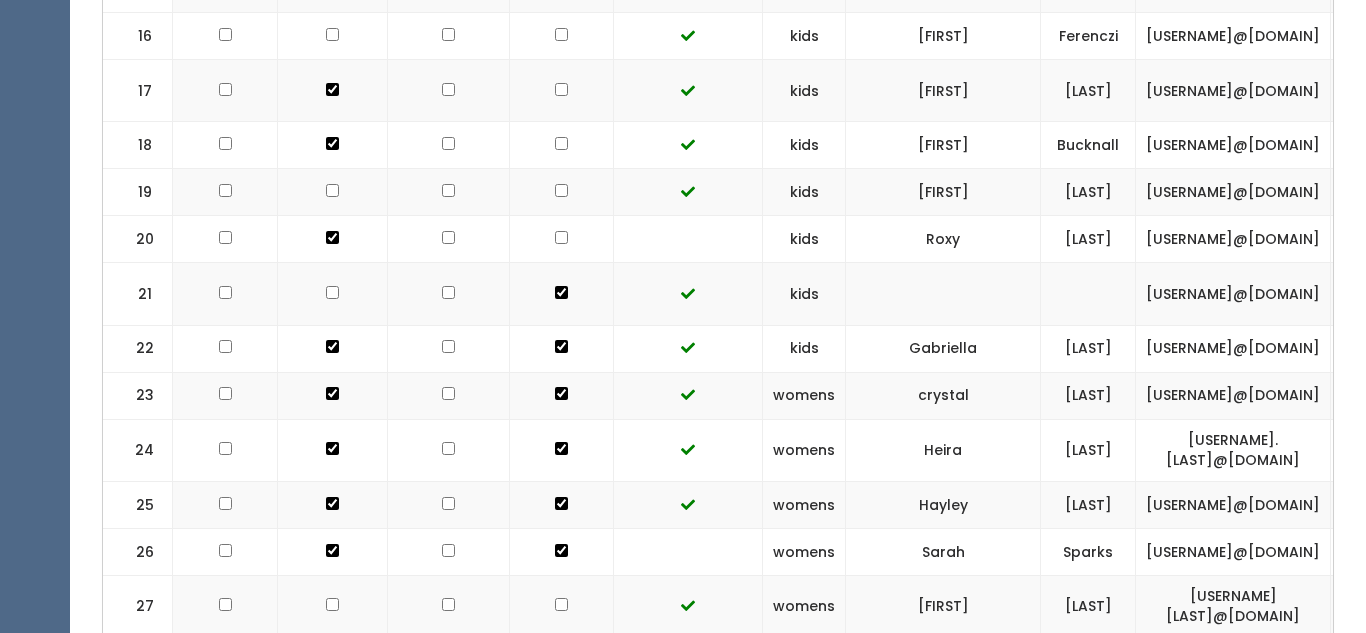 click at bounding box center [561, -655] 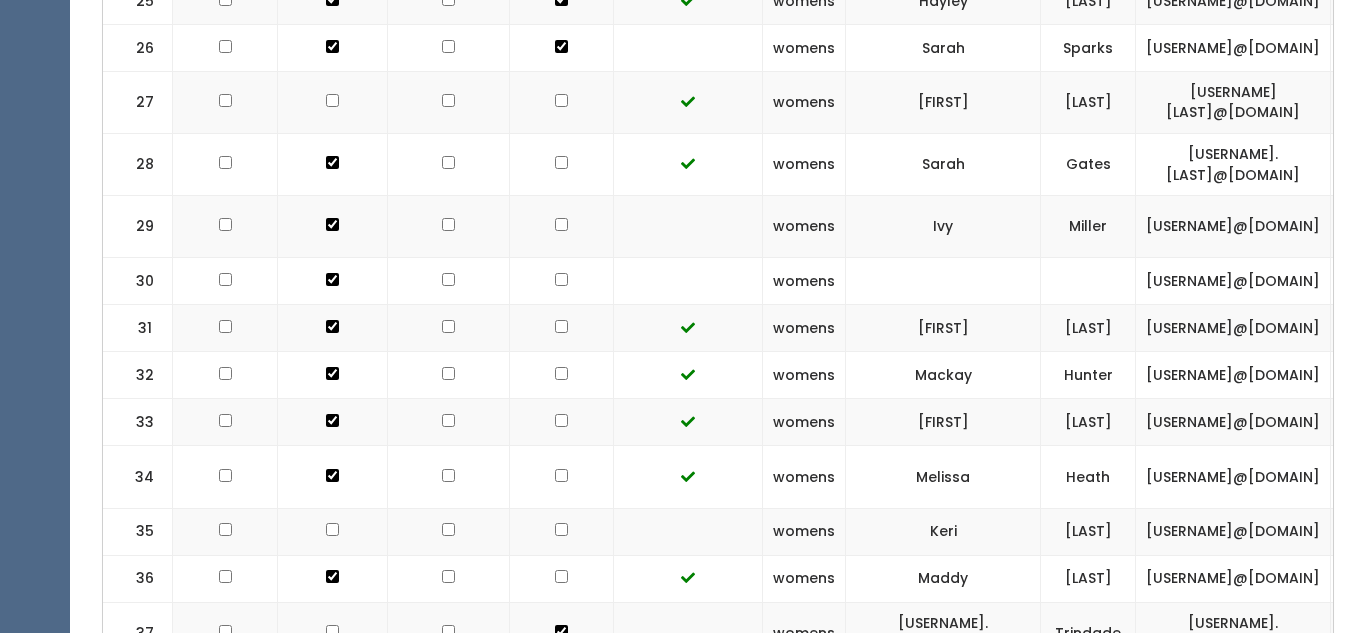 scroll, scrollTop: 1941, scrollLeft: 0, axis: vertical 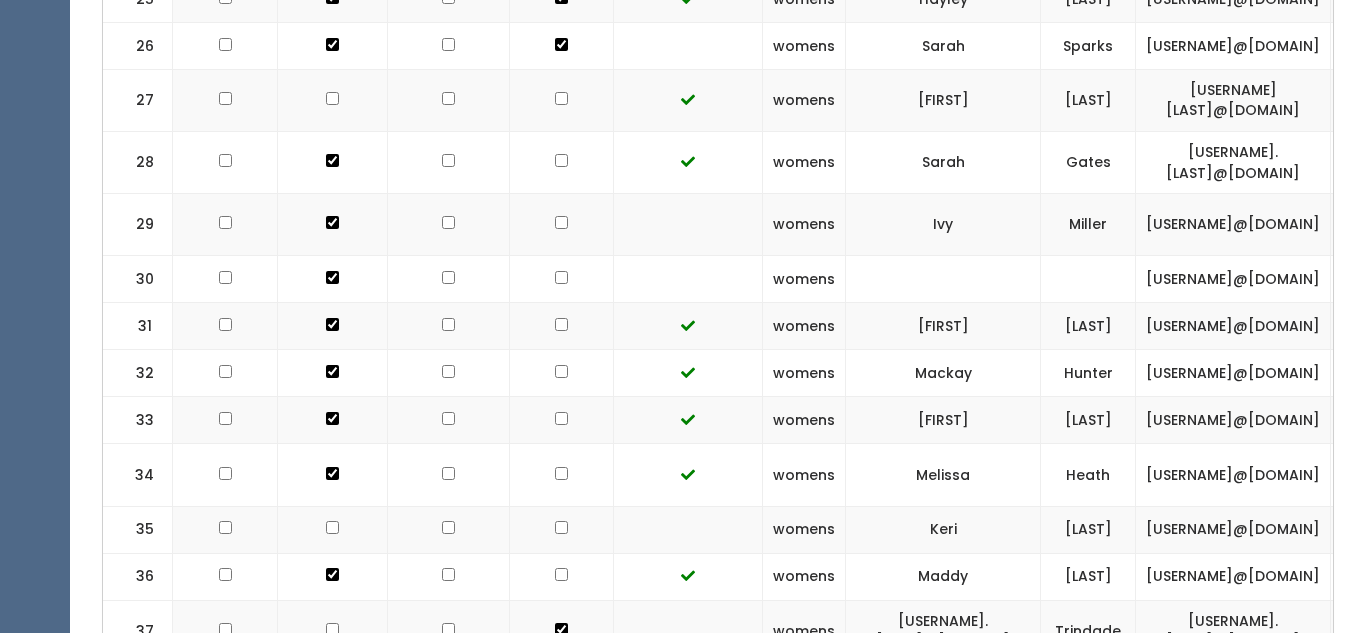 click at bounding box center (561, -1208) 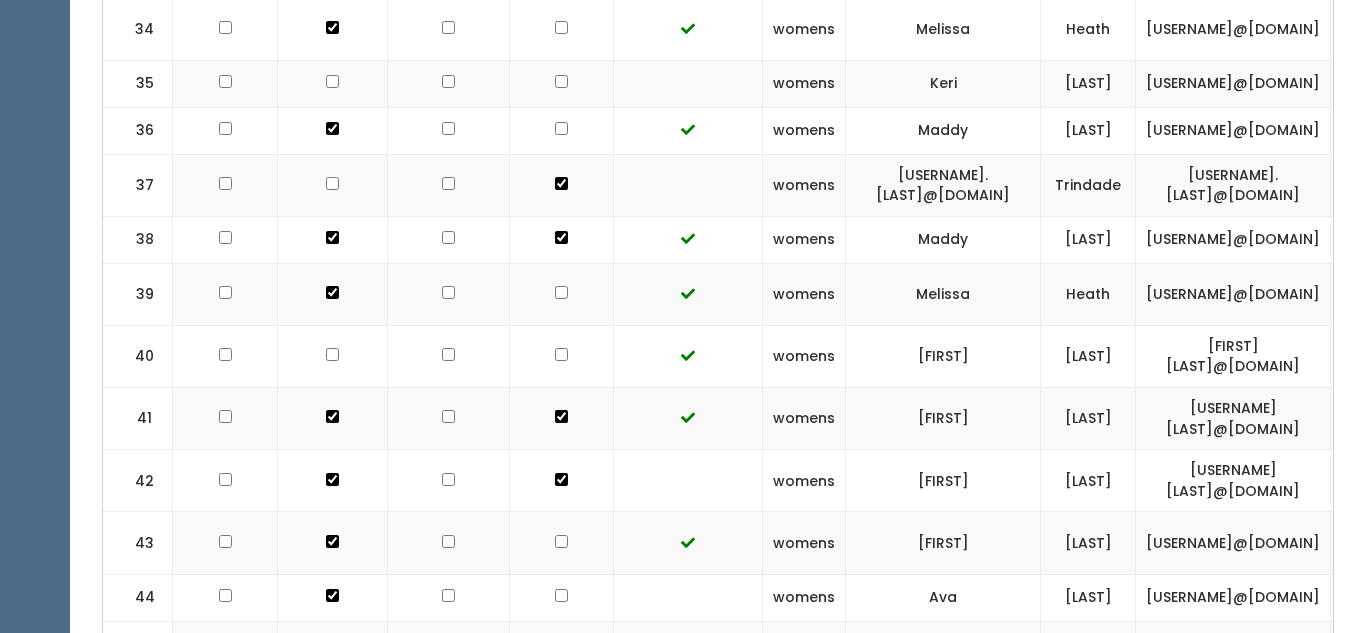 scroll, scrollTop: 2454, scrollLeft: 0, axis: vertical 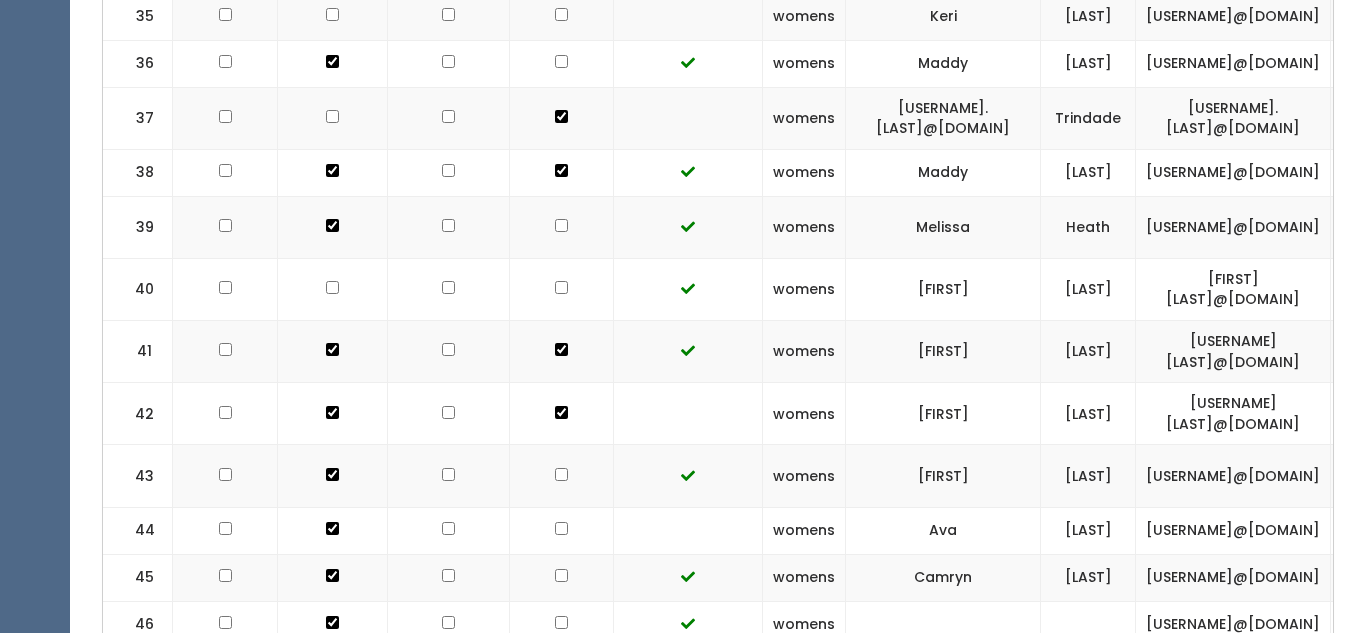 click at bounding box center [561, -1674] 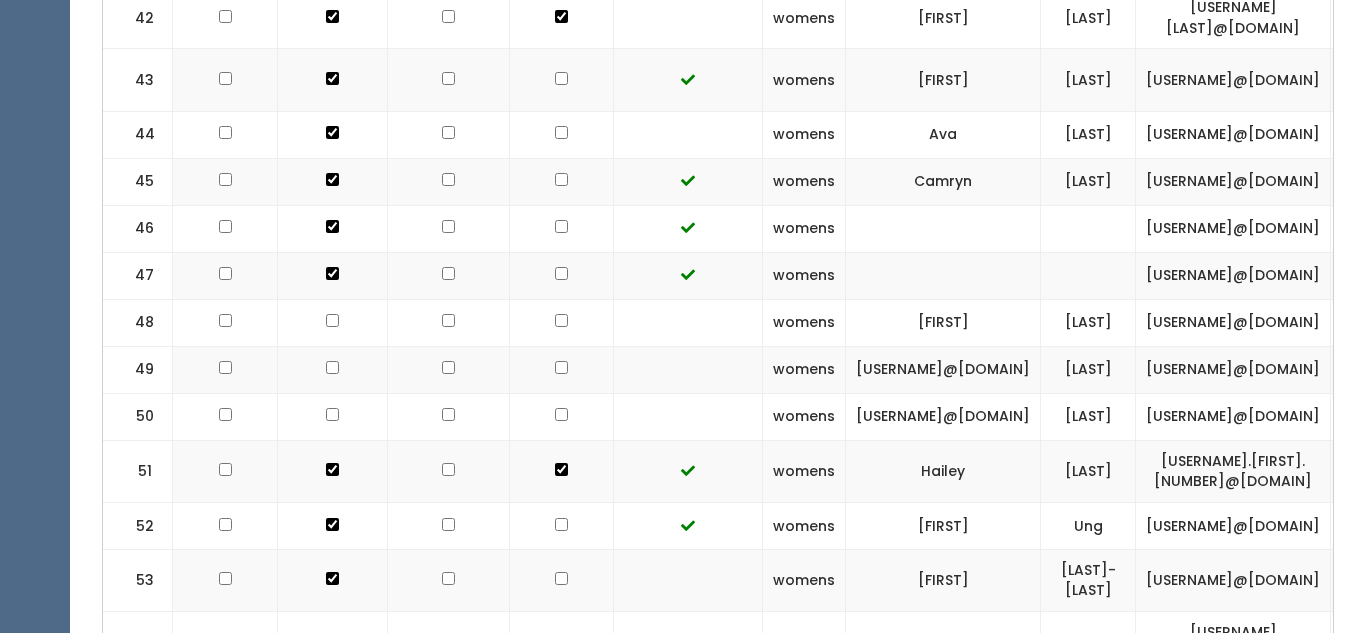 scroll, scrollTop: 2855, scrollLeft: 0, axis: vertical 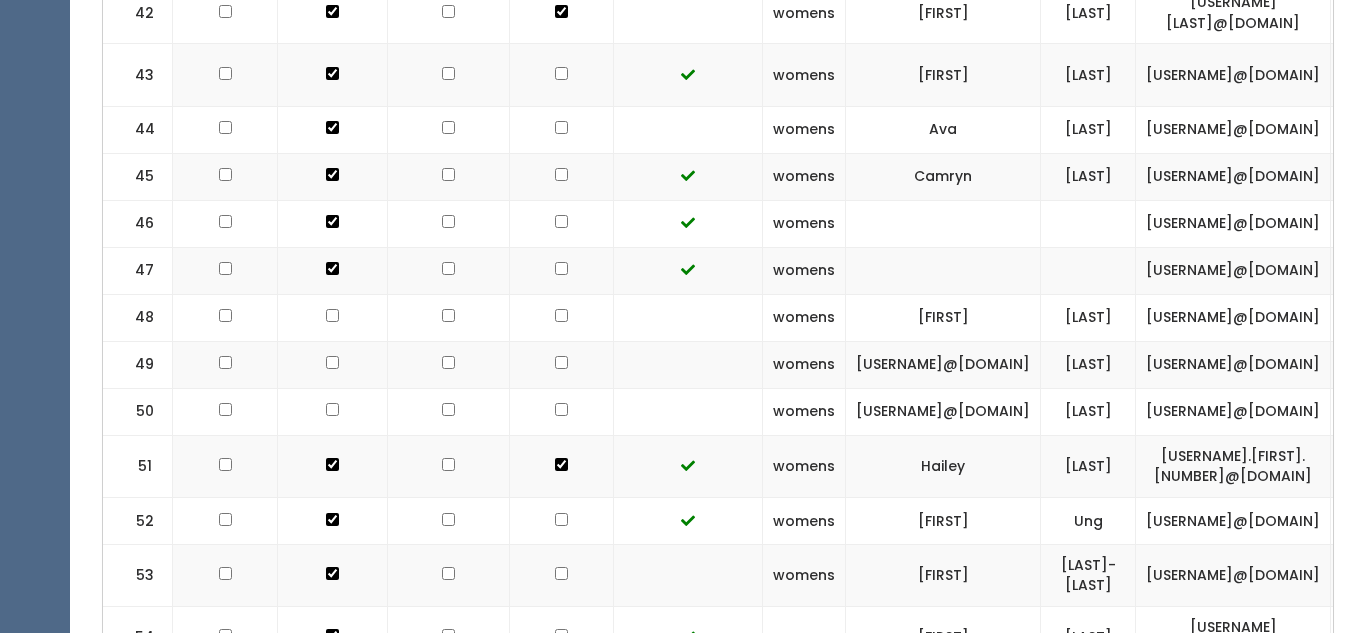 click at bounding box center [561, -2075] 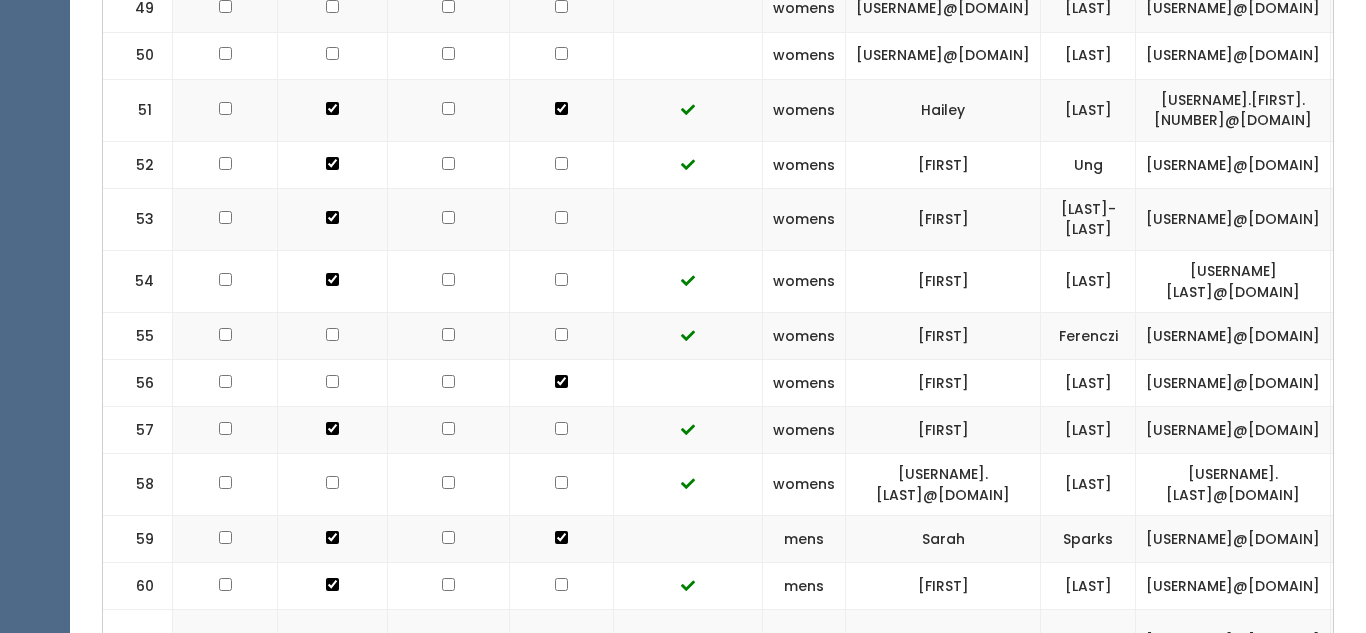 scroll, scrollTop: 3219, scrollLeft: 0, axis: vertical 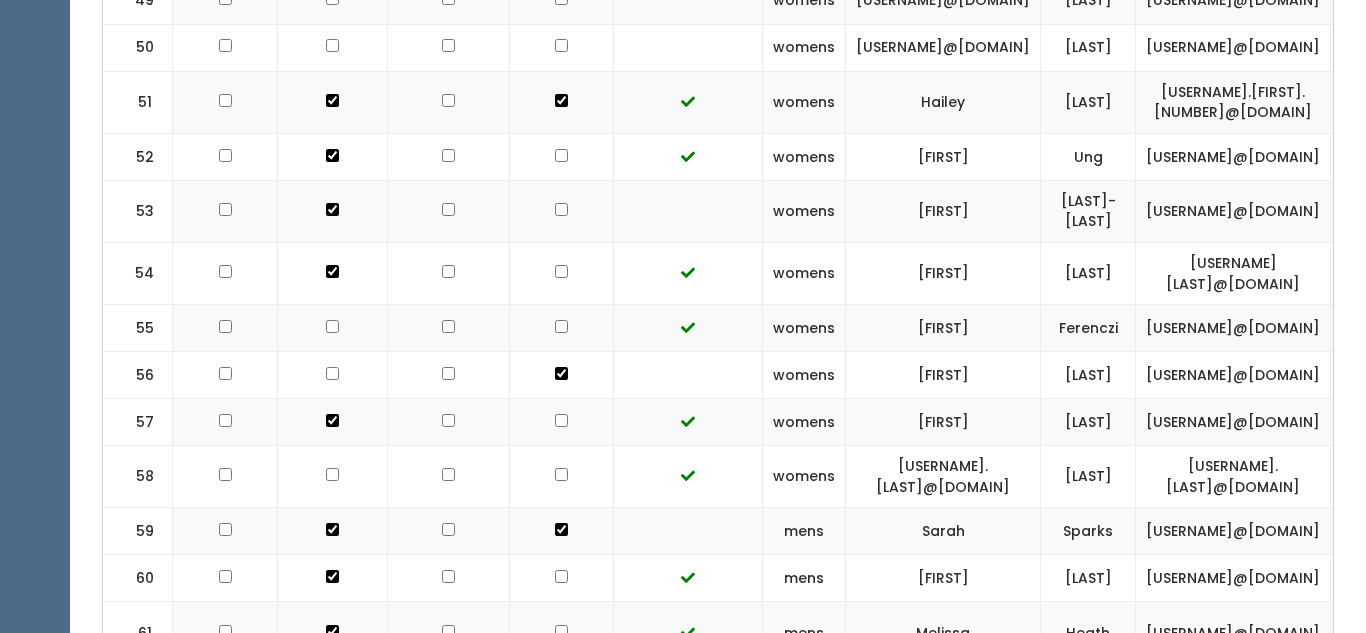 click at bounding box center (561, -2439) 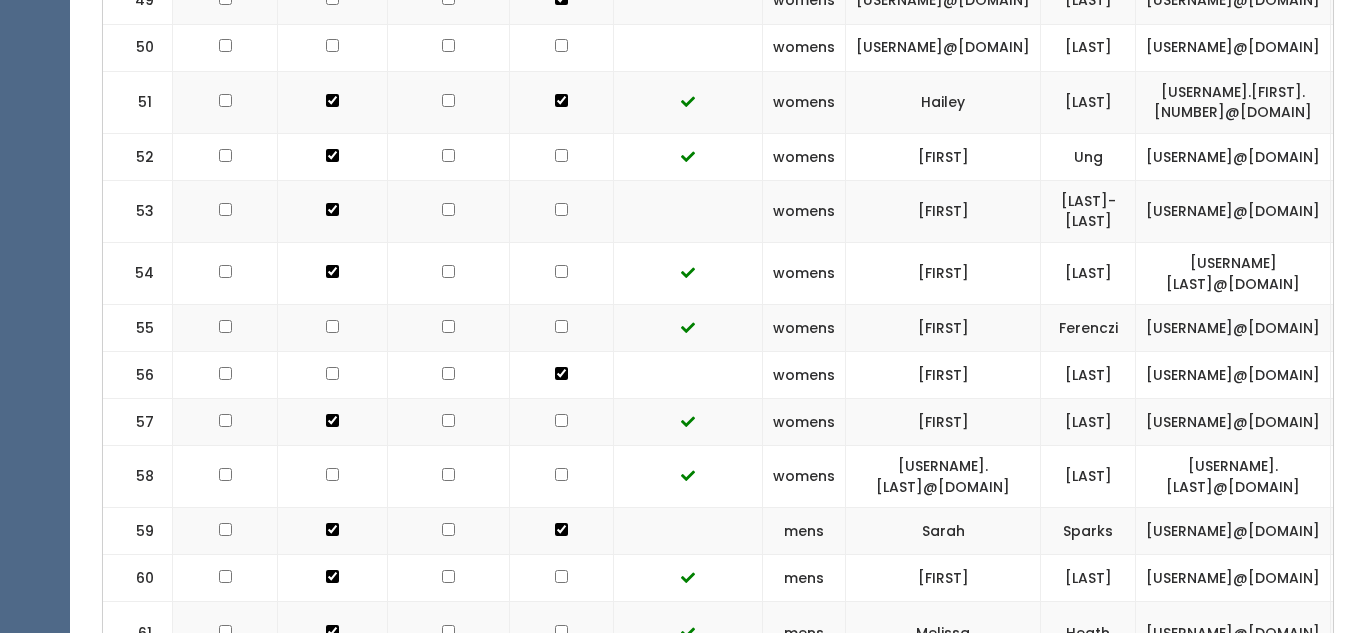 click at bounding box center (562, 47) 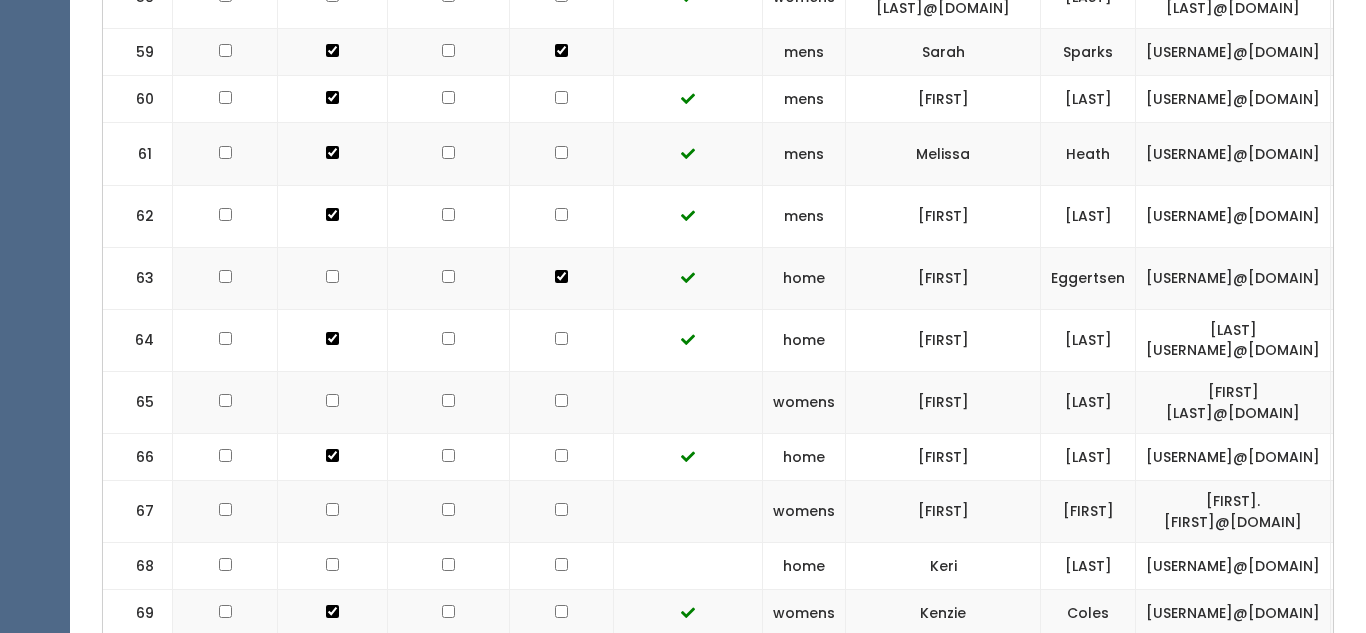 scroll, scrollTop: 3700, scrollLeft: 0, axis: vertical 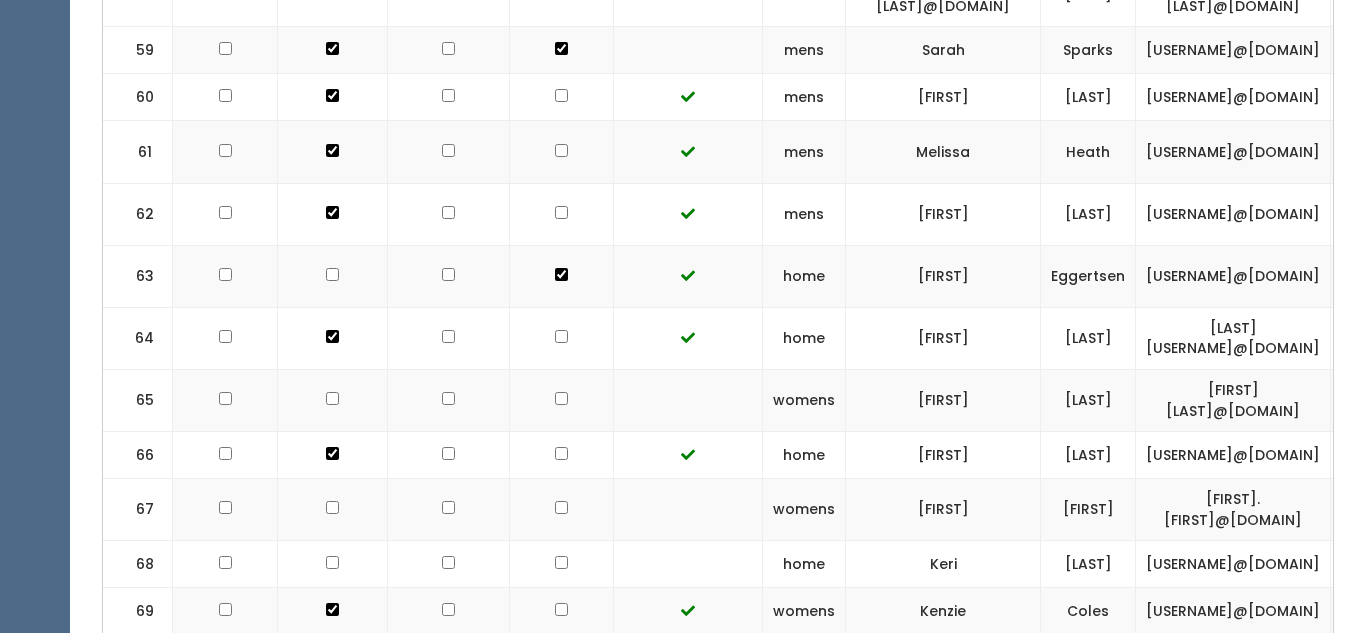 click at bounding box center (561, -2967) 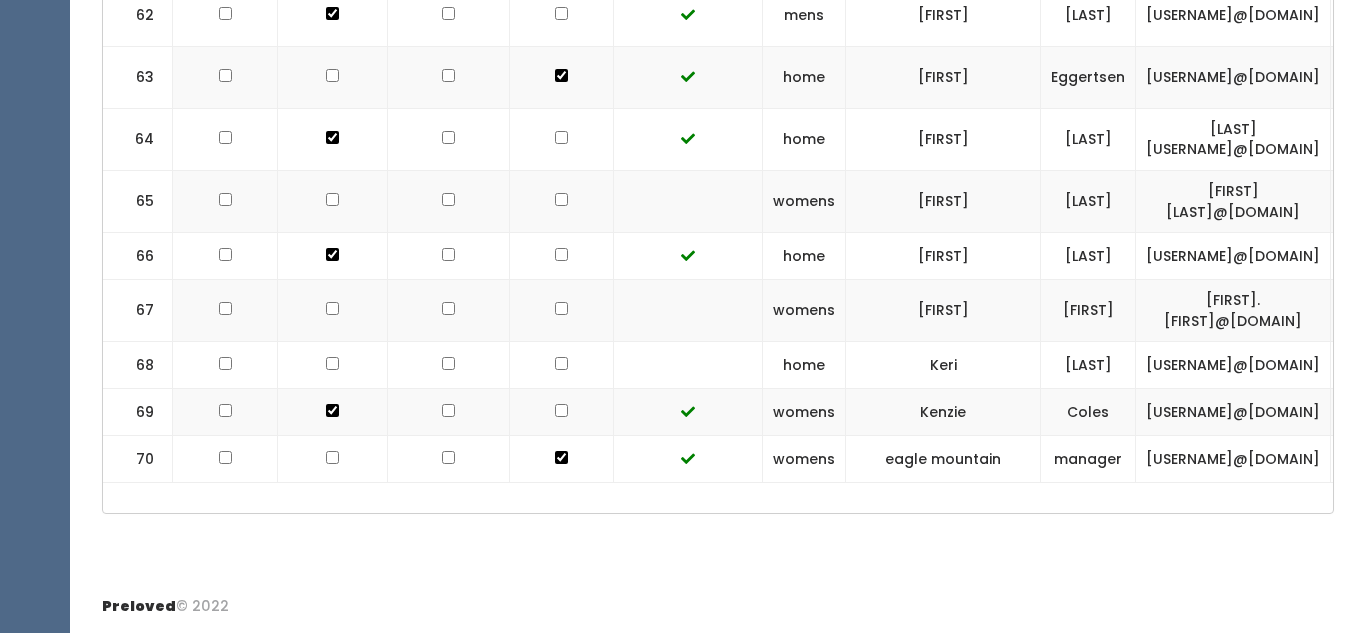 scroll, scrollTop: 3955, scrollLeft: 0, axis: vertical 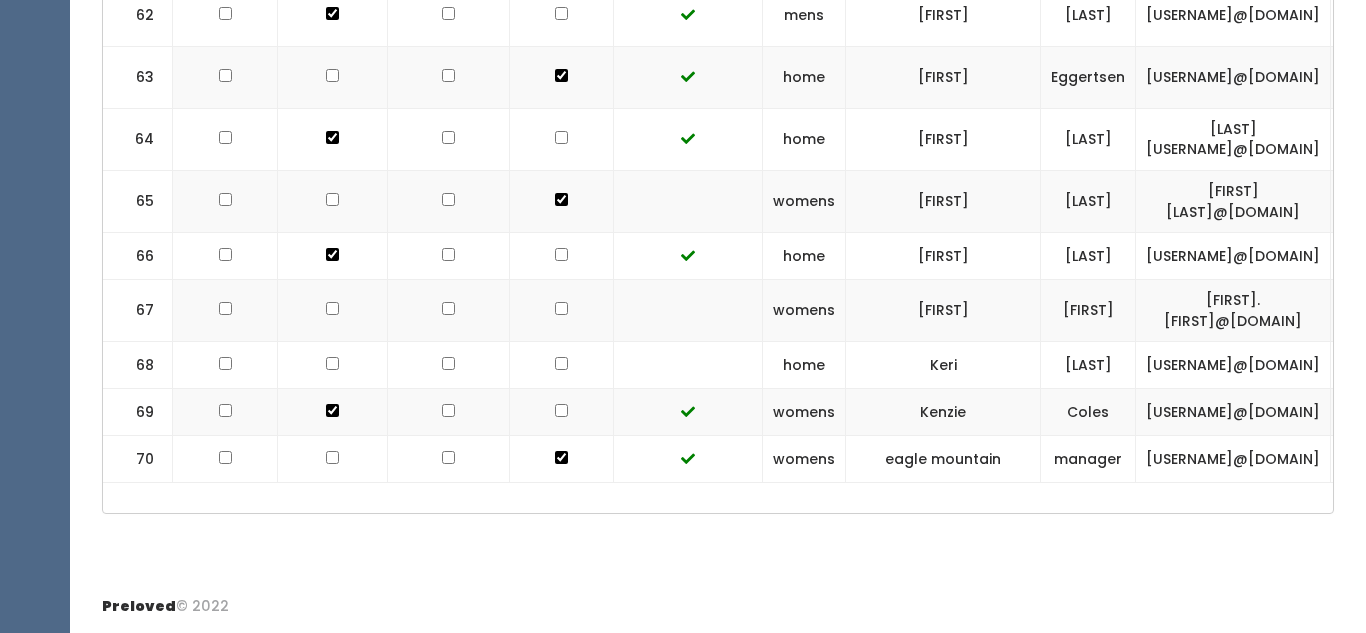 click at bounding box center (561, -3166) 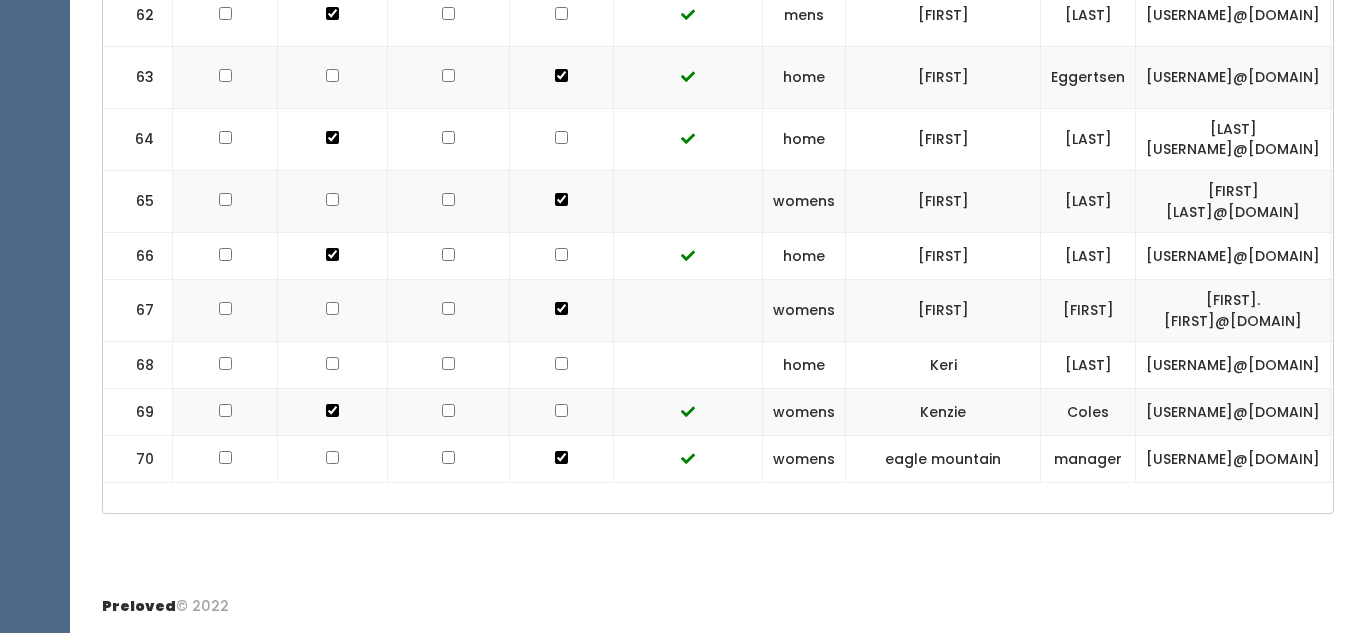 click at bounding box center [561, -3119] 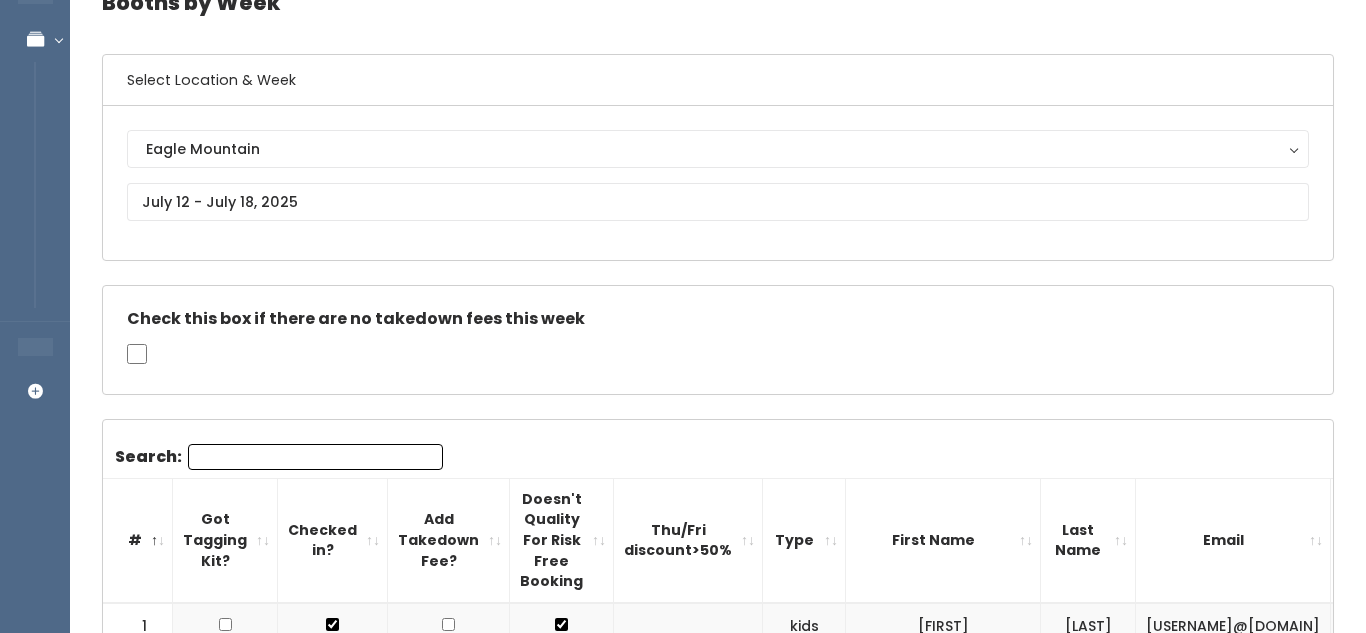 scroll, scrollTop: 0, scrollLeft: 0, axis: both 